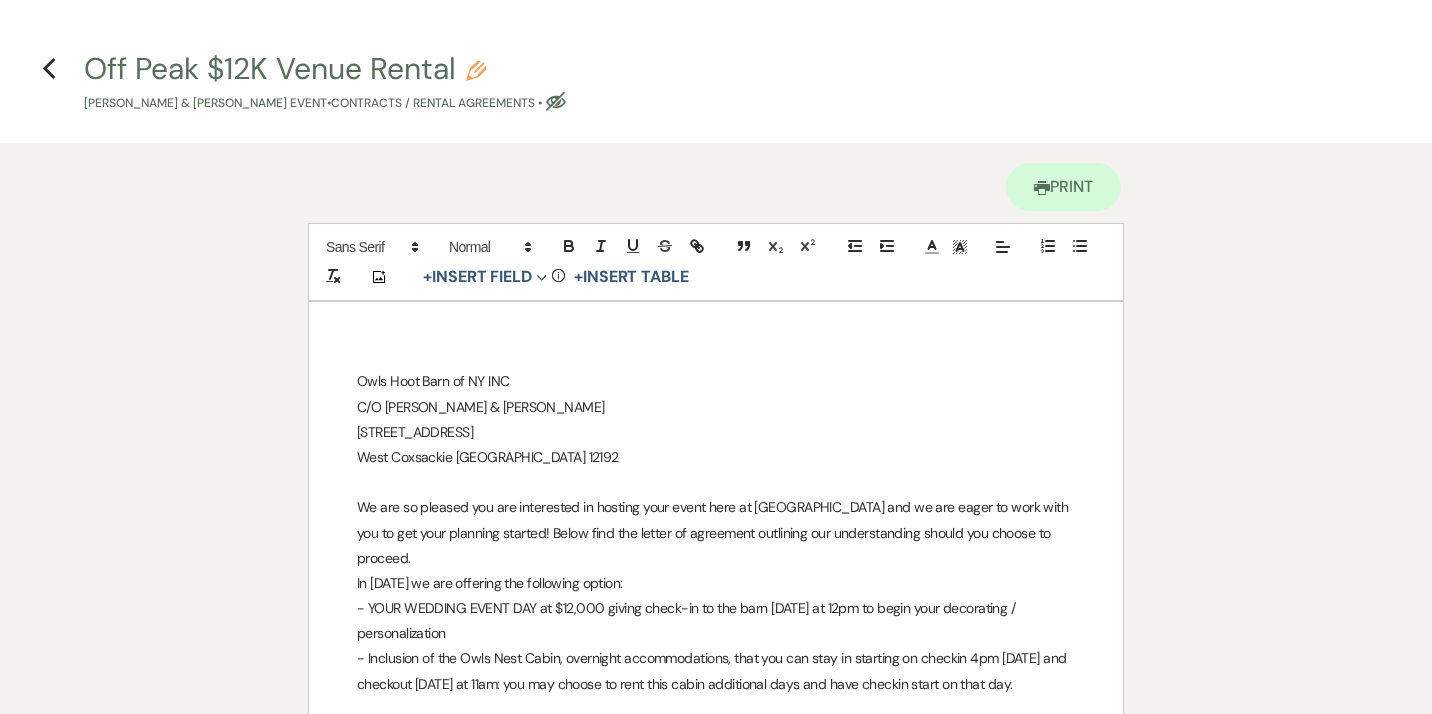 select on "6" 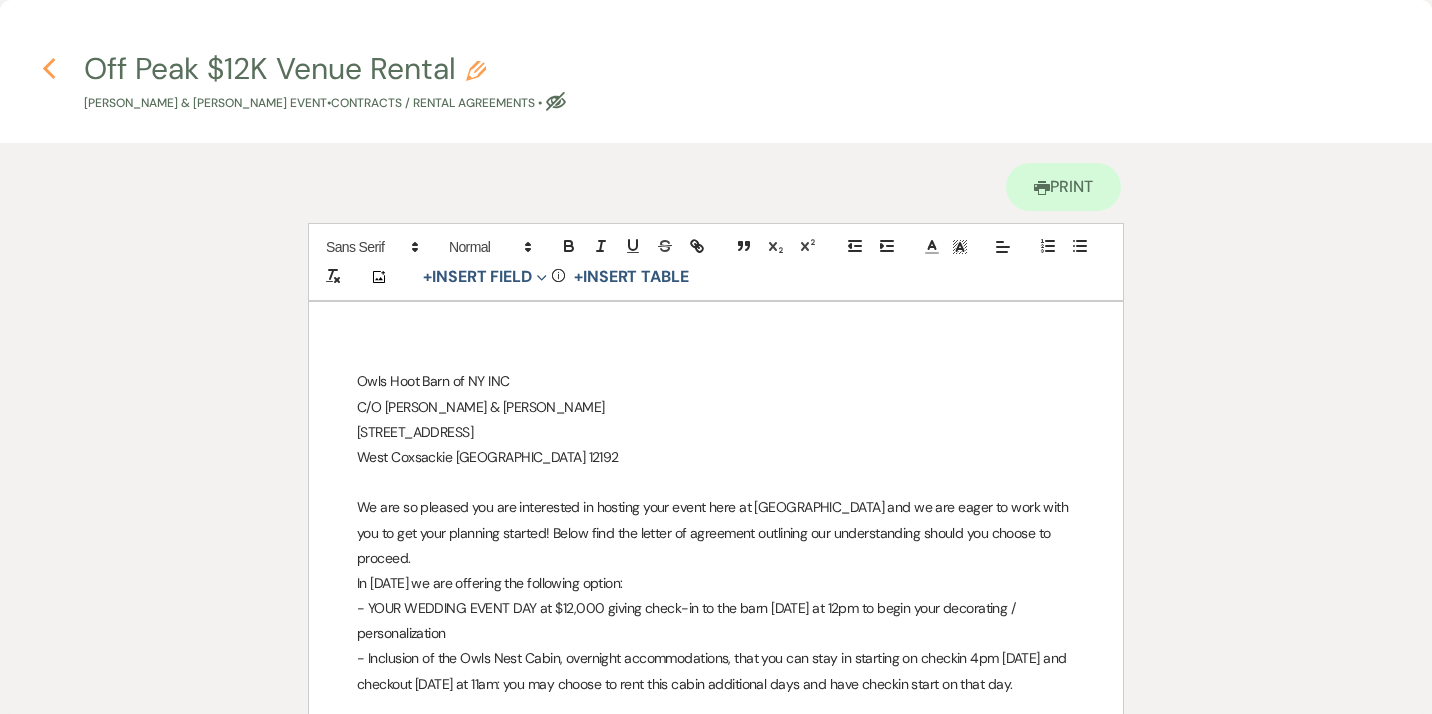 click 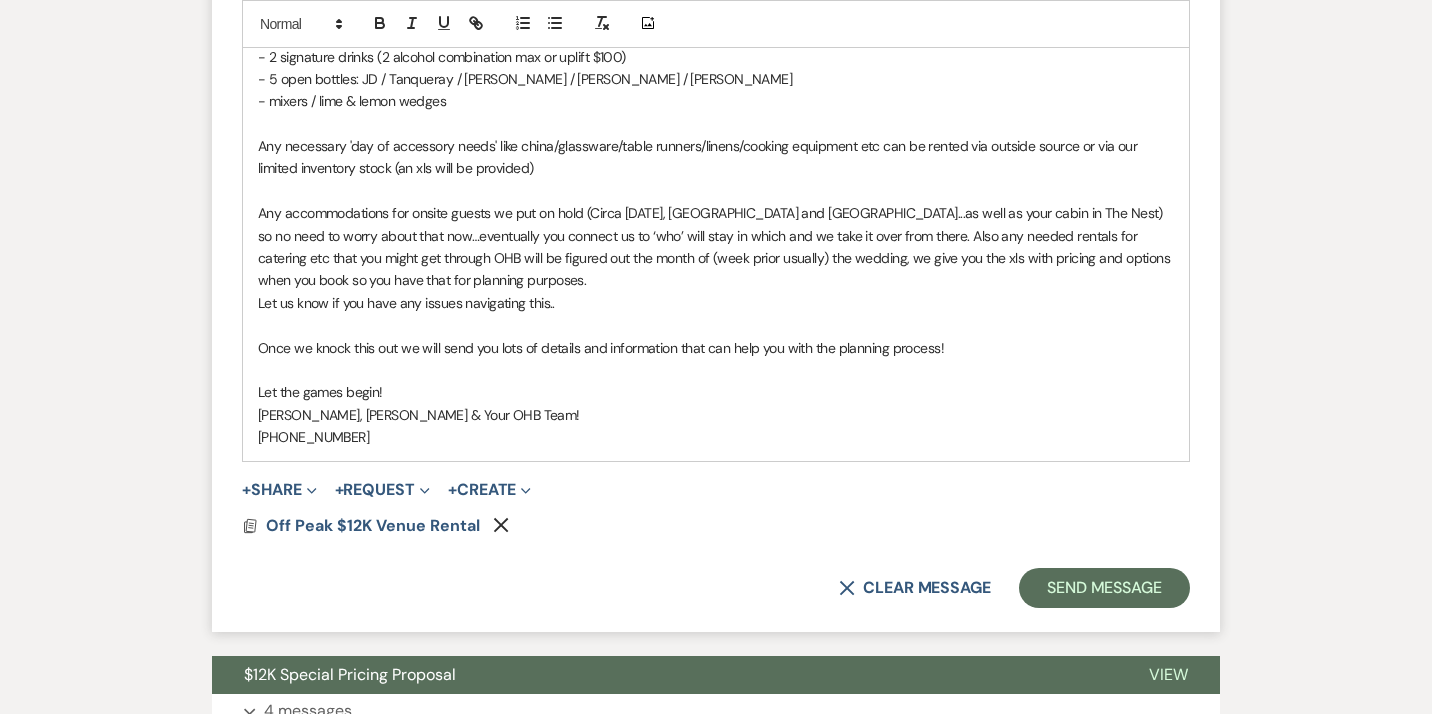 click on "Any accommodations for onsite guests we put on hold (Circa [DATE], [GEOGRAPHIC_DATA] and [GEOGRAPHIC_DATA]...as well as your cabin in The Nest) so no need to worry about that now…eventually you connect us to ‘who’ will stay in which and we take it over from there. Also any needed rentals for catering etc that you might get through OHB will be figured out the month of (week prior usually) the wedding, we give you the xls with pricing and options when you book so you have that for planning purposes." at bounding box center [716, 247] 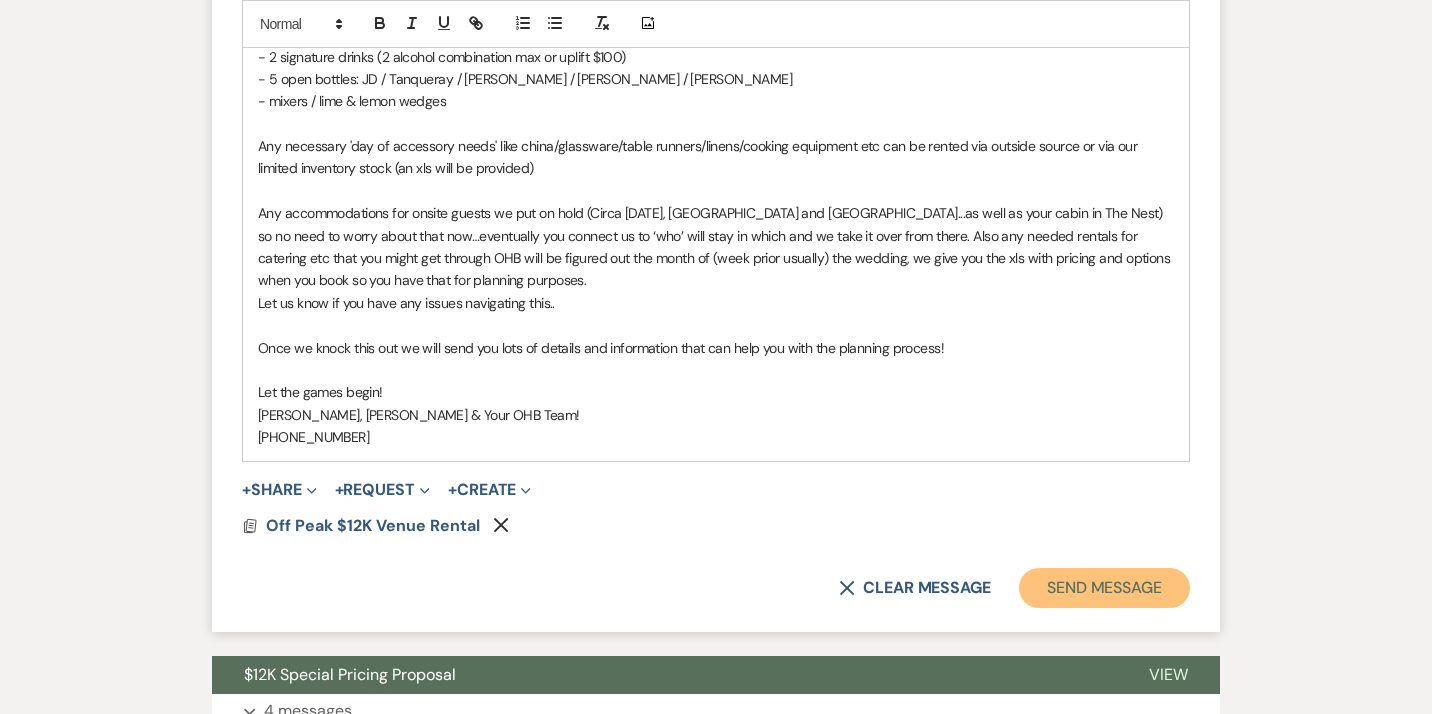 click on "Send Message" at bounding box center [1104, 588] 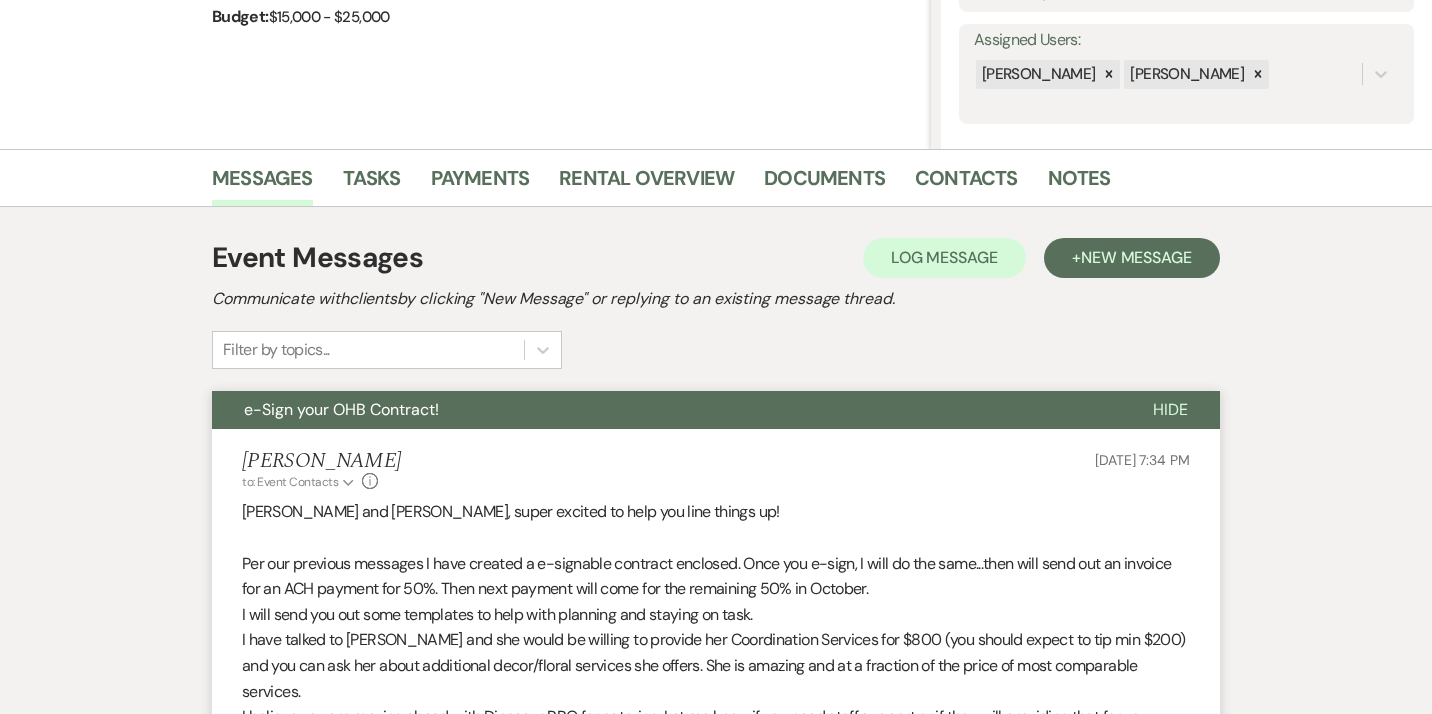 scroll, scrollTop: 0, scrollLeft: 0, axis: both 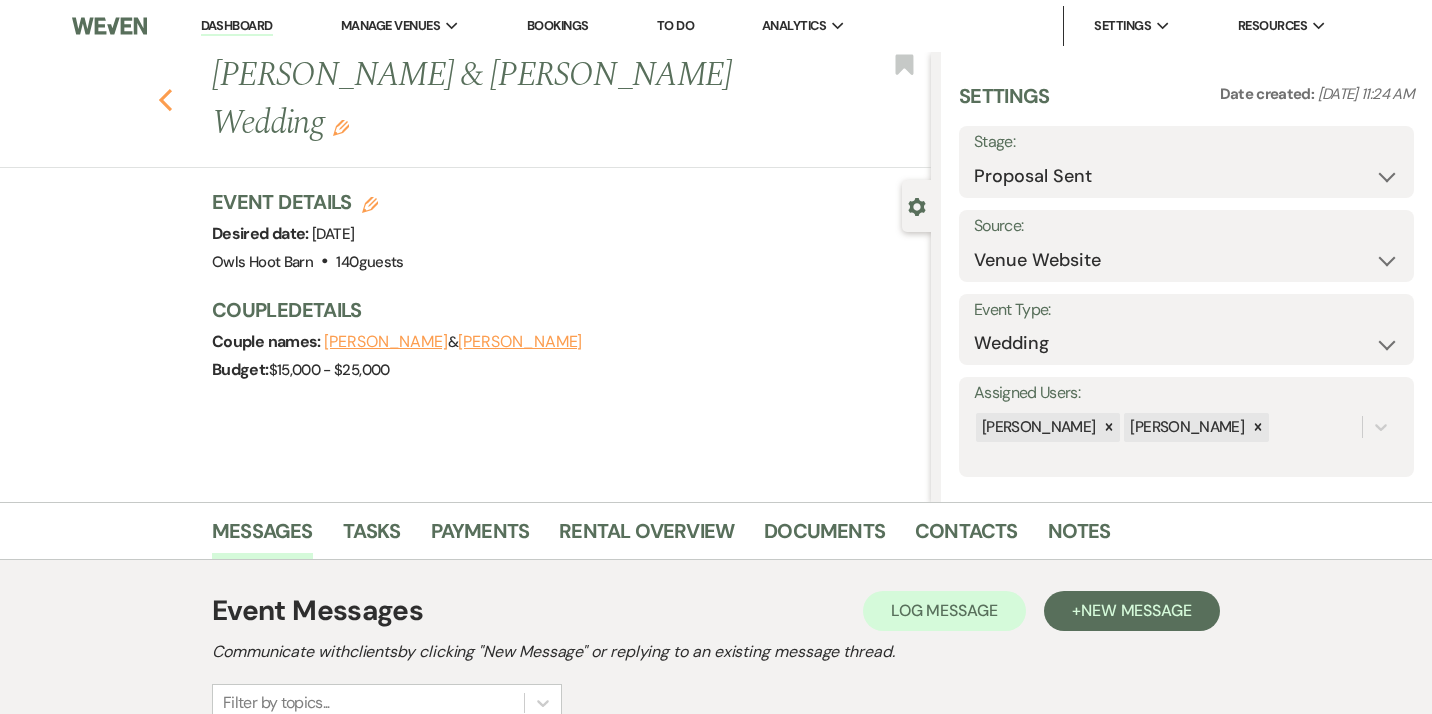 click on "Previous" 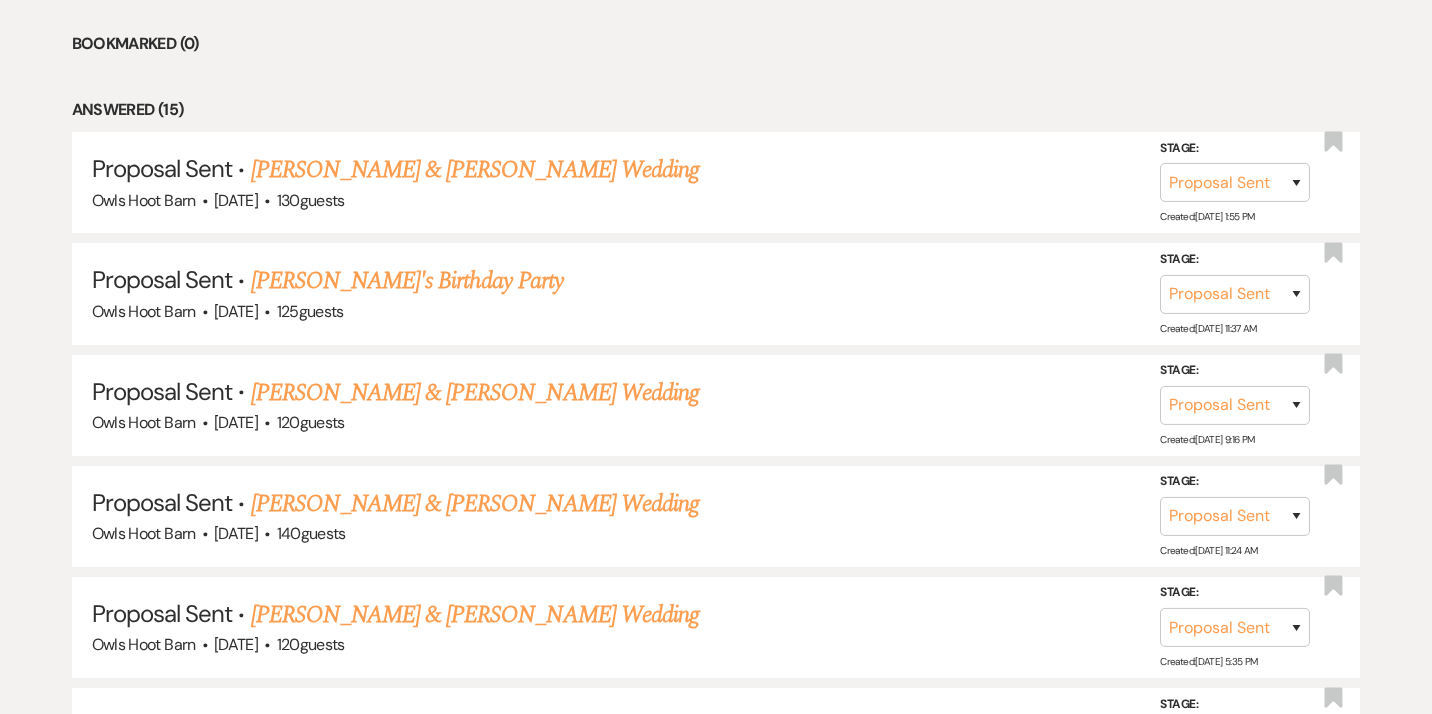 scroll, scrollTop: 883, scrollLeft: 0, axis: vertical 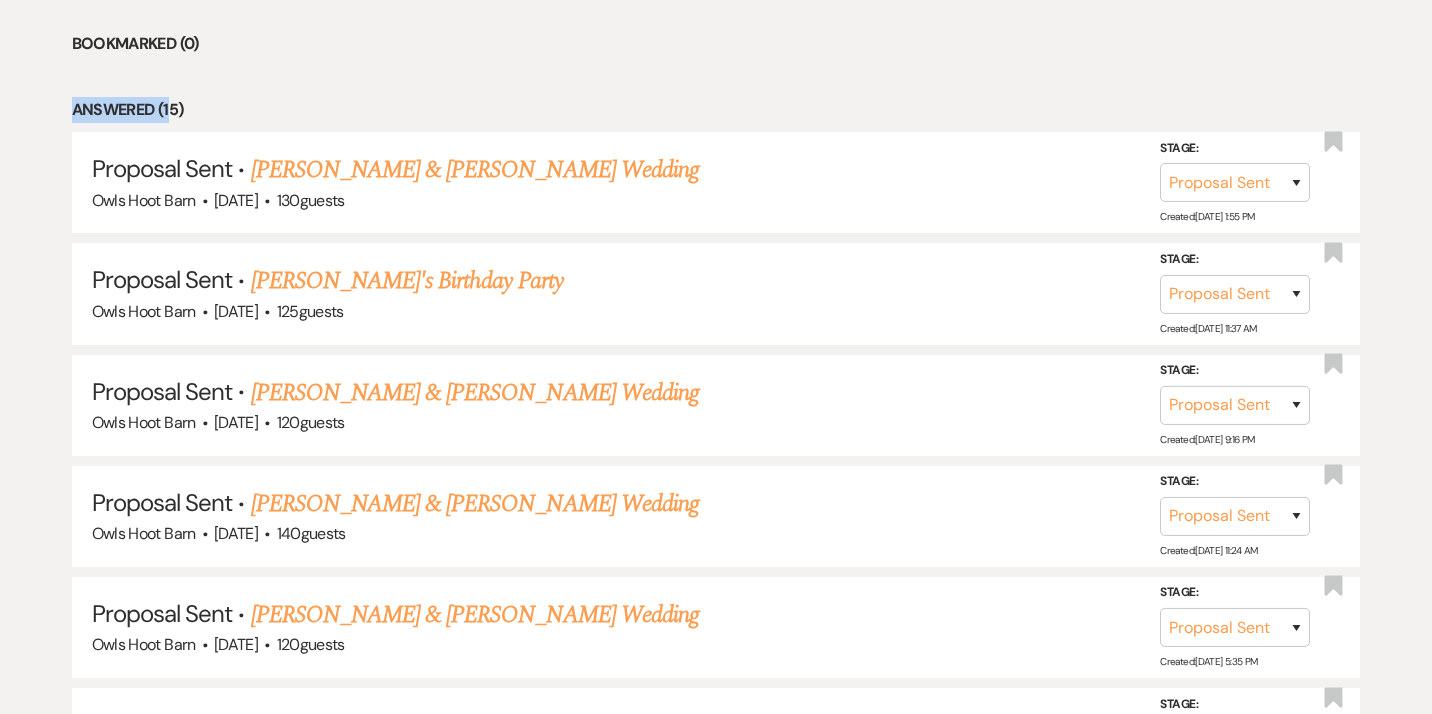 click on "Unanswered (0) Bookmarked (0) Answered (15) Proposal Sent · [PERSON_NAME] & [PERSON_NAME] Wedding Owls Hoot Barn · [DATE] · 130  guests Stage: Inquiry Follow Up Tour Requested Tour Confirmed Toured Proposal Sent Booked Lost Created:  [DATE] 1:55 PM Bookmark Proposal Sent · Jigisha's Birthday Party Owls Hoot Barn · [DATE] · 125  guests Stage: Inquiry Follow Up Tour Requested Tour Confirmed Toured Proposal Sent Booked Lost Created:  [DATE] 11:37 AM Bookmark Proposal Sent · [PERSON_NAME] & [PERSON_NAME] Wedding Owls Hoot Barn · [DATE] · 120  guests Stage: Inquiry Follow Up Tour Requested Tour Confirmed Toured Proposal Sent Booked Lost Created:  [DATE] 9:16 PM Bookmark Proposal Sent · [PERSON_NAME] & [PERSON_NAME] Wedding Owls Hoot Barn · [DATE] · 140  guests Stage: Inquiry Follow Up Tour Requested Tour Confirmed Toured Proposal Sent Booked Lost Created:  [DATE] 11:24 AM Bookmark Proposal Sent · [PERSON_NAME] & [PERSON_NAME] Wedding ·" at bounding box center (716, 877) 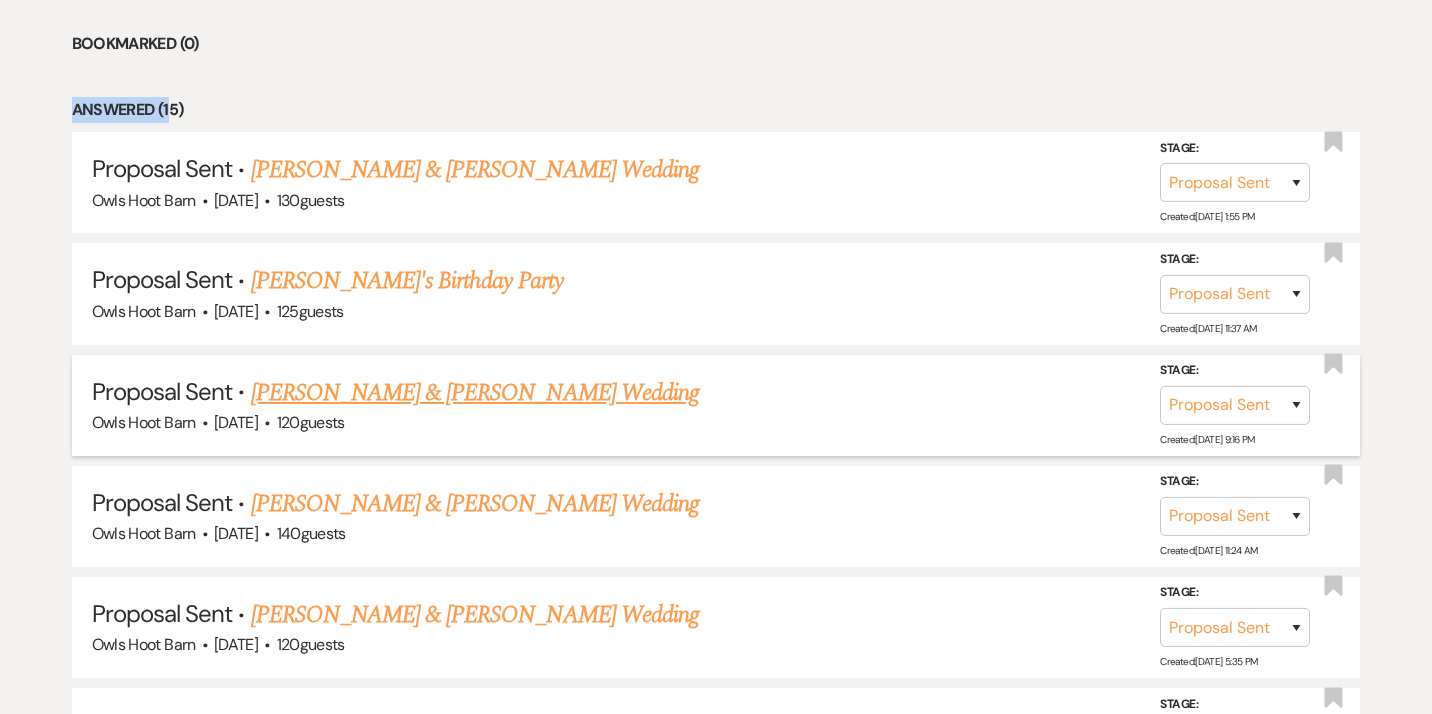 click on "[PERSON_NAME] & [PERSON_NAME] Wedding" at bounding box center (475, 393) 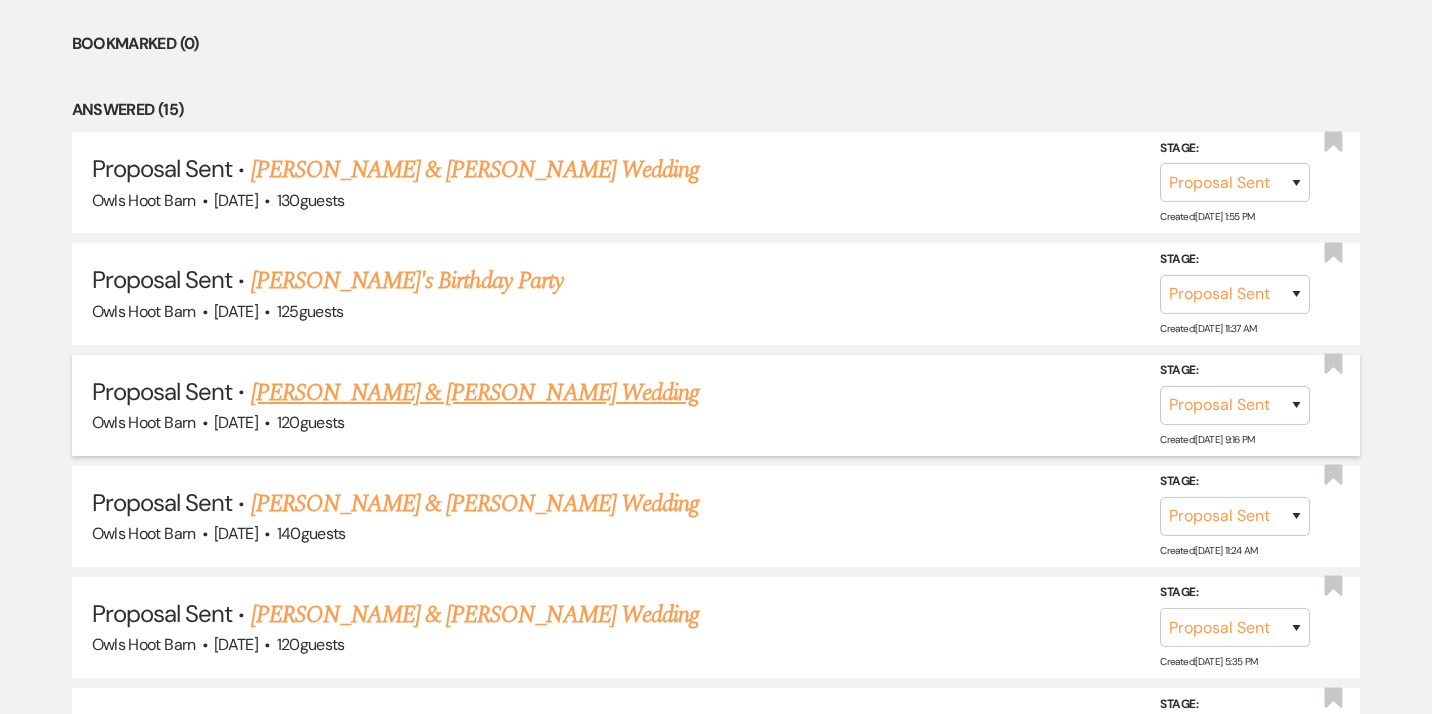 scroll, scrollTop: 0, scrollLeft: 0, axis: both 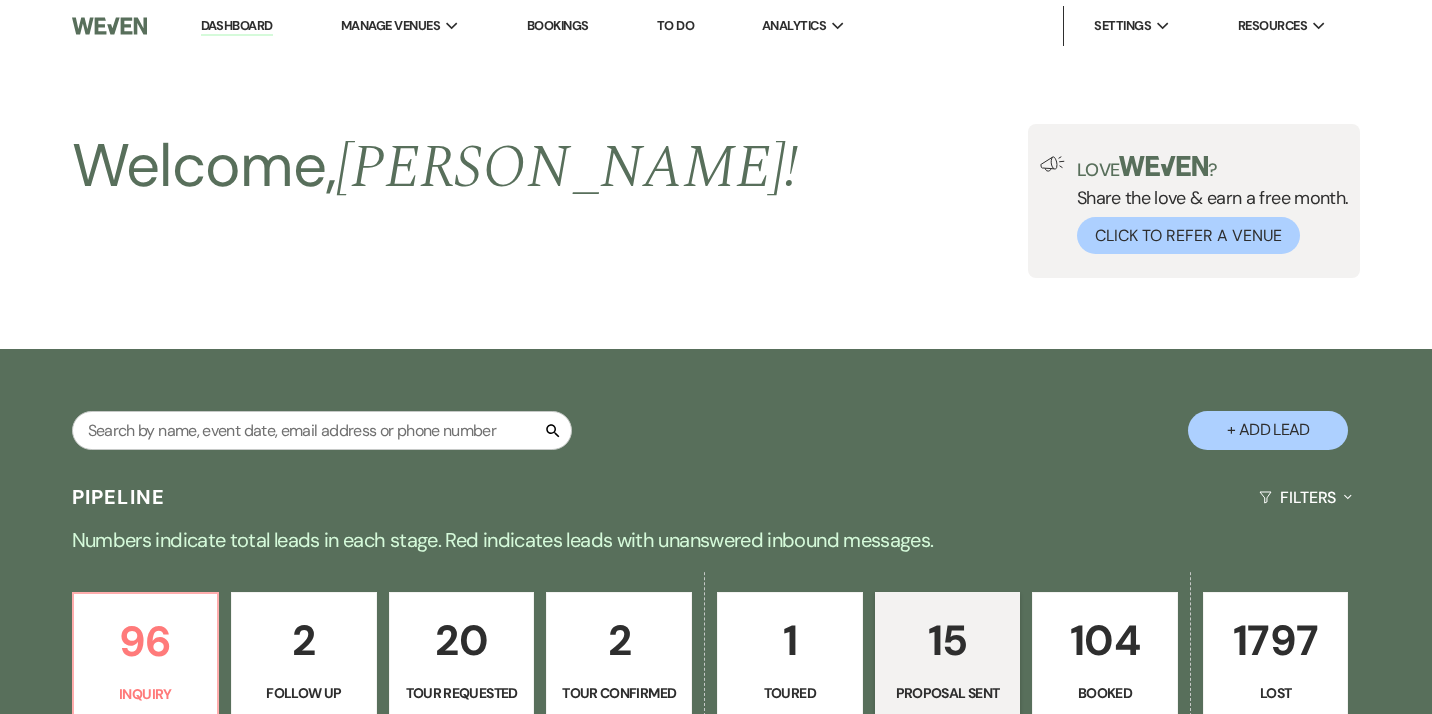 select on "6" 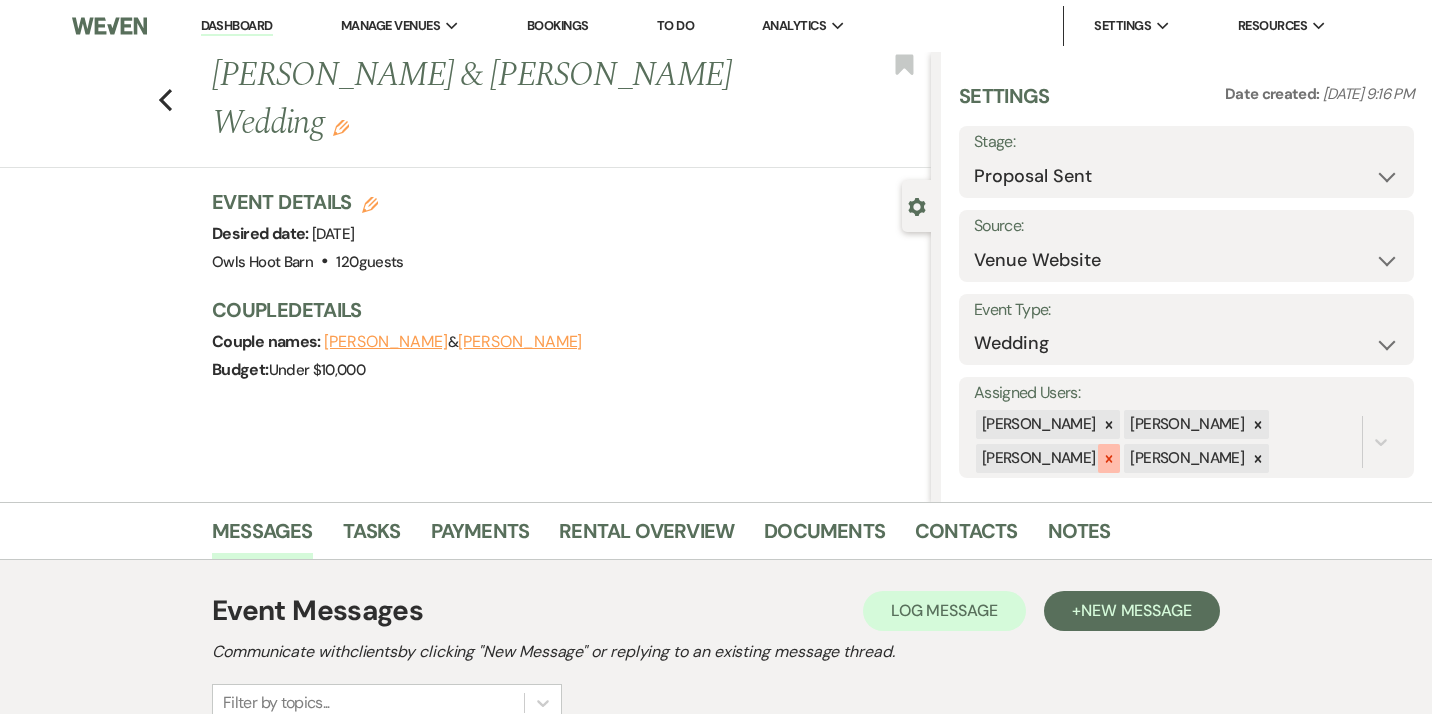 click 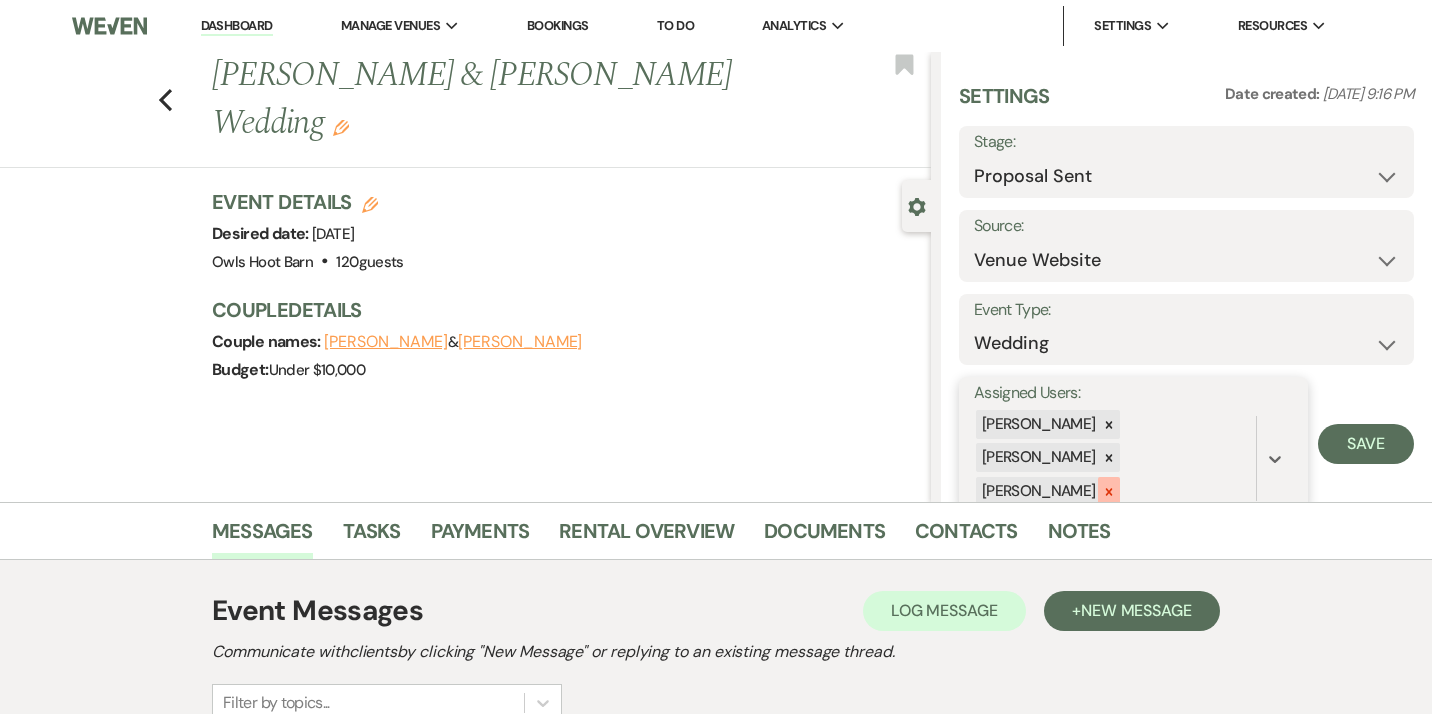 click 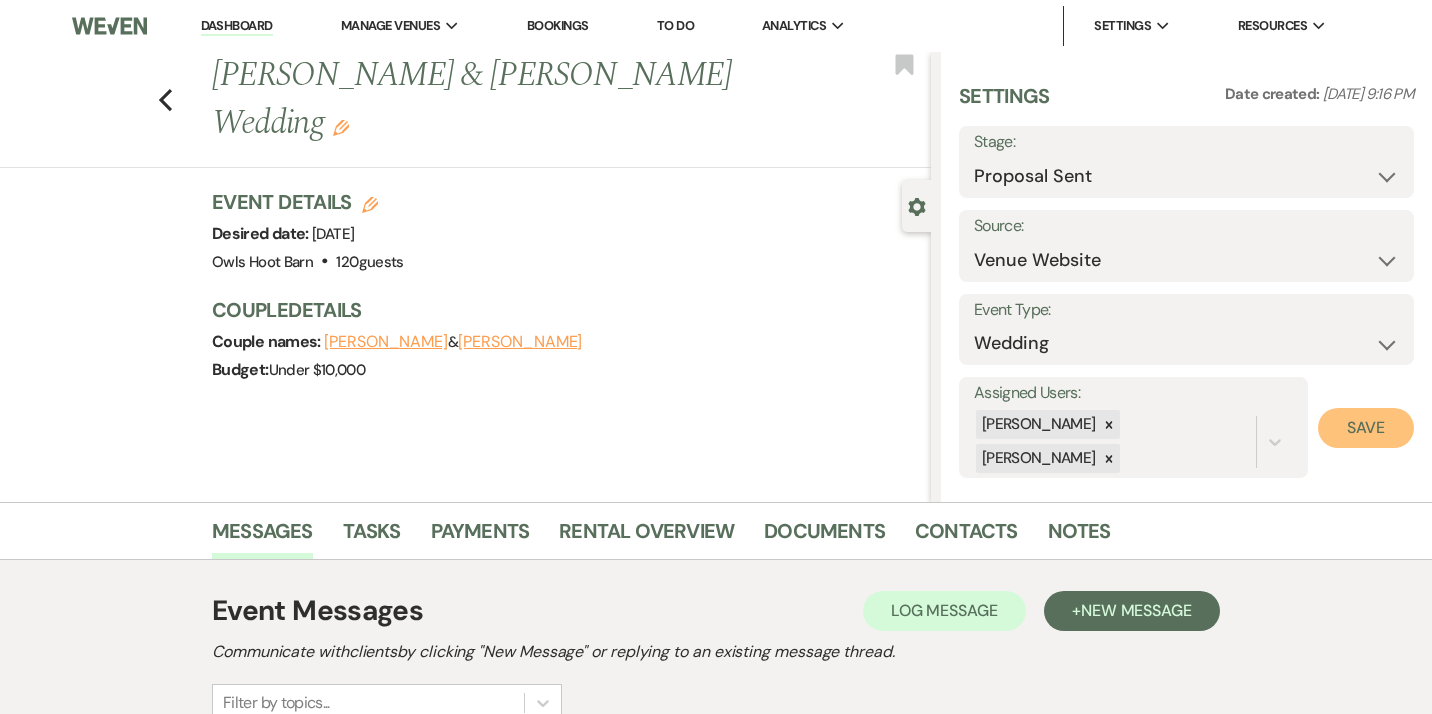 click on "Save" at bounding box center (1366, 428) 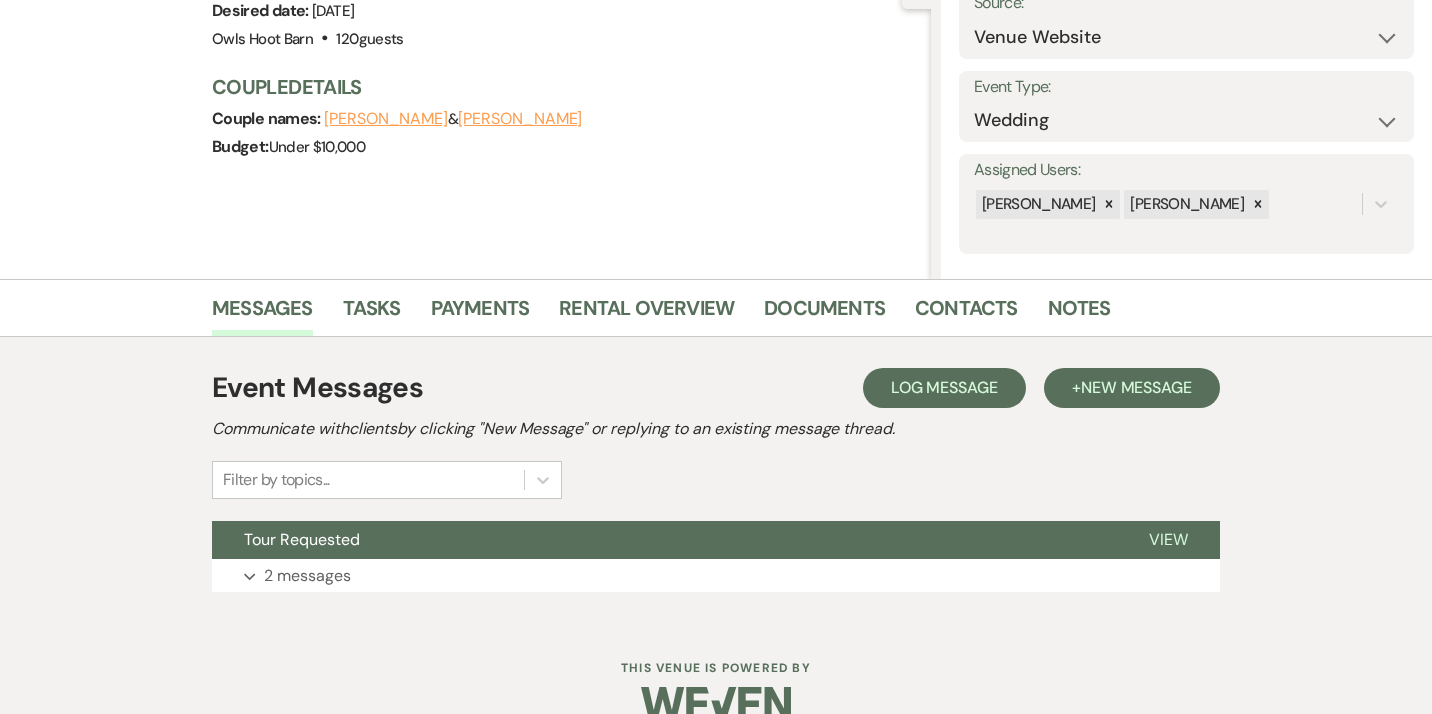 scroll, scrollTop: 260, scrollLeft: 0, axis: vertical 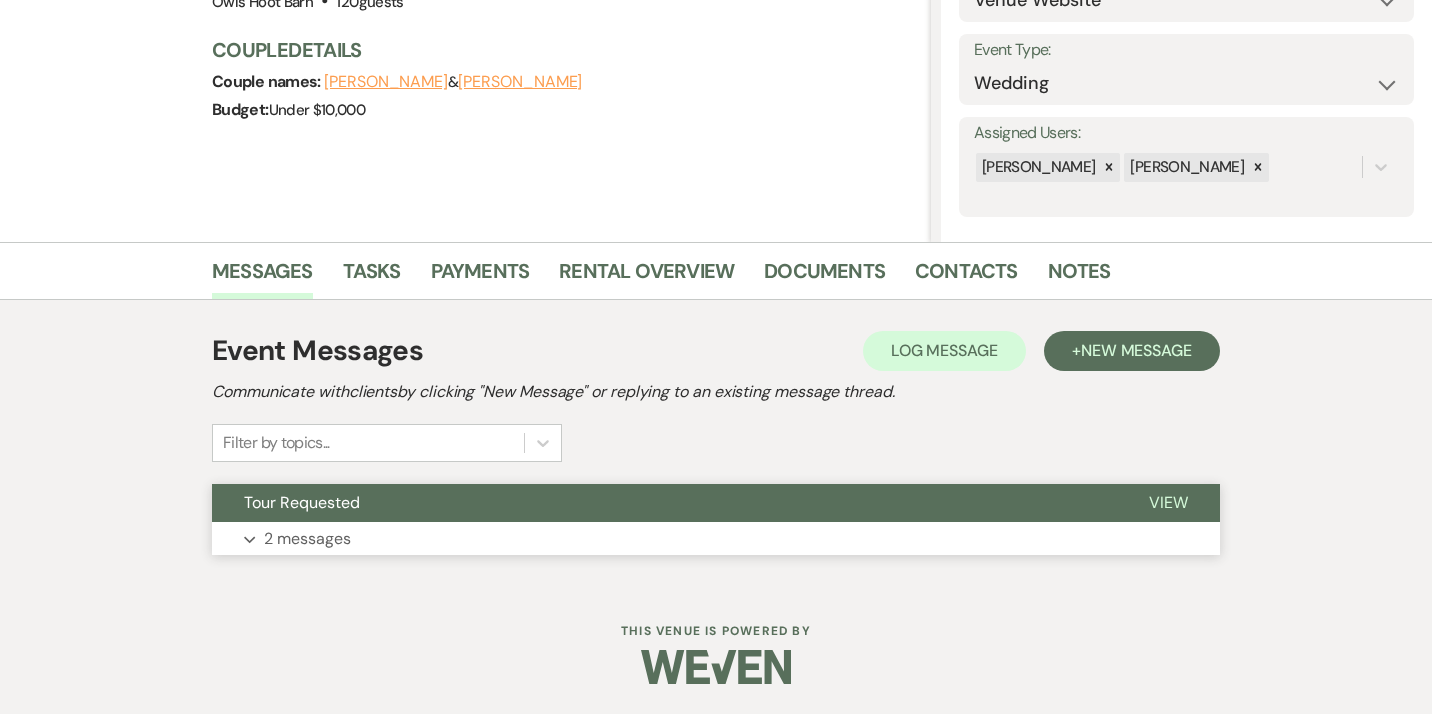click on "Expand 2 messages" at bounding box center [716, 539] 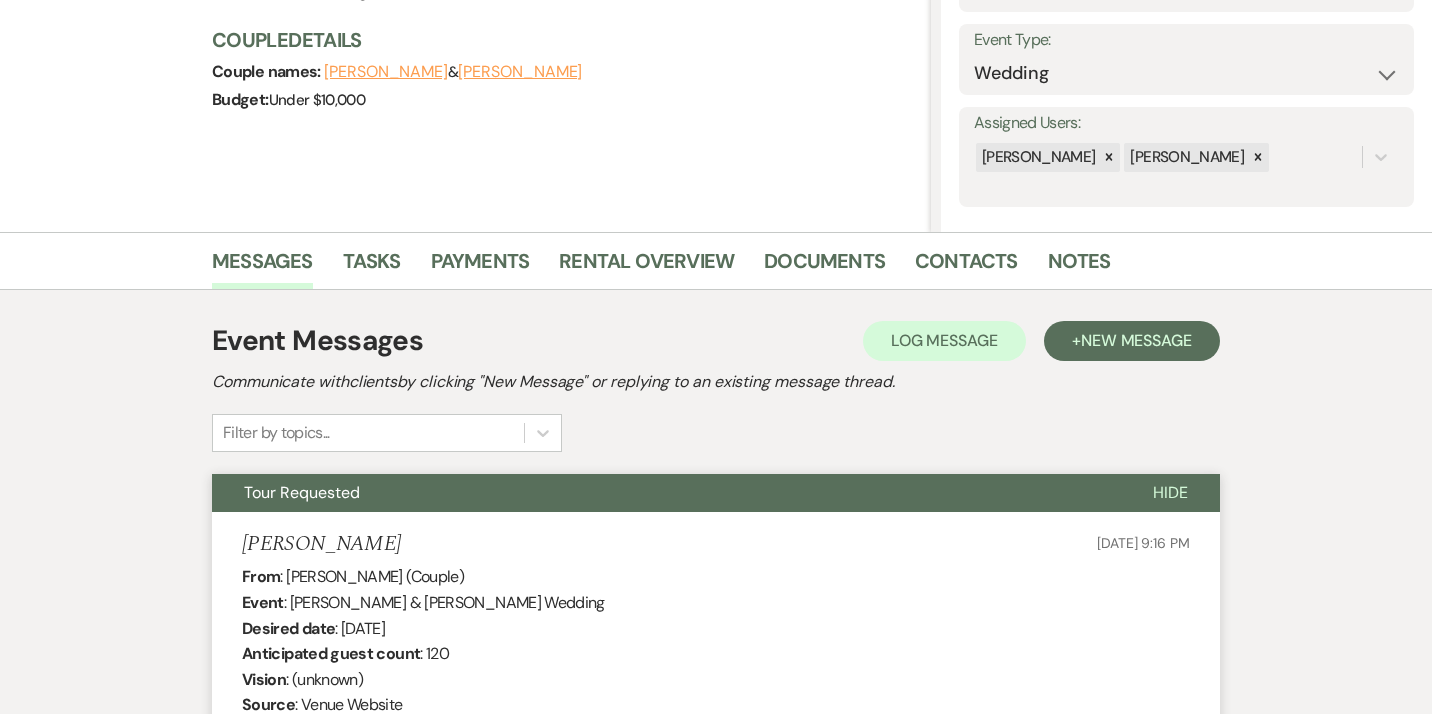 scroll, scrollTop: 0, scrollLeft: 0, axis: both 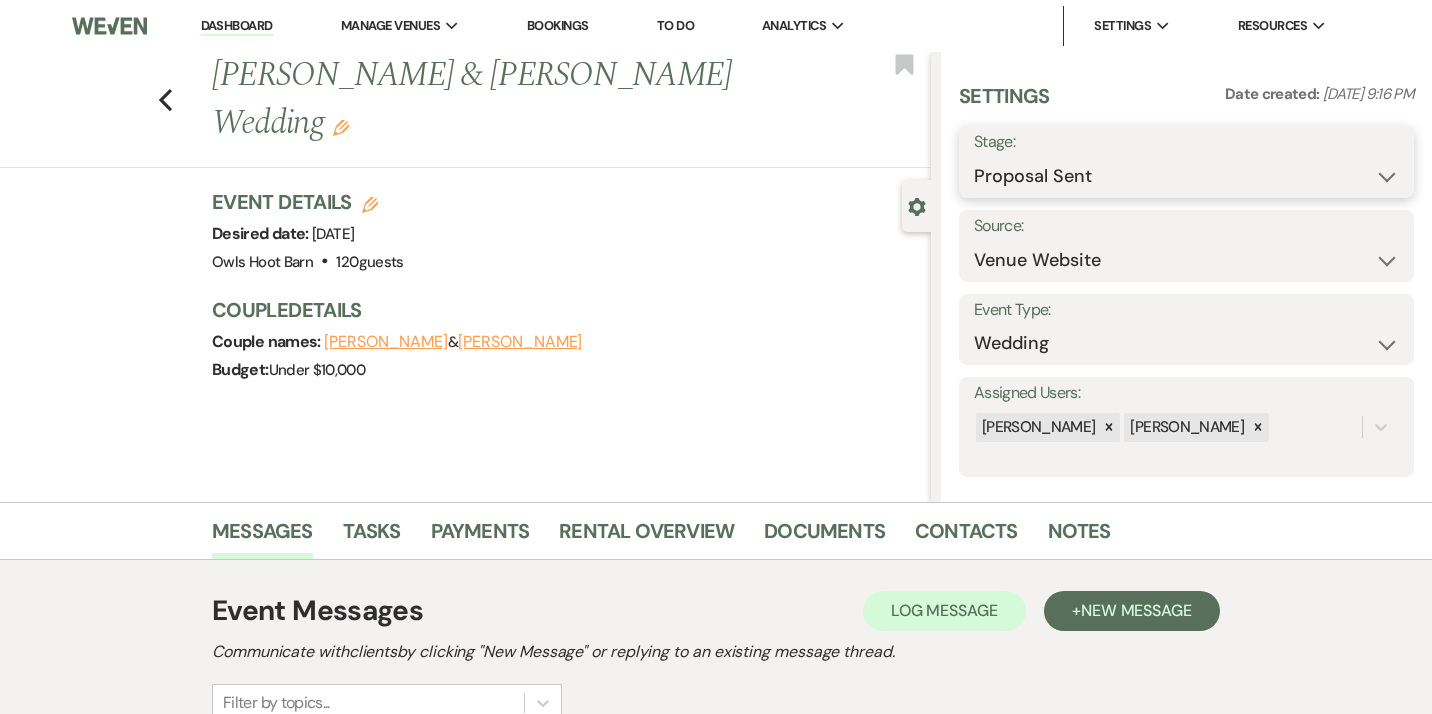 select on "8" 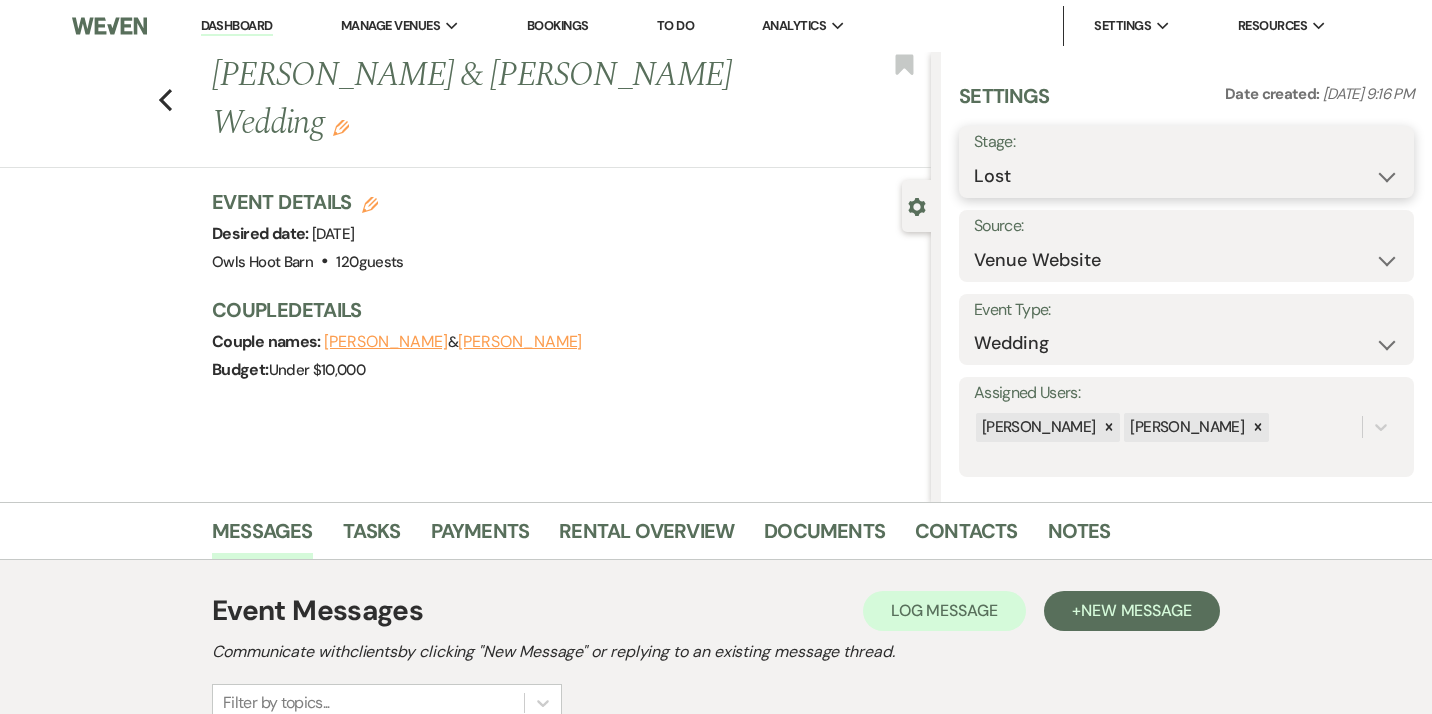 click on "Lost" at bounding box center [0, 0] 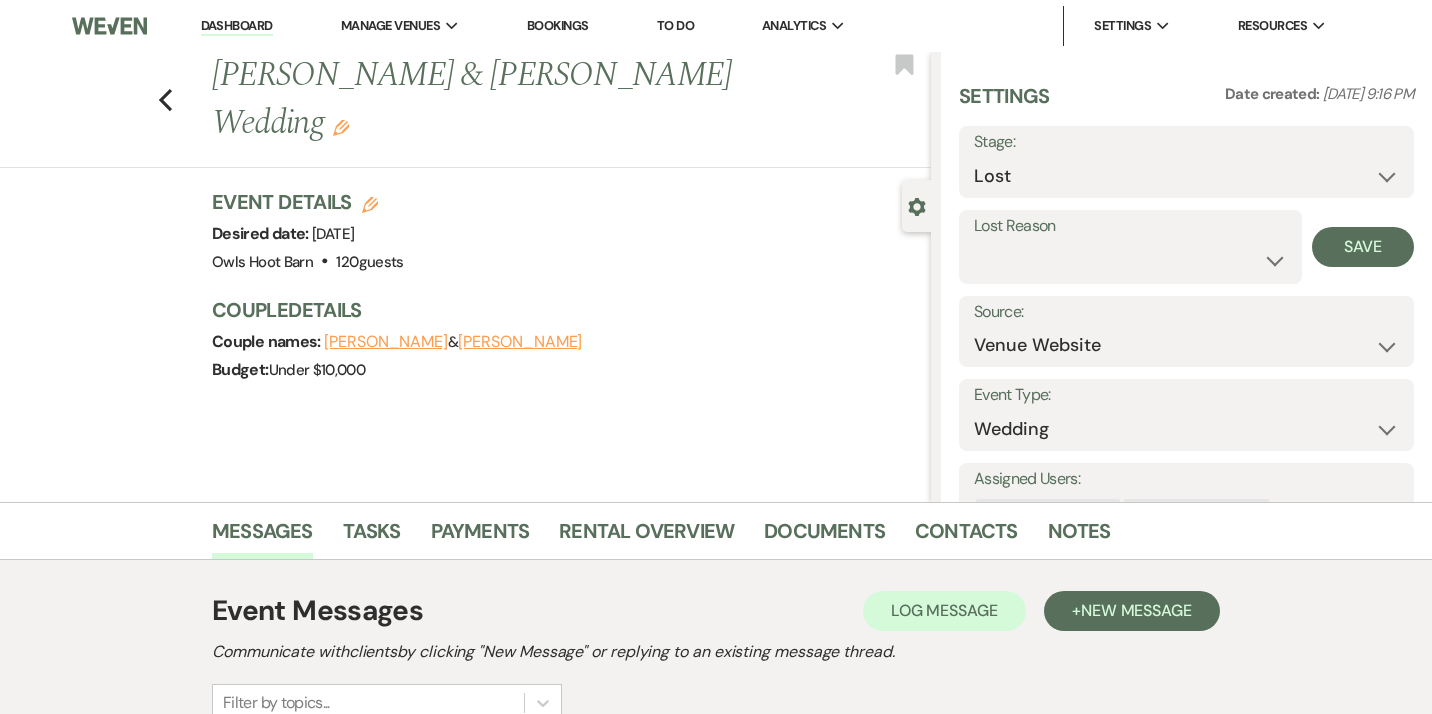 click on "Lost Reason" at bounding box center [1130, 226] 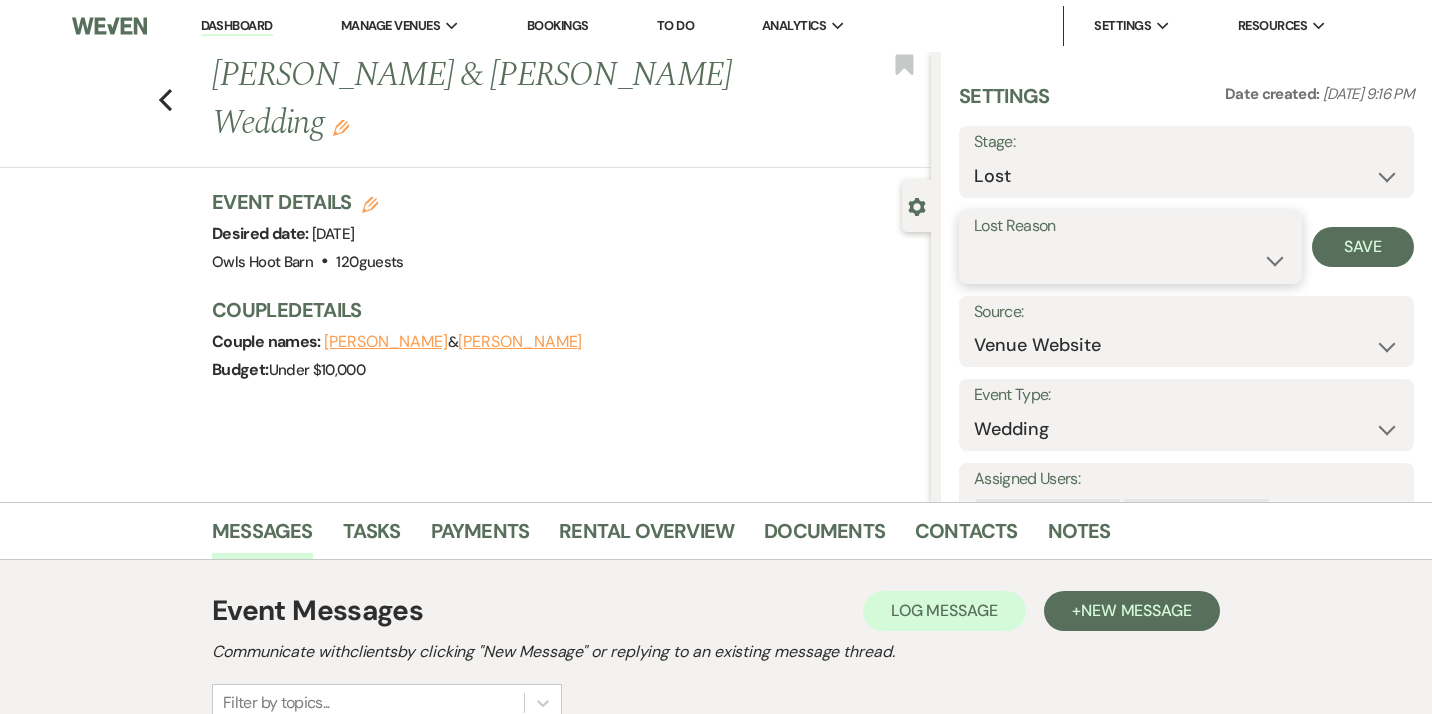 select on "6" 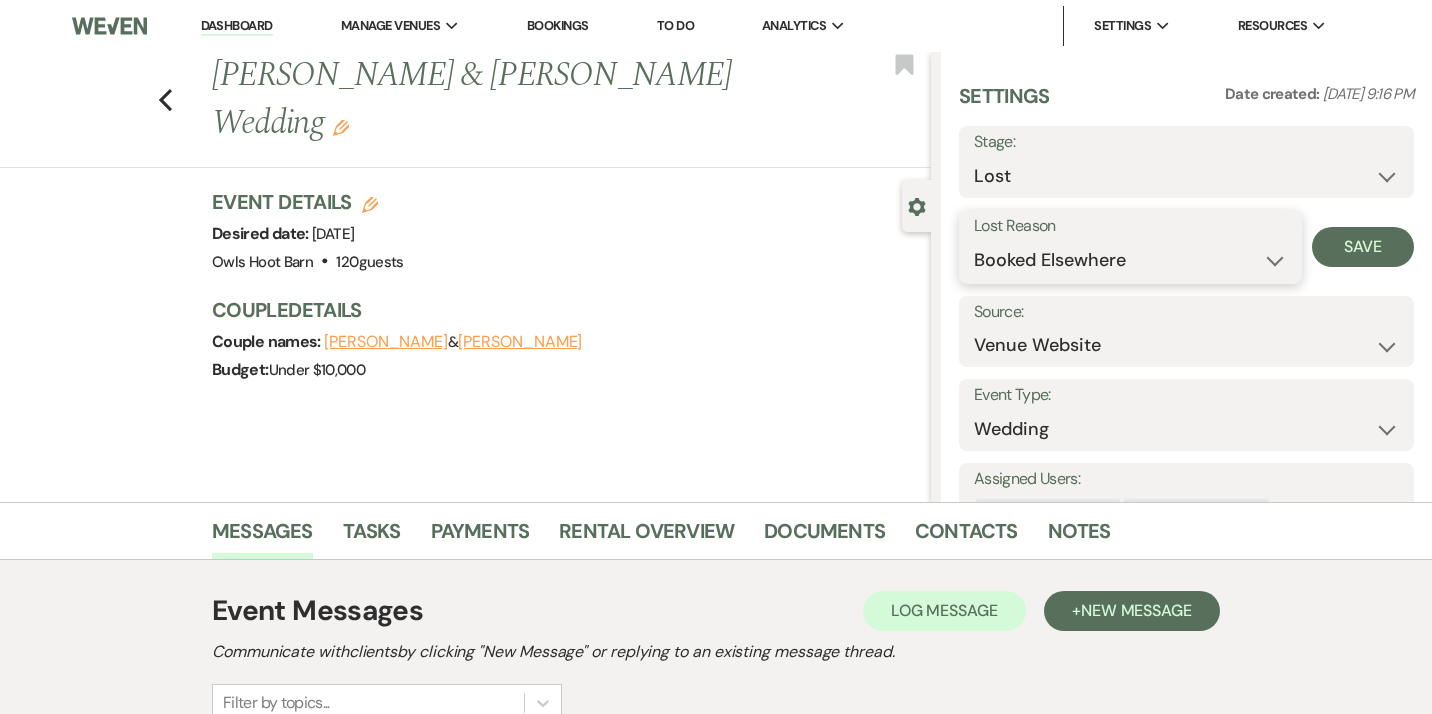 click on "Booked Elsewhere" at bounding box center (0, 0) 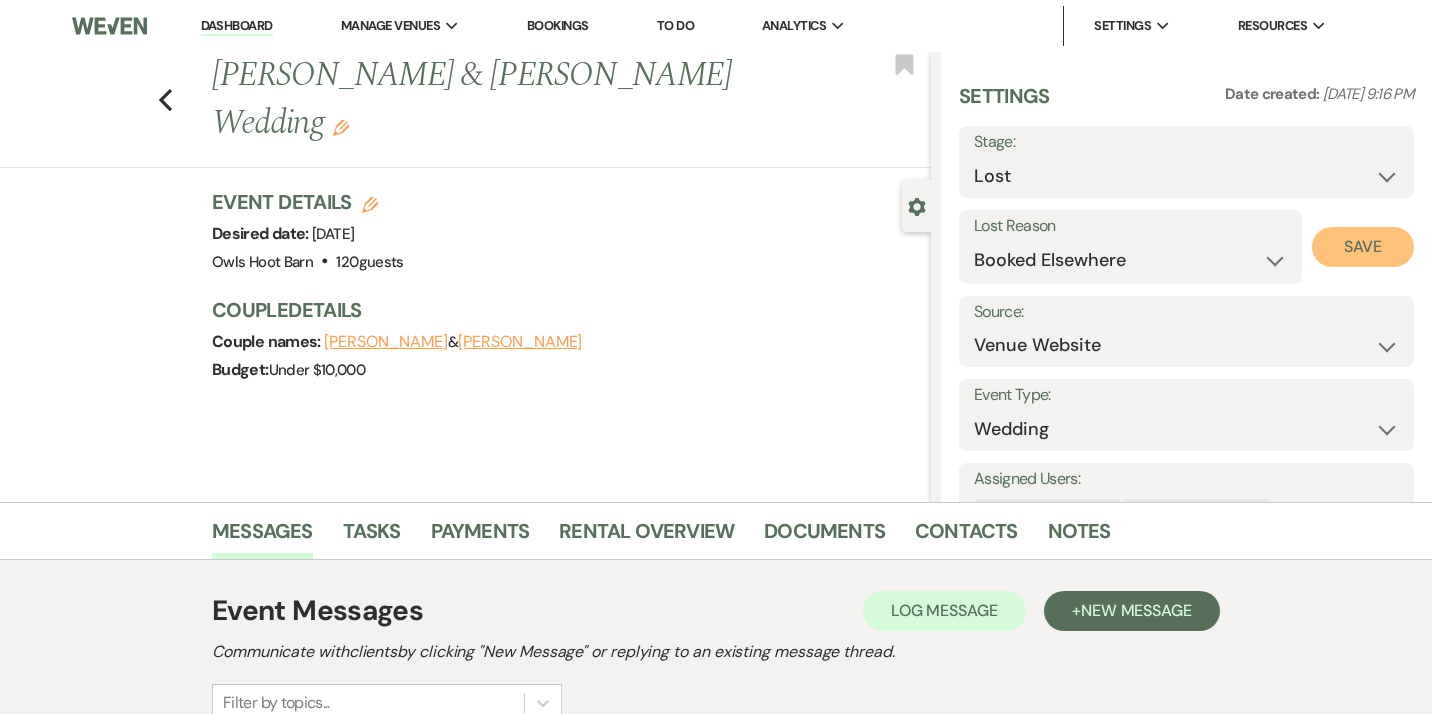 click on "Save" at bounding box center (1363, 247) 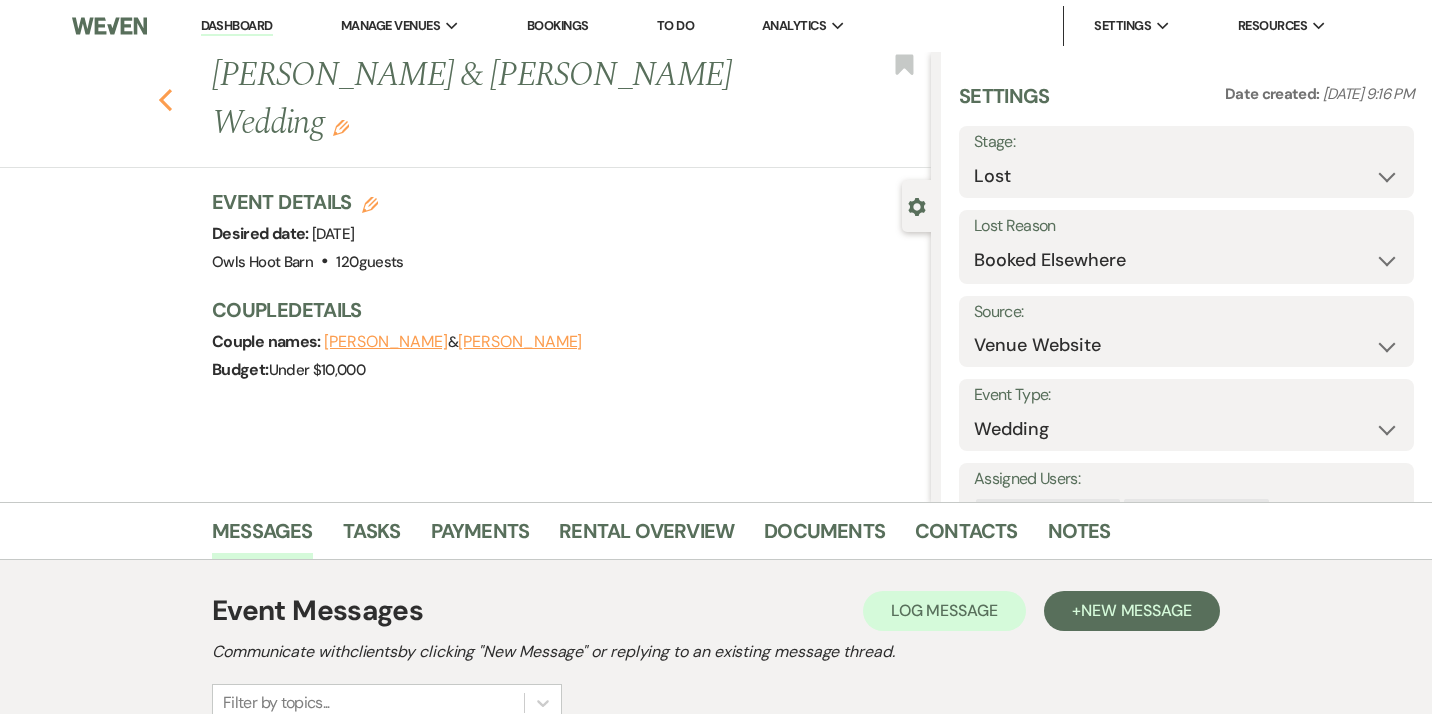 click on "Previous" 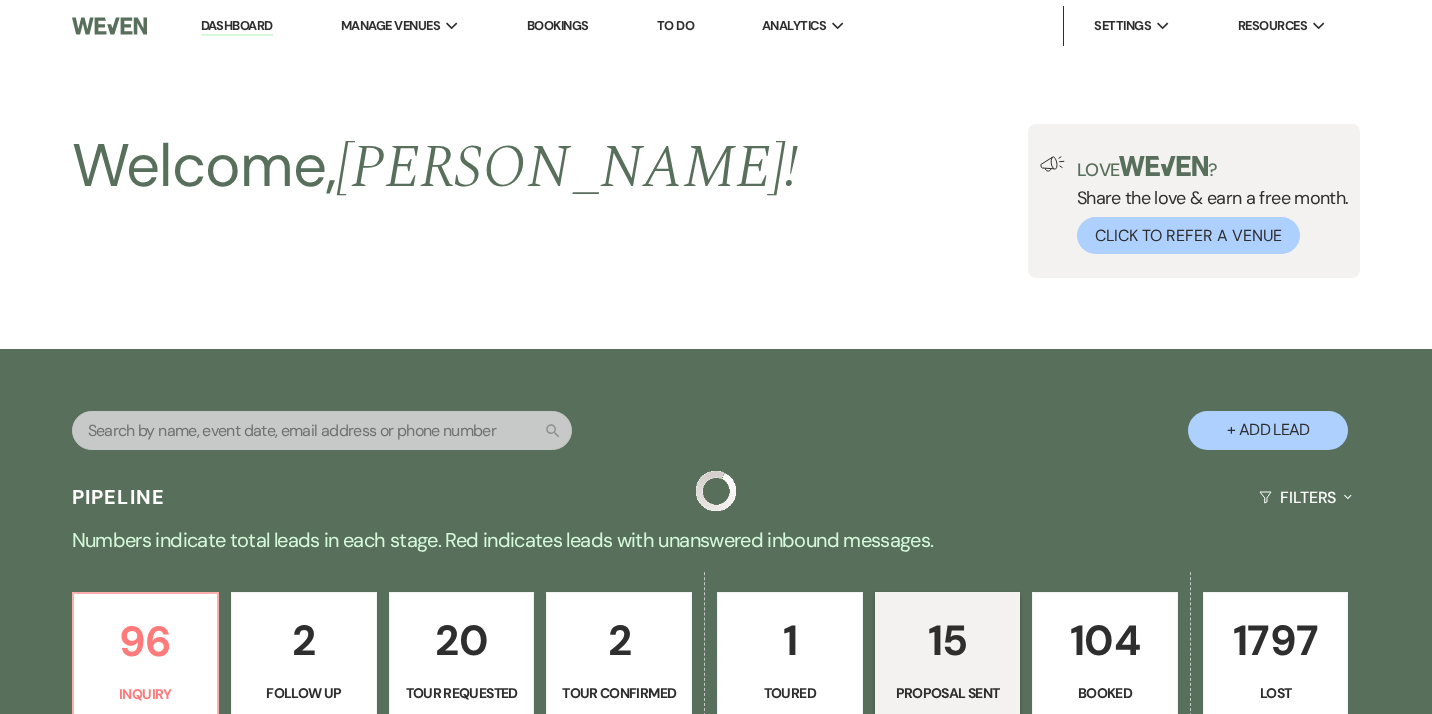 scroll, scrollTop: 883, scrollLeft: 0, axis: vertical 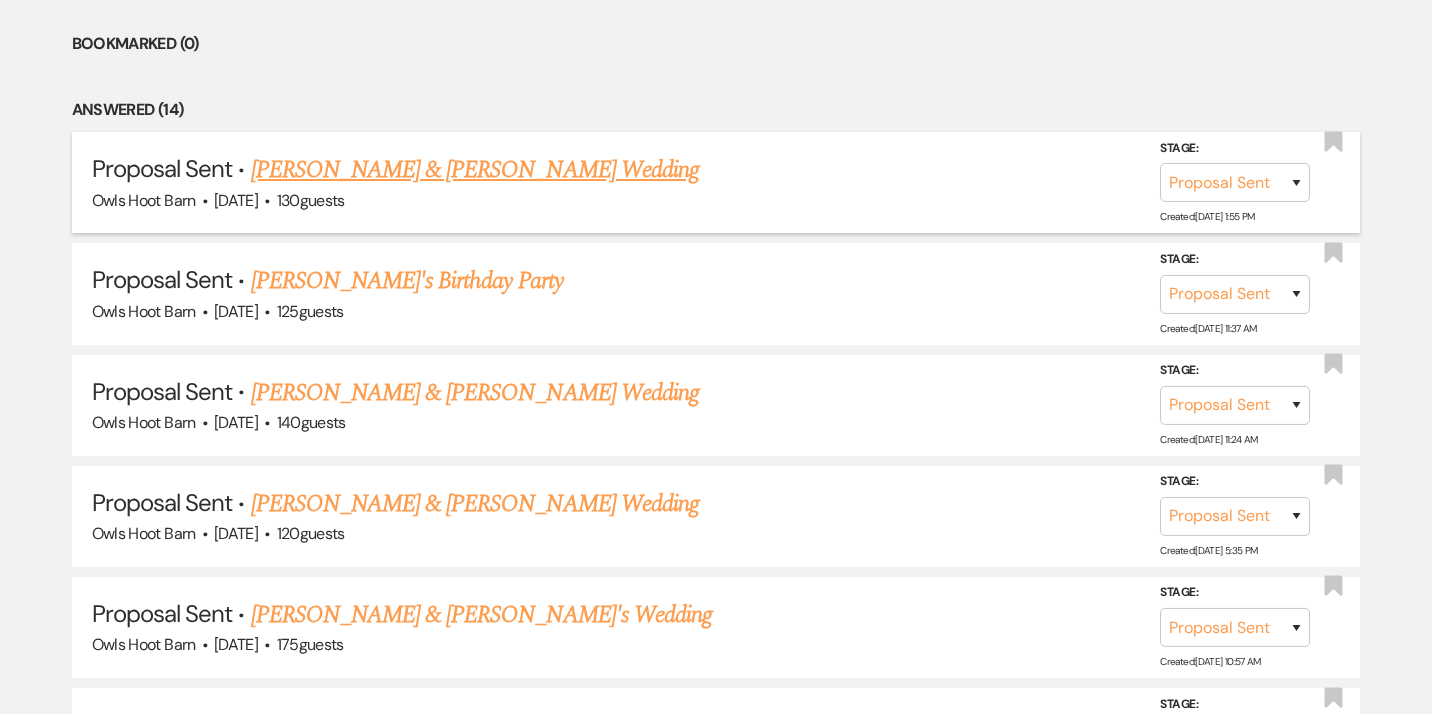click on "[PERSON_NAME] & [PERSON_NAME] Wedding" at bounding box center [475, 170] 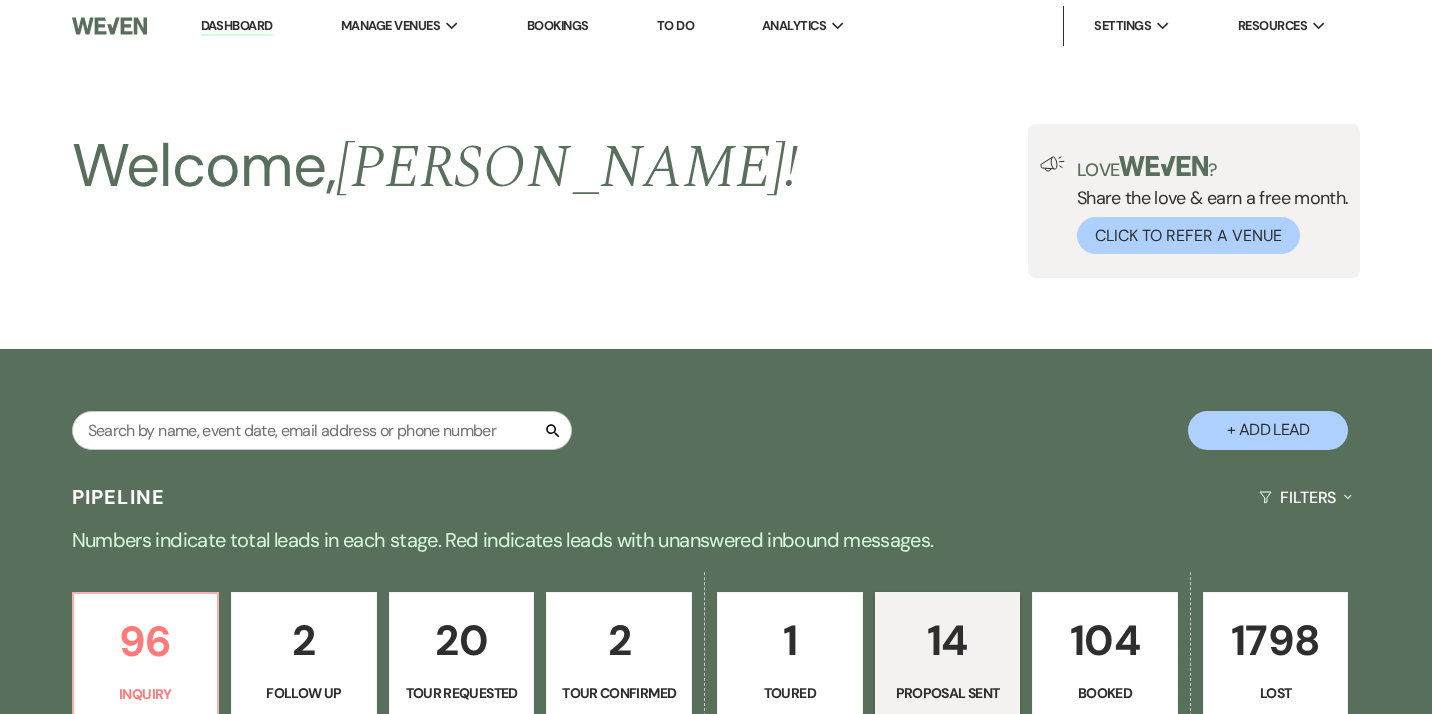 select on "6" 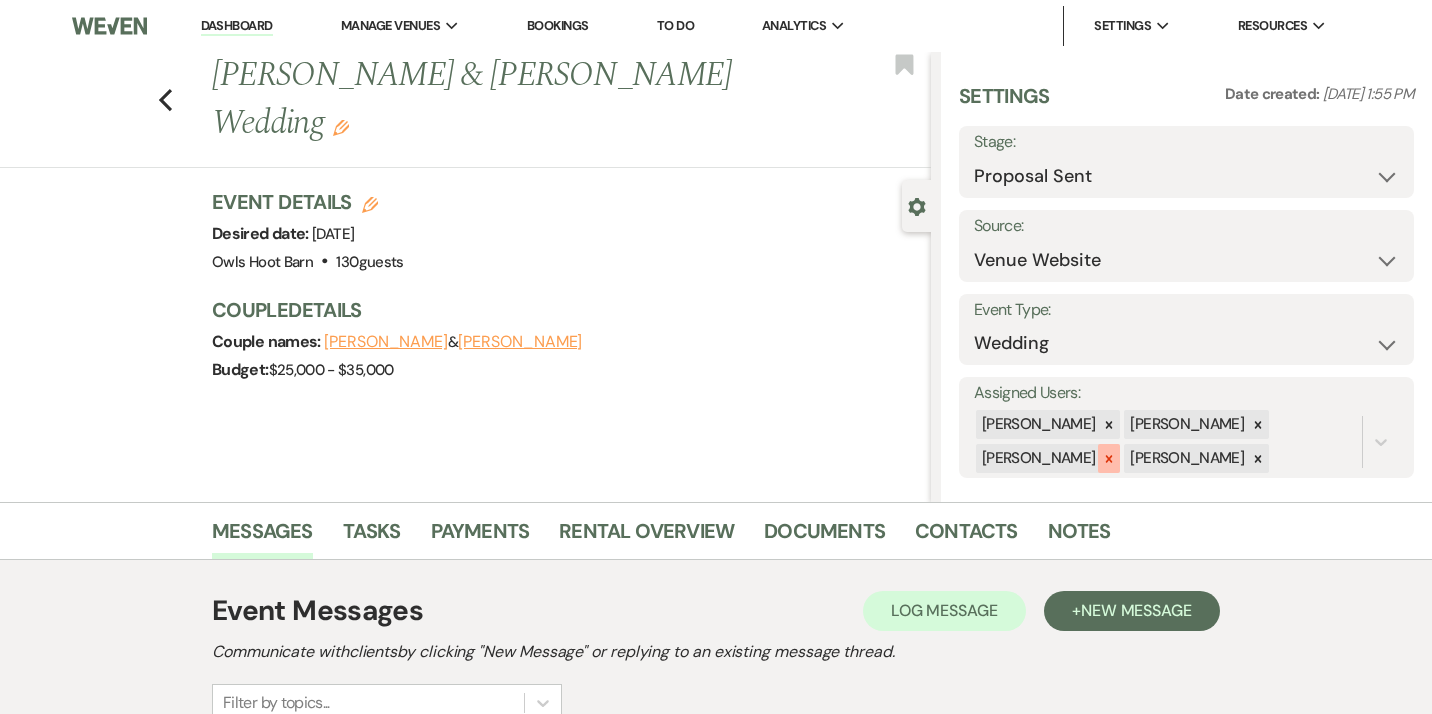 click 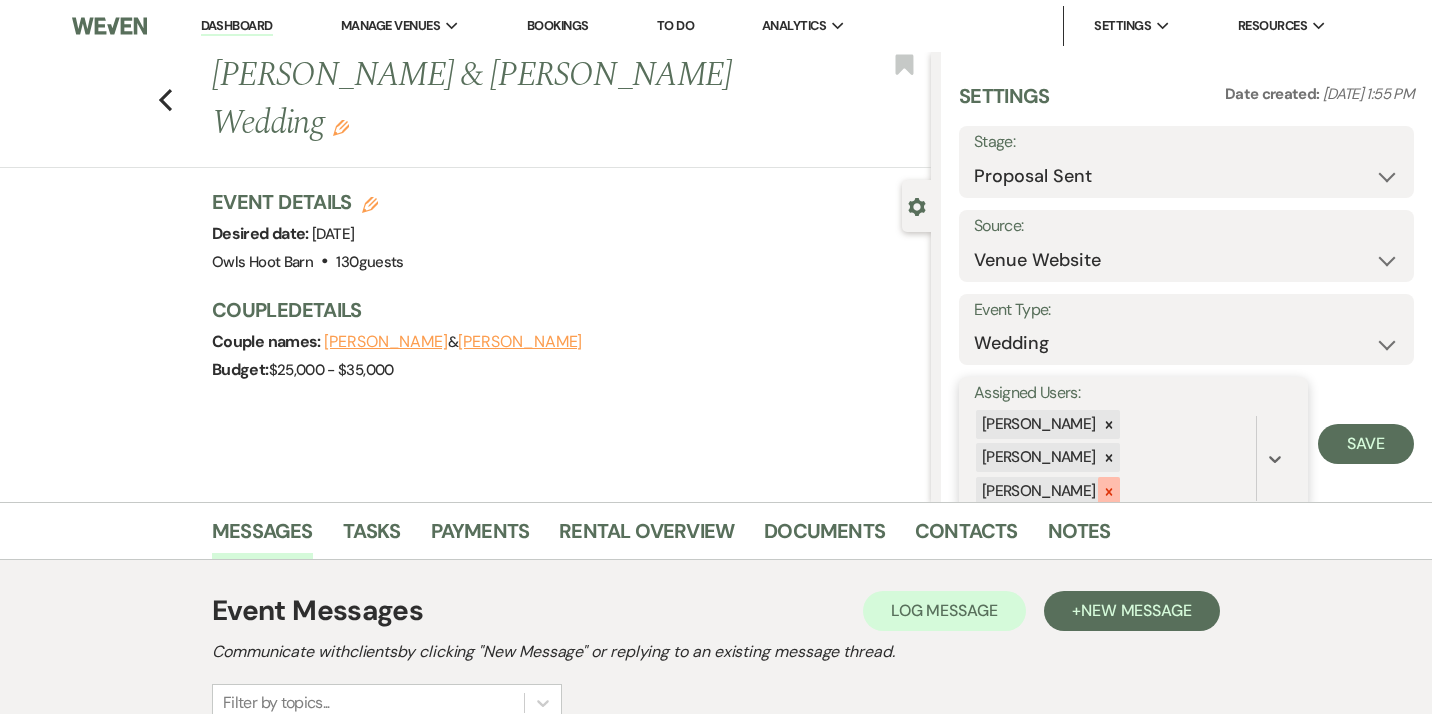 click 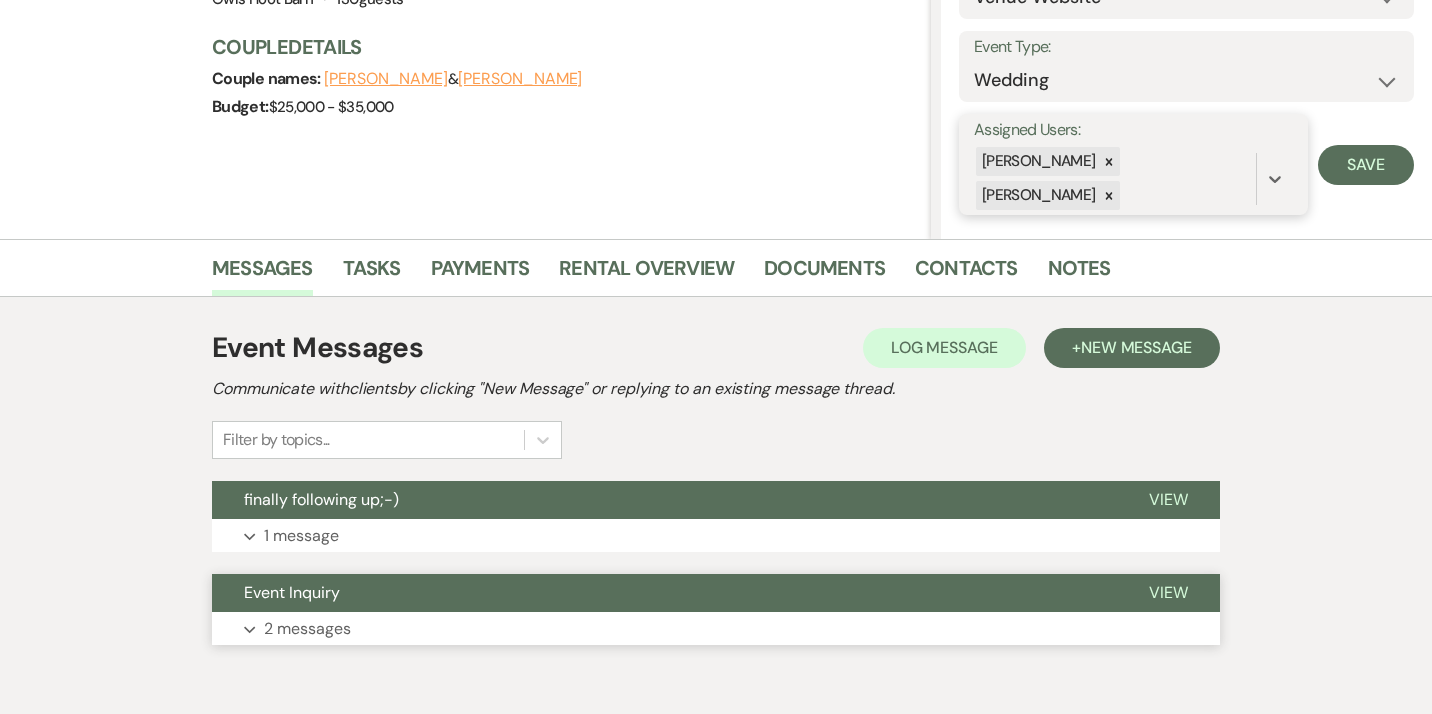 scroll, scrollTop: 353, scrollLeft: 0, axis: vertical 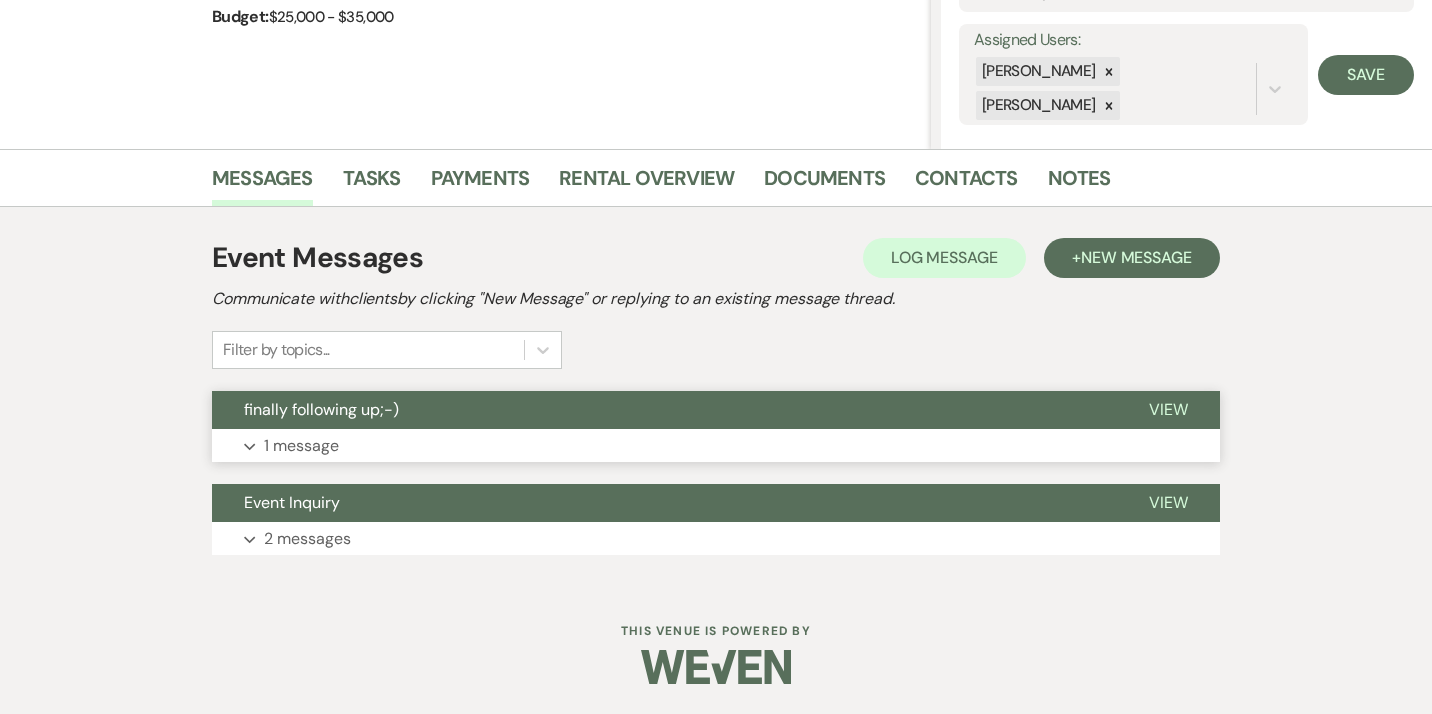 click on "Expand 1 message" at bounding box center [716, 446] 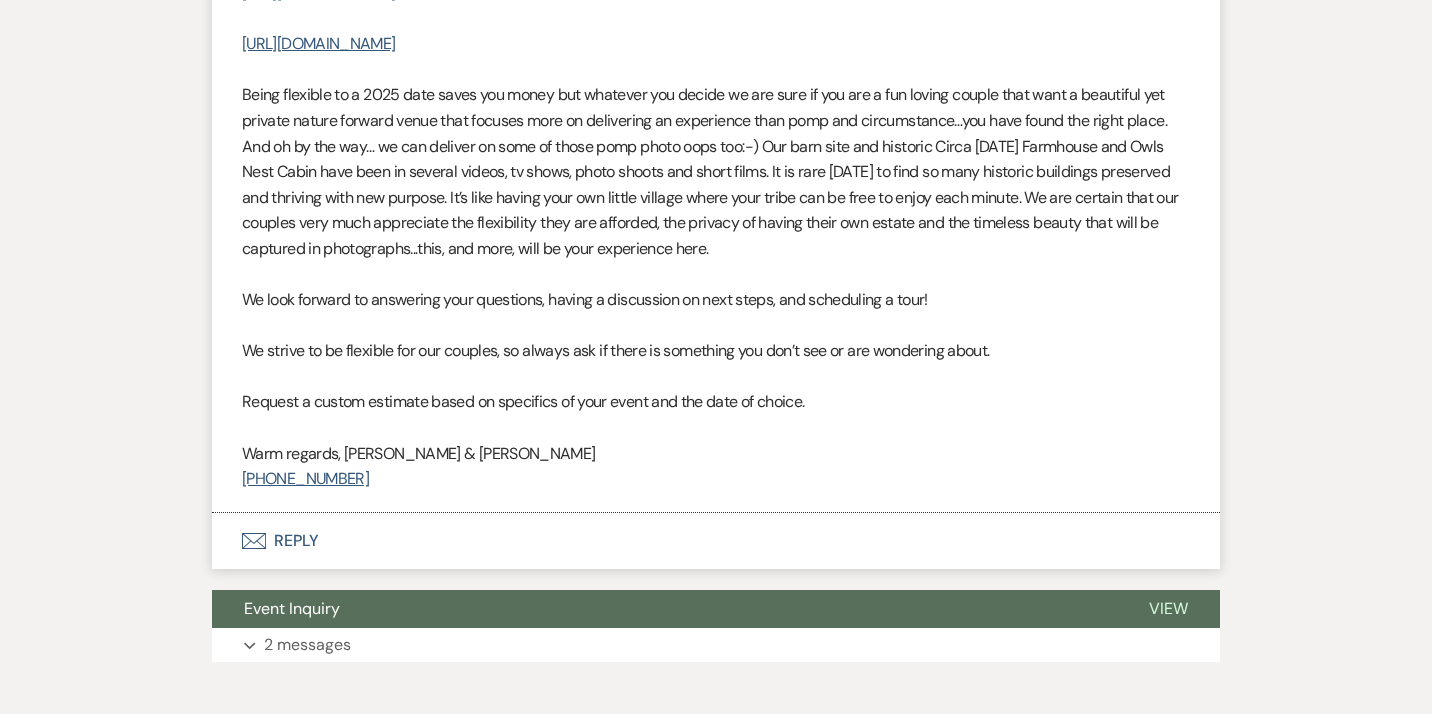 scroll, scrollTop: 10043, scrollLeft: 0, axis: vertical 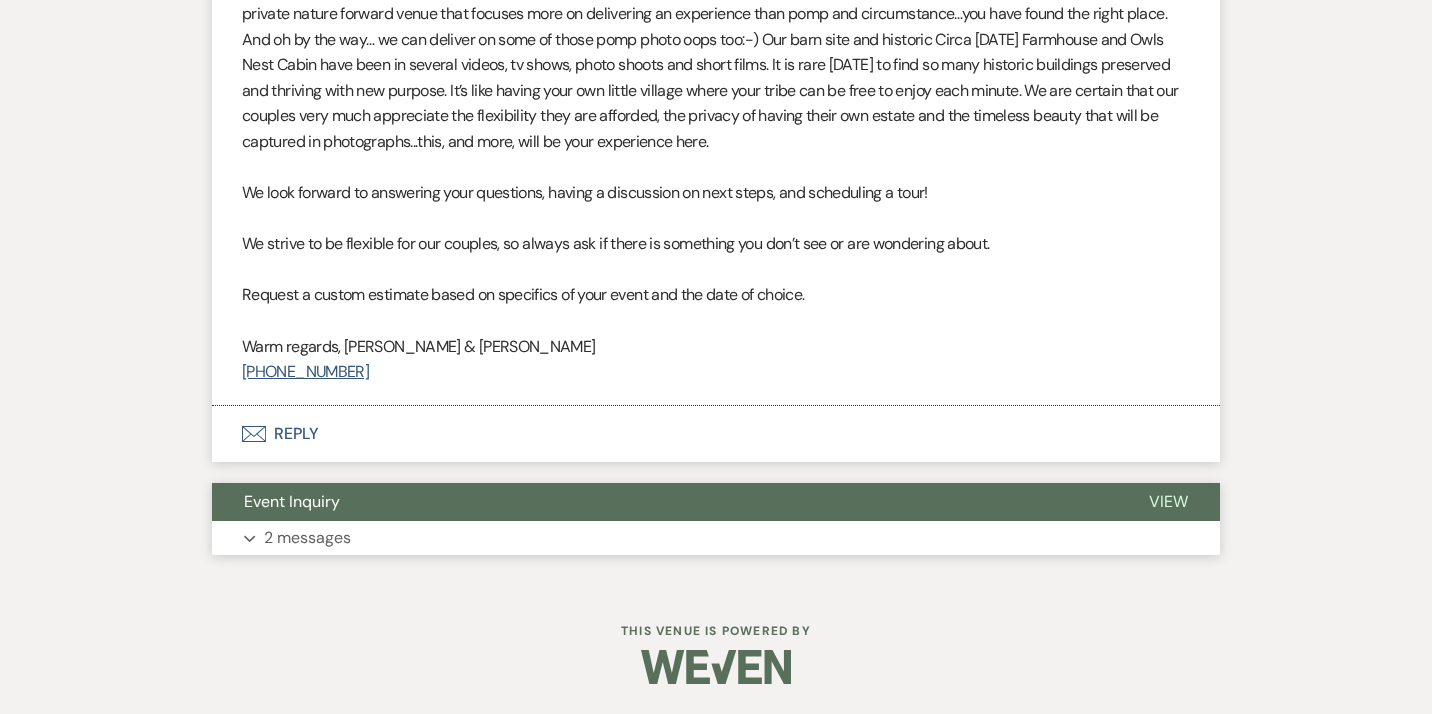 click on "Expand 2 messages" at bounding box center [716, 538] 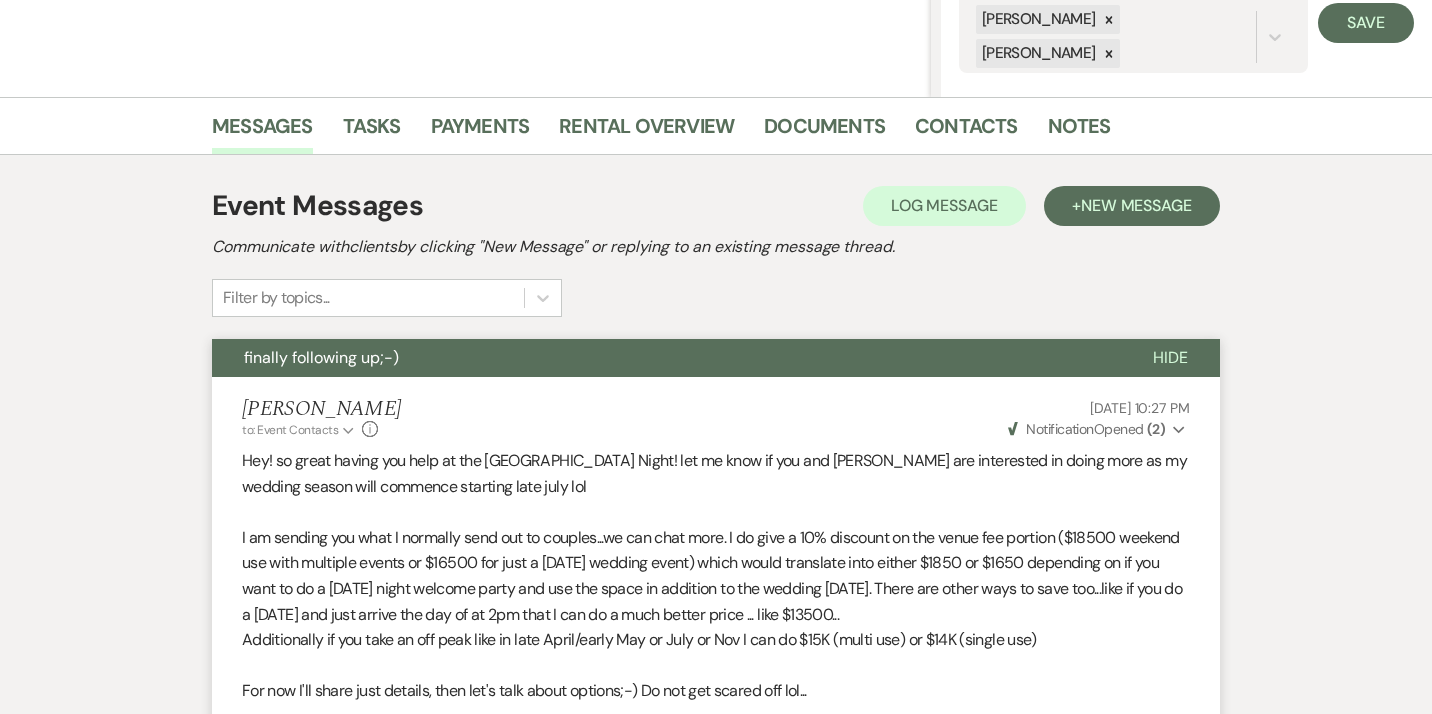 scroll, scrollTop: 0, scrollLeft: 0, axis: both 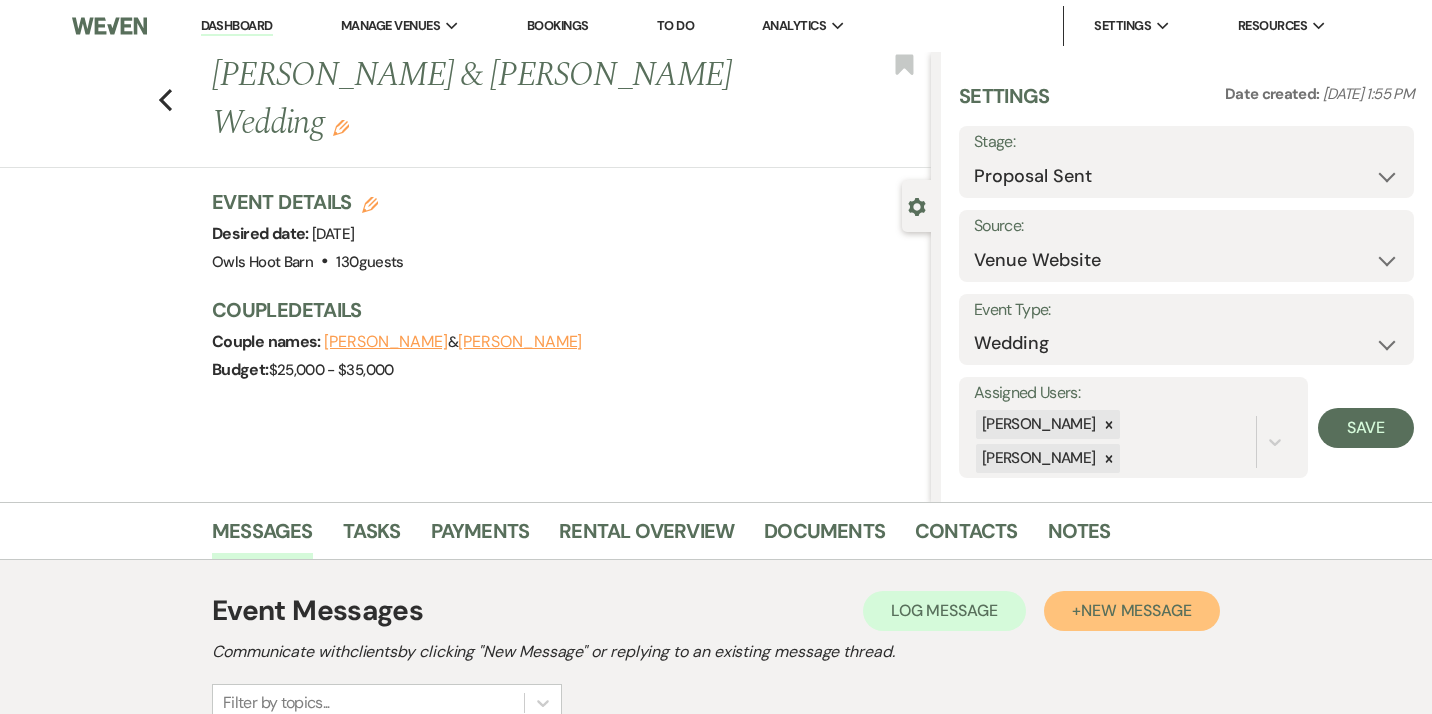 click on "New Message" at bounding box center (1136, 610) 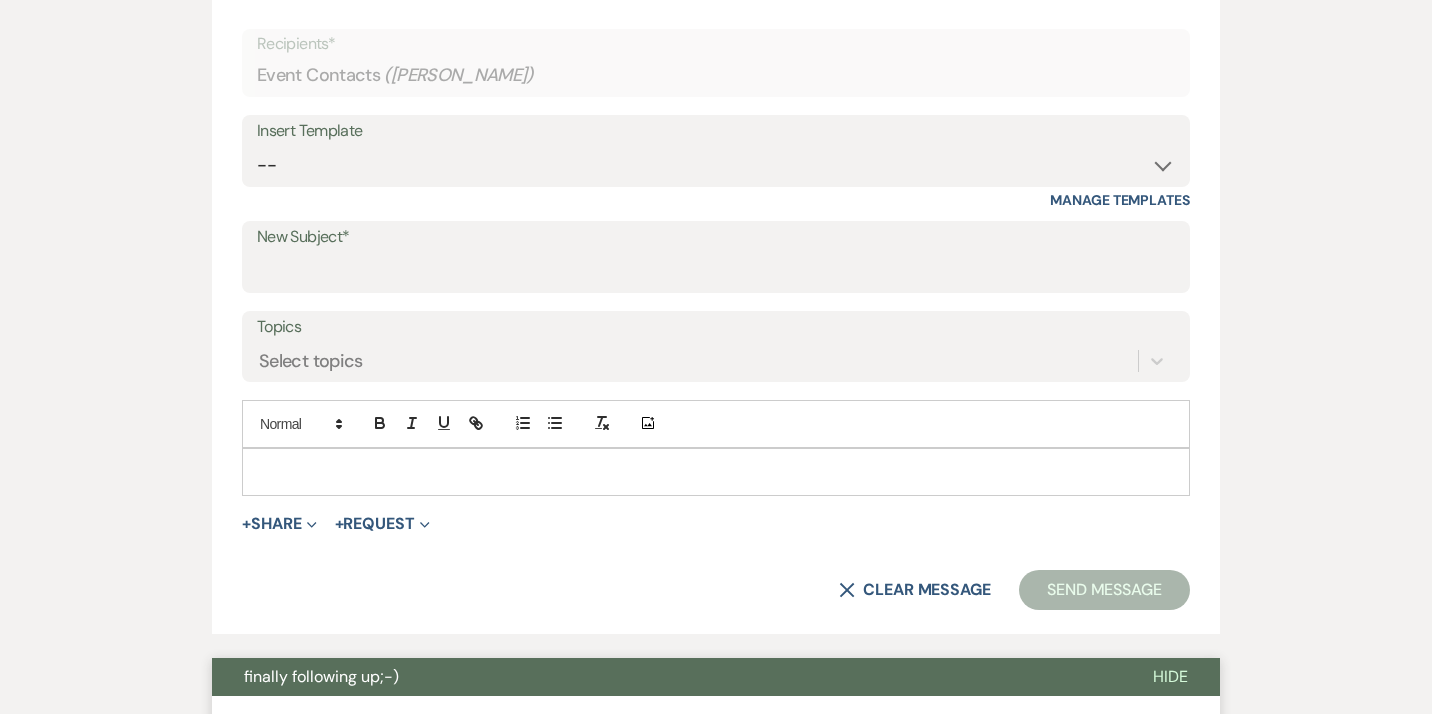 scroll, scrollTop: 827, scrollLeft: 0, axis: vertical 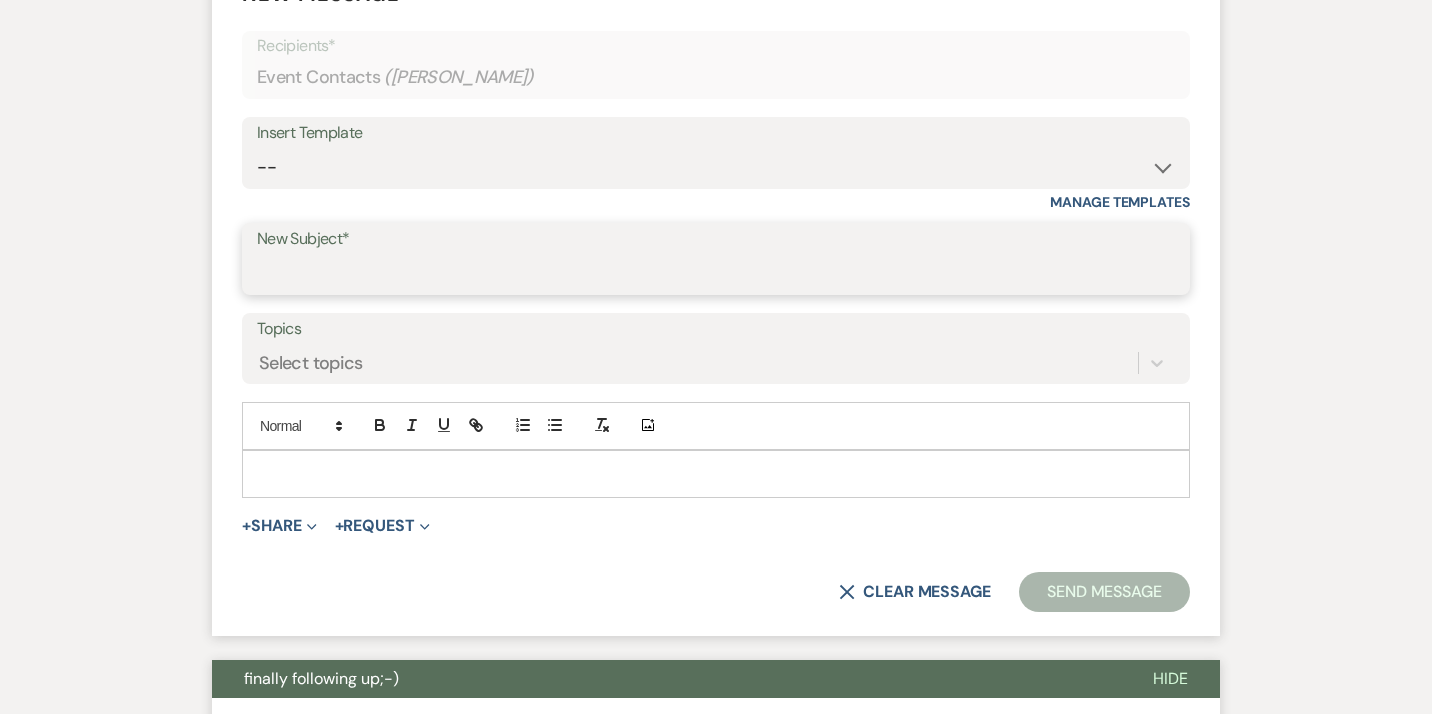 click on "New Subject*" at bounding box center [716, 273] 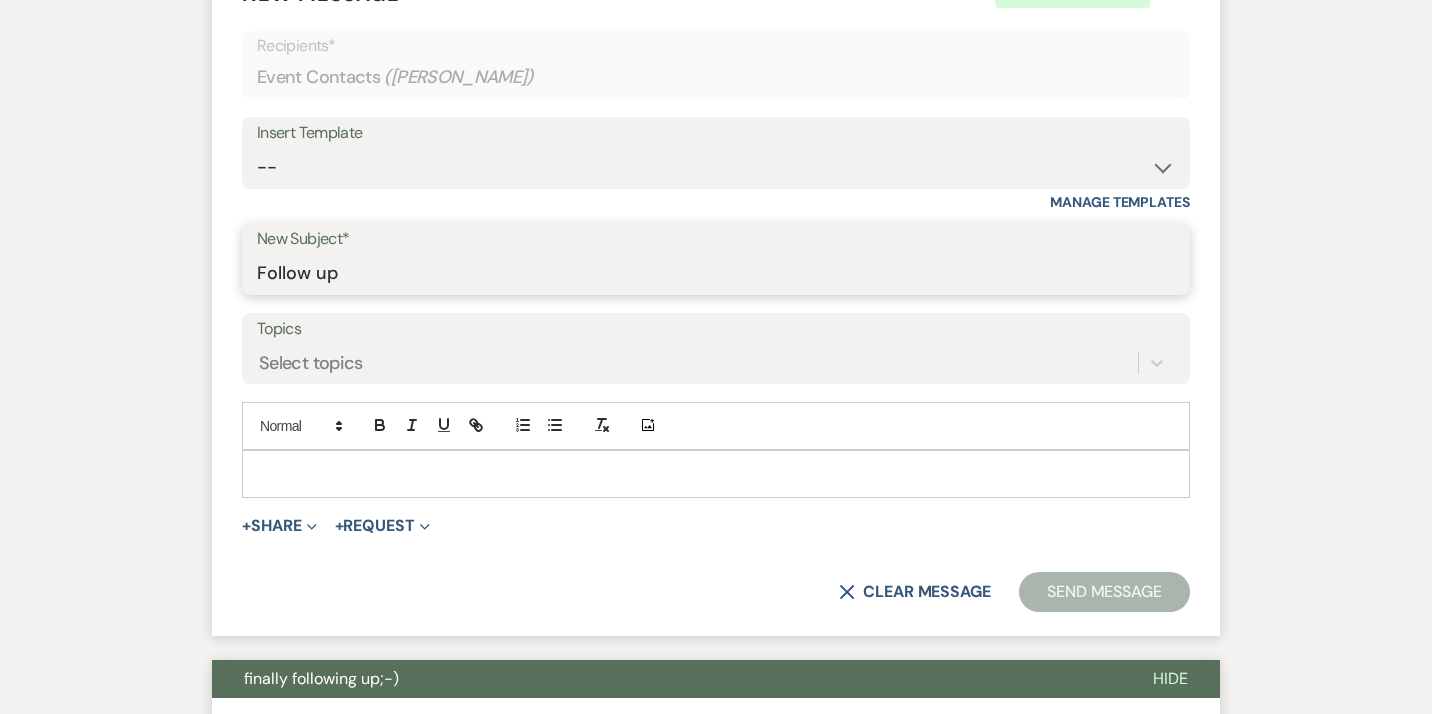 type on "Follow up" 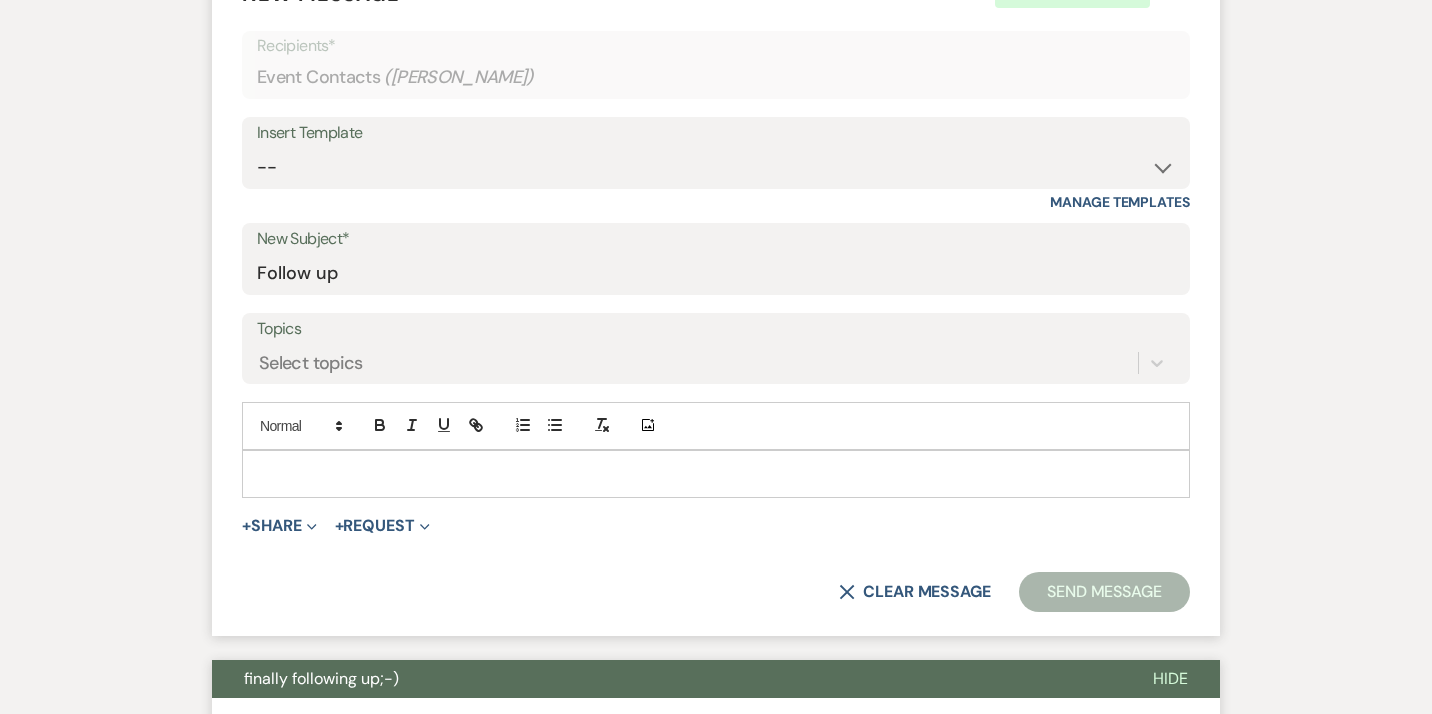 click at bounding box center (716, 474) 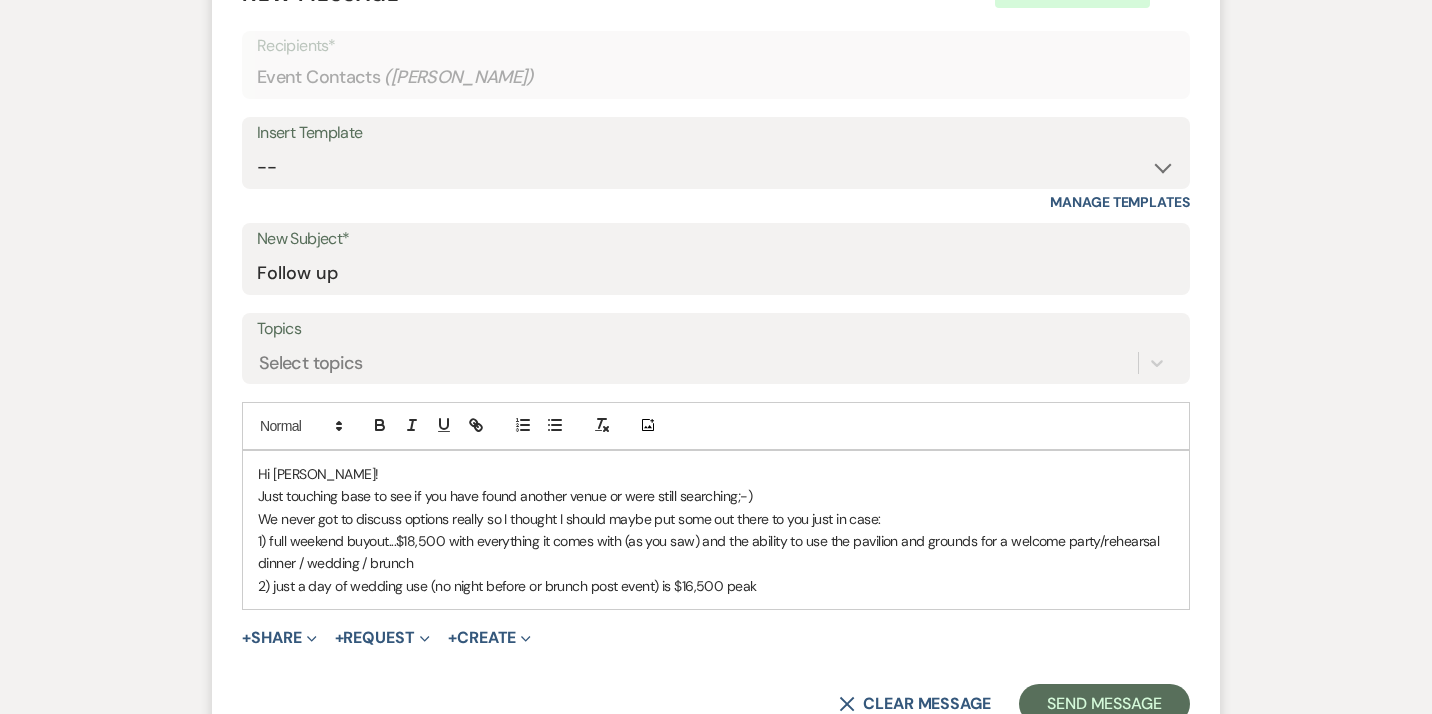 click on "1) full weekend buyout...$18,500 with everything it comes with (as you saw) and the ability to use the pavilion and grounds for a welcome party/rehearsal dinner / wedding / brunch" at bounding box center [716, 552] 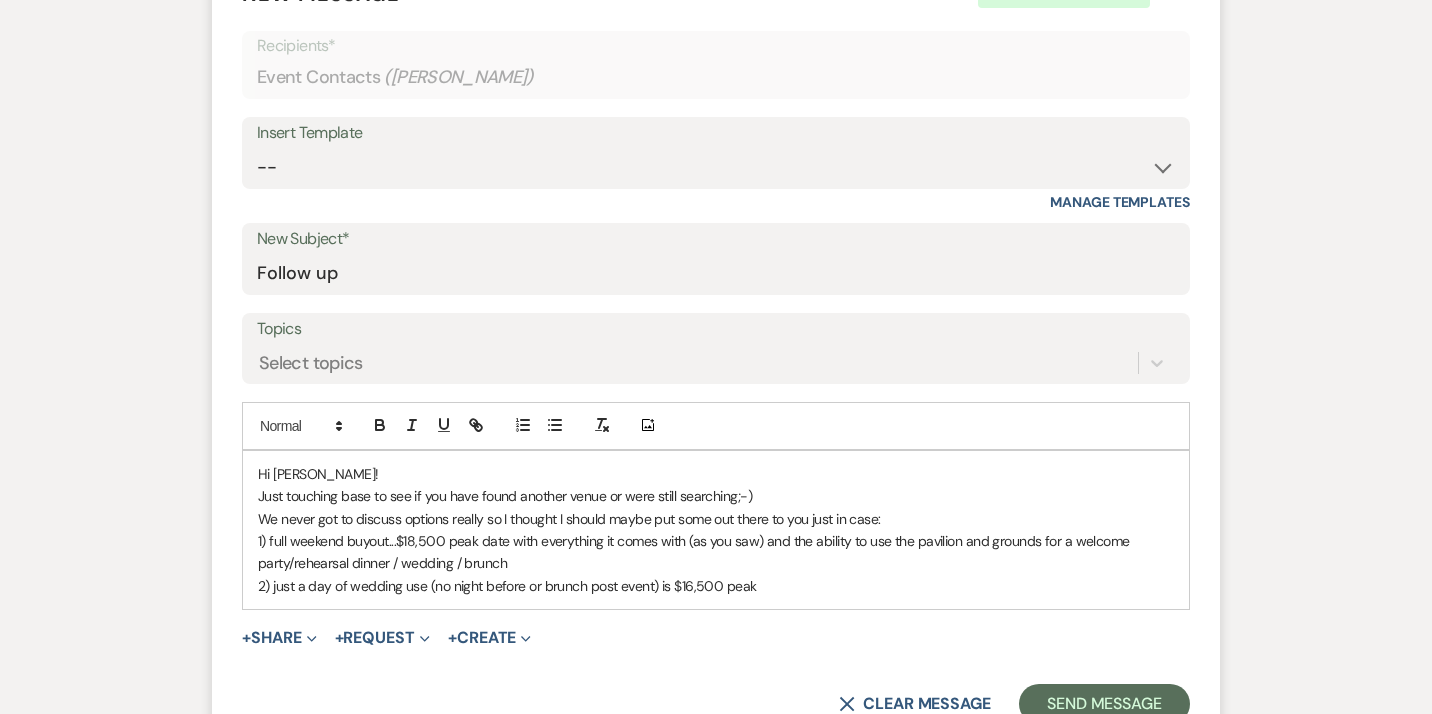 click on "2) just a day of wedding use (no night before or brunch post event) is $16,500 peak" at bounding box center [716, 586] 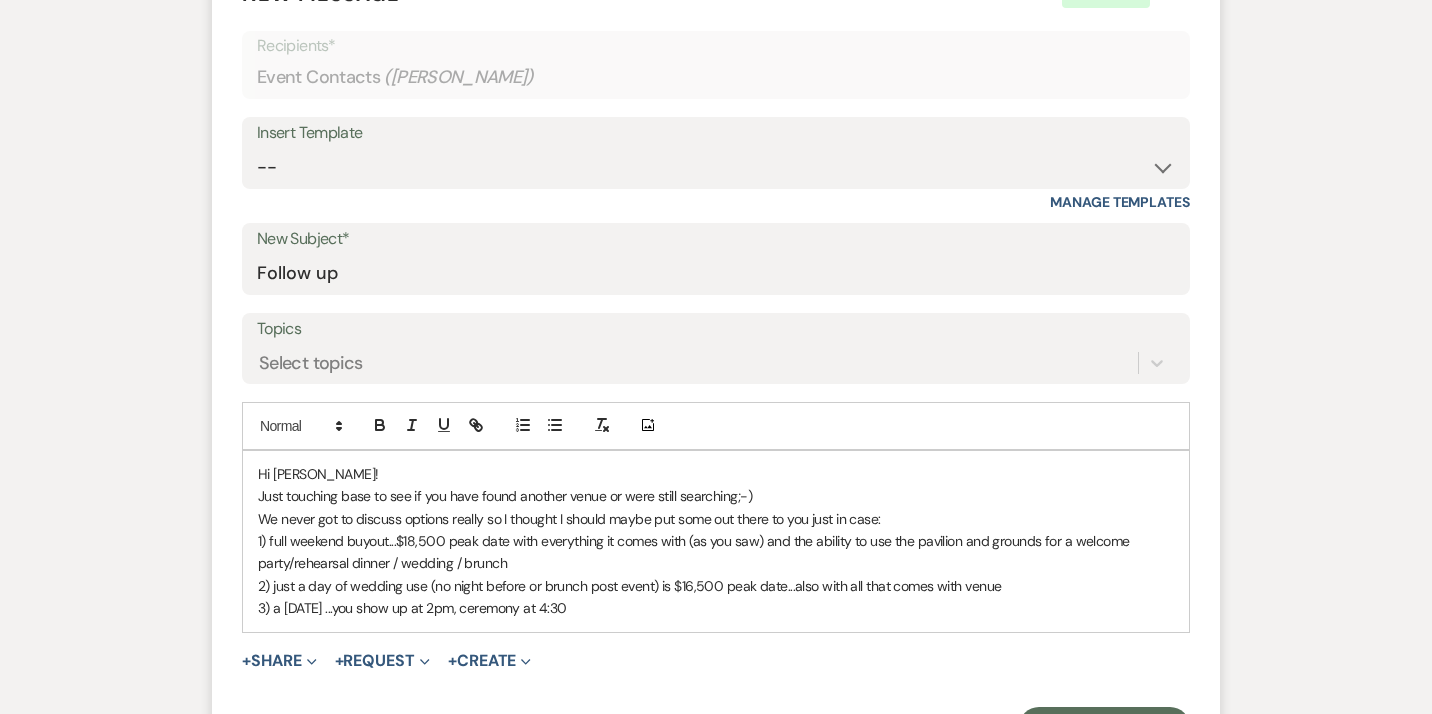 click on "3) a [DATE] ...you show up at 2pm, ceremony at 4:30" at bounding box center (716, 608) 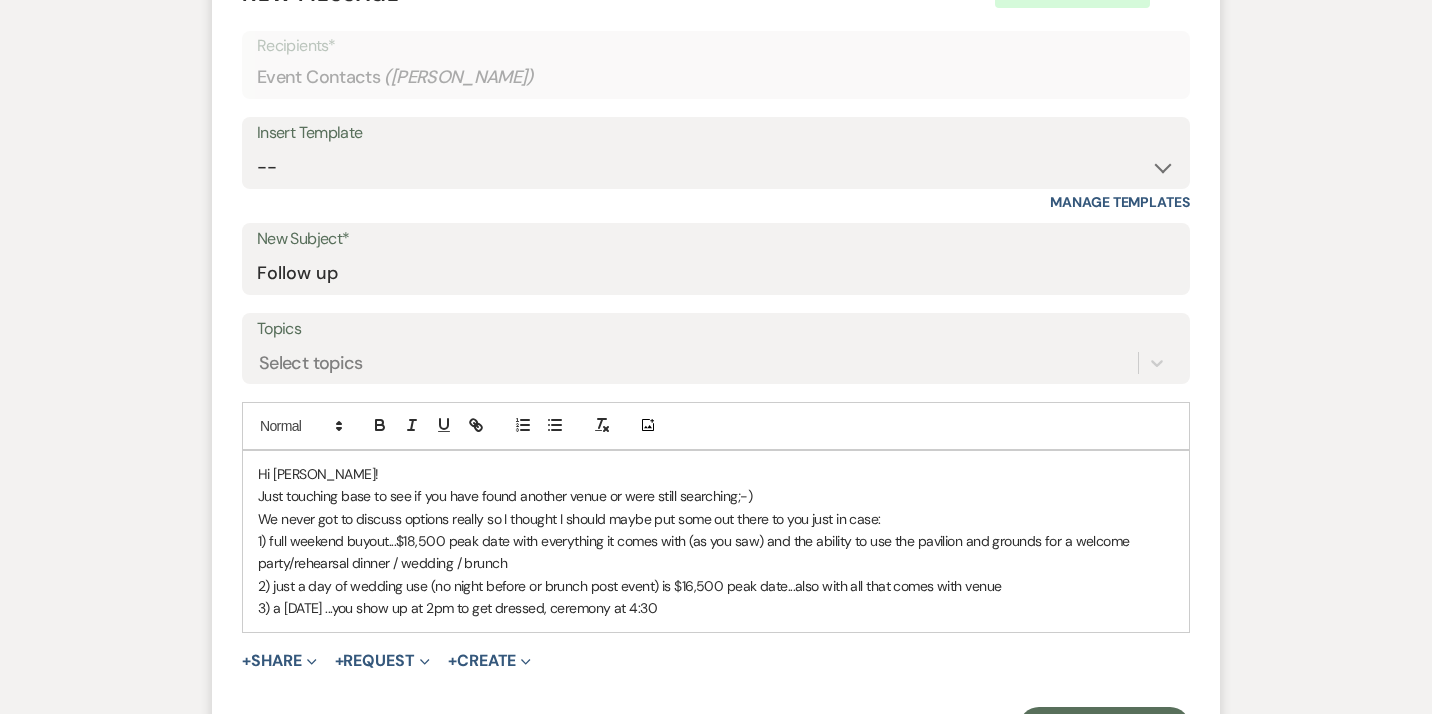 click on "3) a [DATE] ...you show up at 2pm to get dressed, ceremony at 4:30" at bounding box center (716, 608) 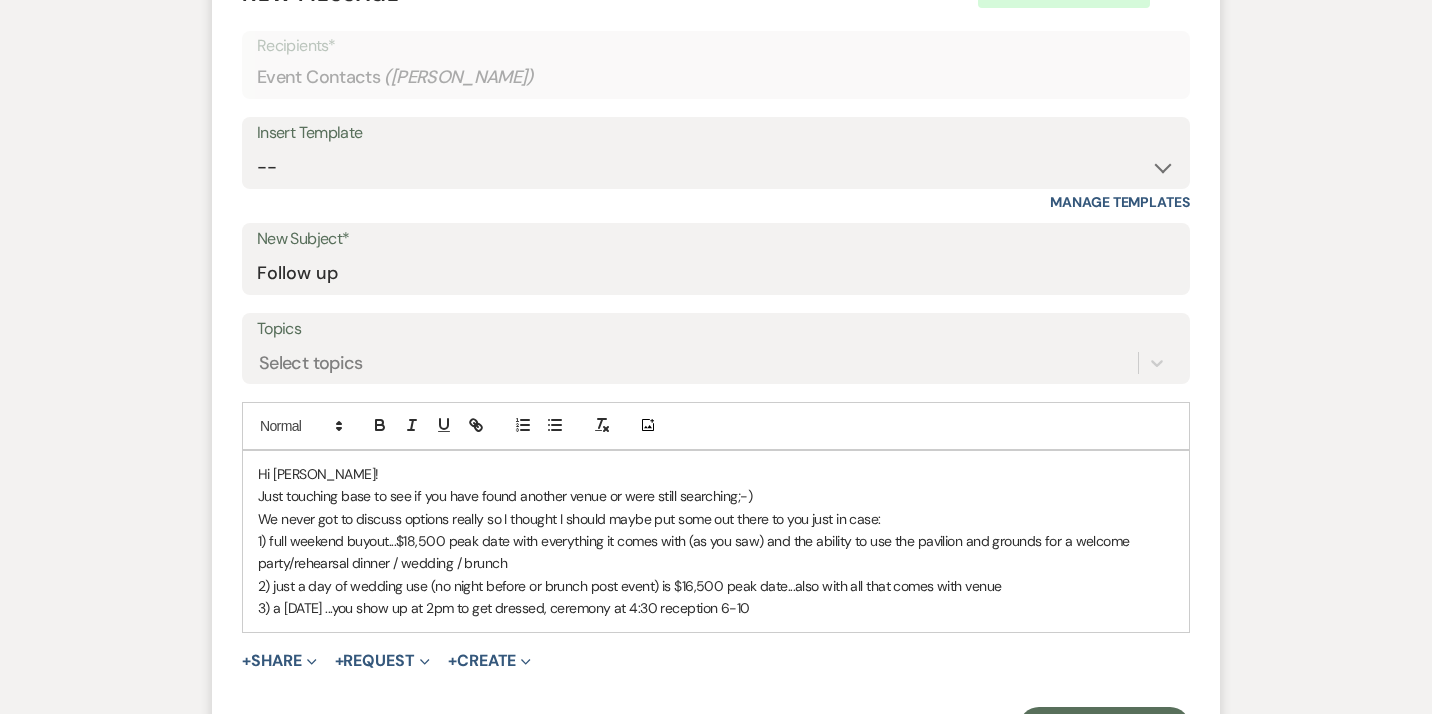 click on "3) a [DATE] ...you show up at 2pm to get dressed, ceremony at 4:30 reception 6-10" at bounding box center (716, 608) 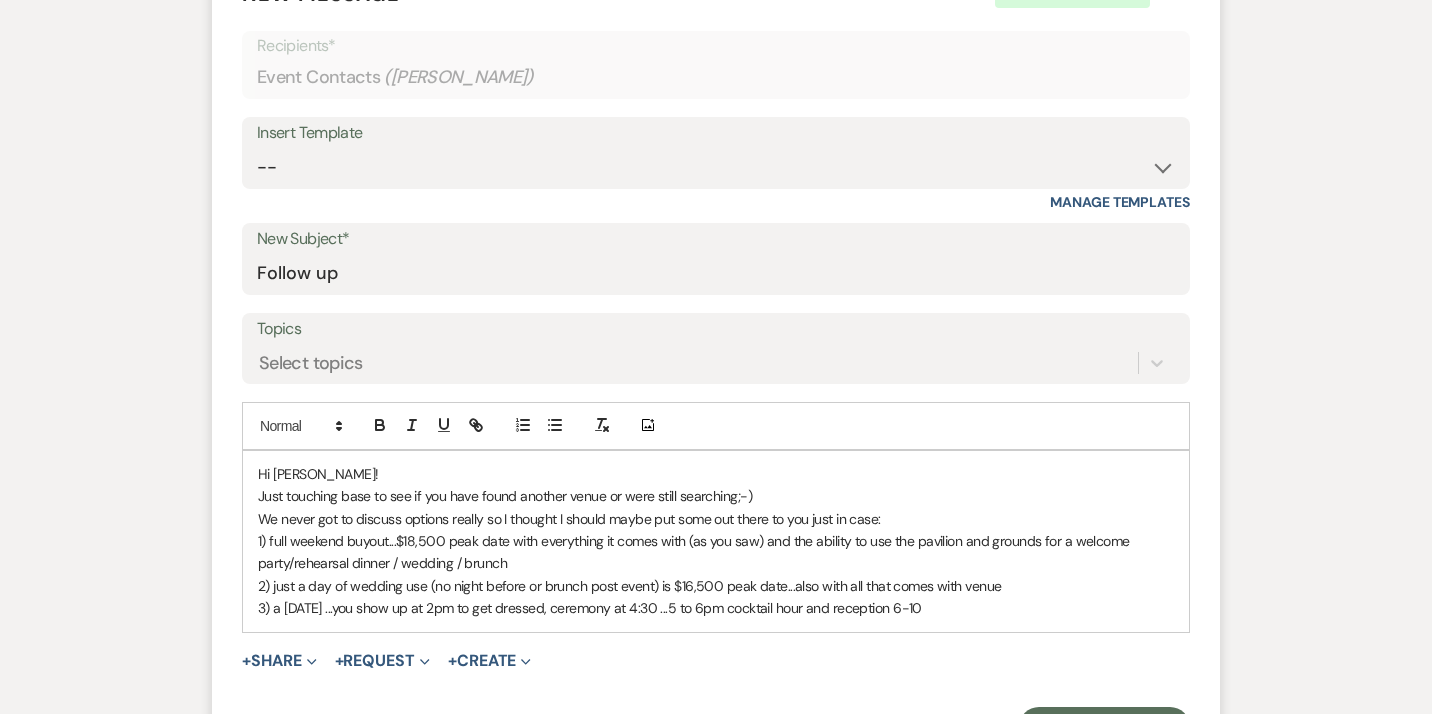 click on "3) a [DATE] ...you show up at 2pm to get dressed, ceremony at 4:30 ...5 to 6pm cocktail hour and reception 6-10" at bounding box center [716, 608] 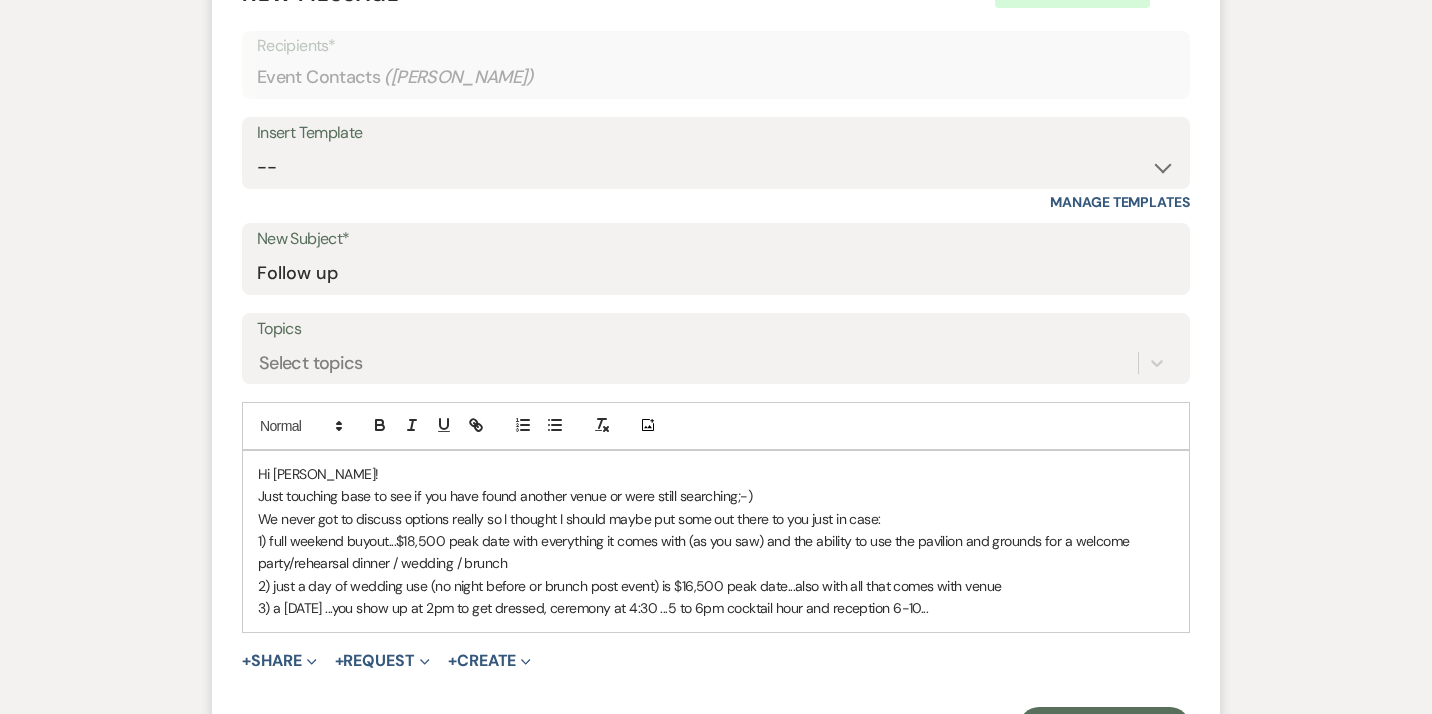 click on "3) a [DATE] ...you show up at 2pm to get dressed, ceremony at 4:30 ...5 to 6pm cocktail hour and reception 6-10..." at bounding box center (716, 608) 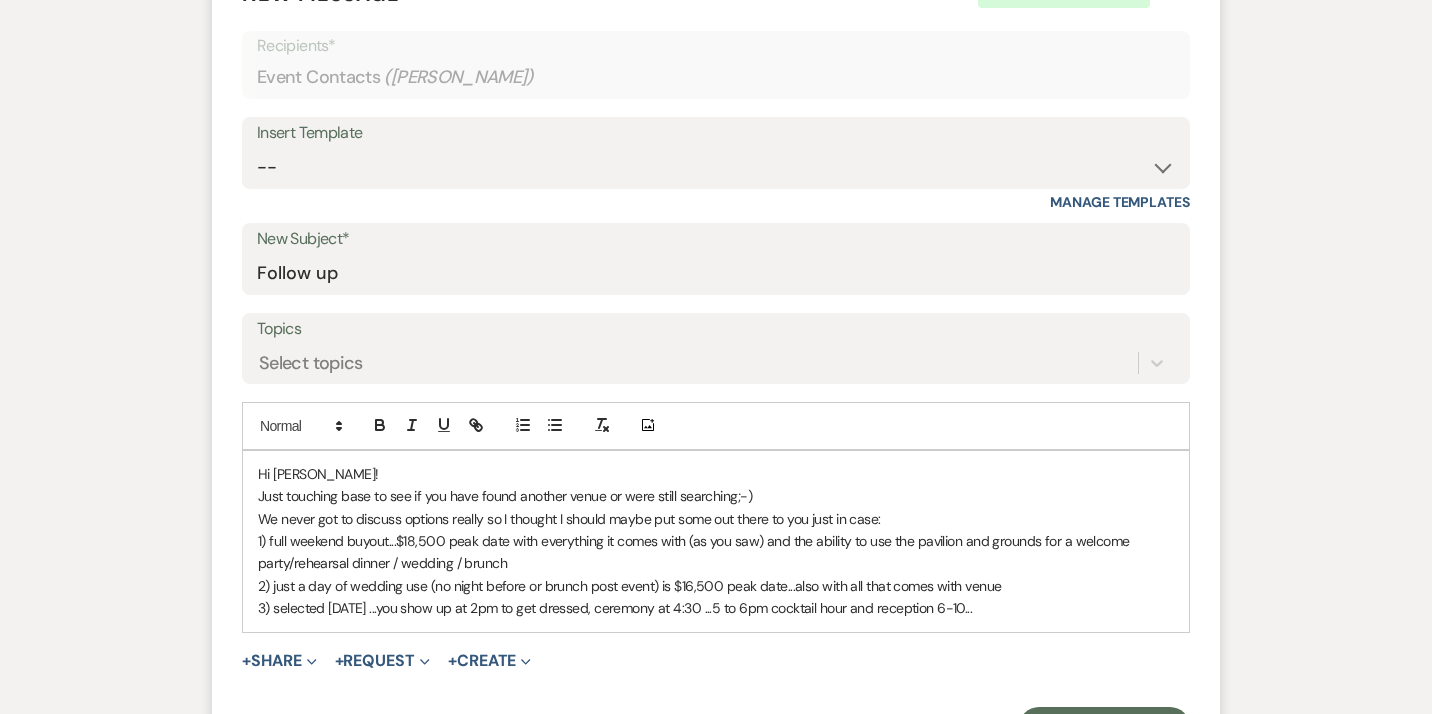 click on "3) selected [DATE] ...you show up at 2pm to get dressed, ceremony at 4:30 ...5 to 6pm cocktail hour and reception 6-10..." at bounding box center (716, 608) 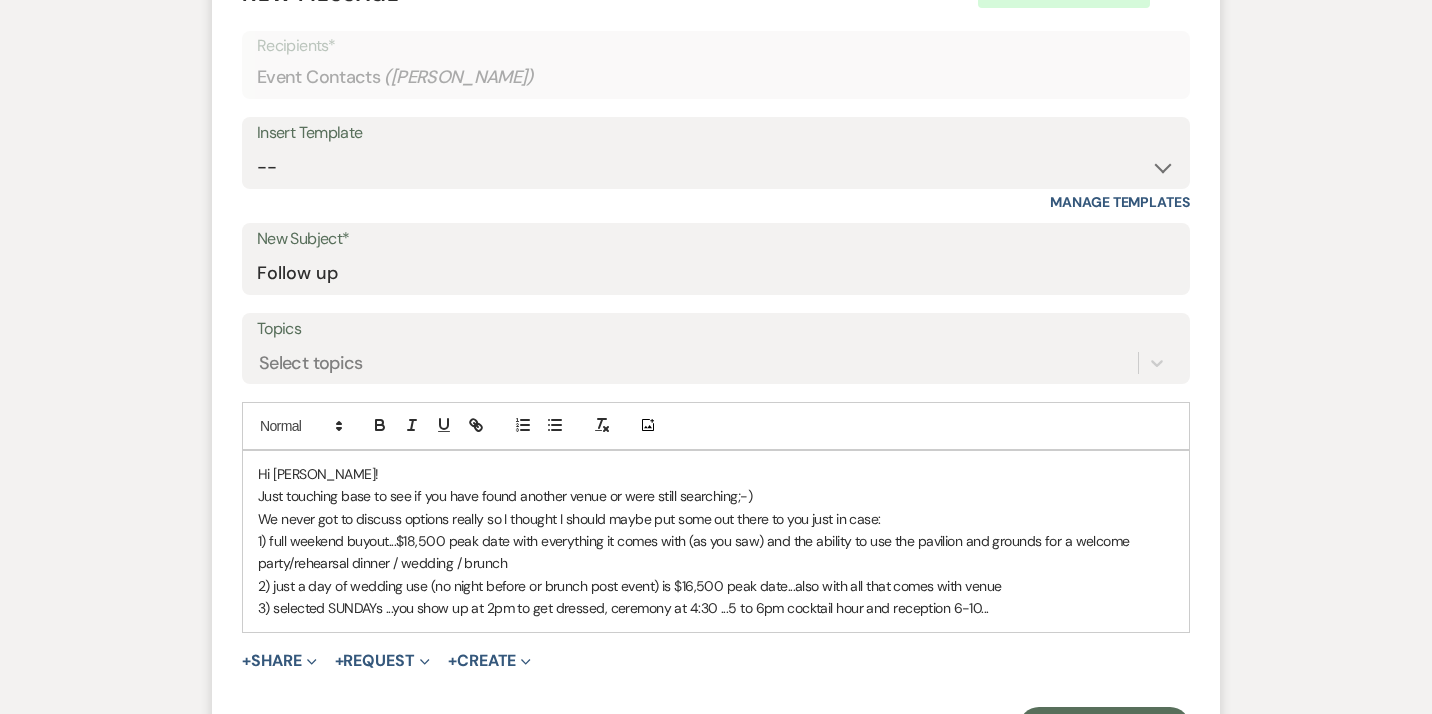 click on "3) selected SUNDAYs ...you show up at 2pm to get dressed, ceremony at 4:30 ...5 to 6pm cocktail hour and reception 6-10..." at bounding box center (716, 608) 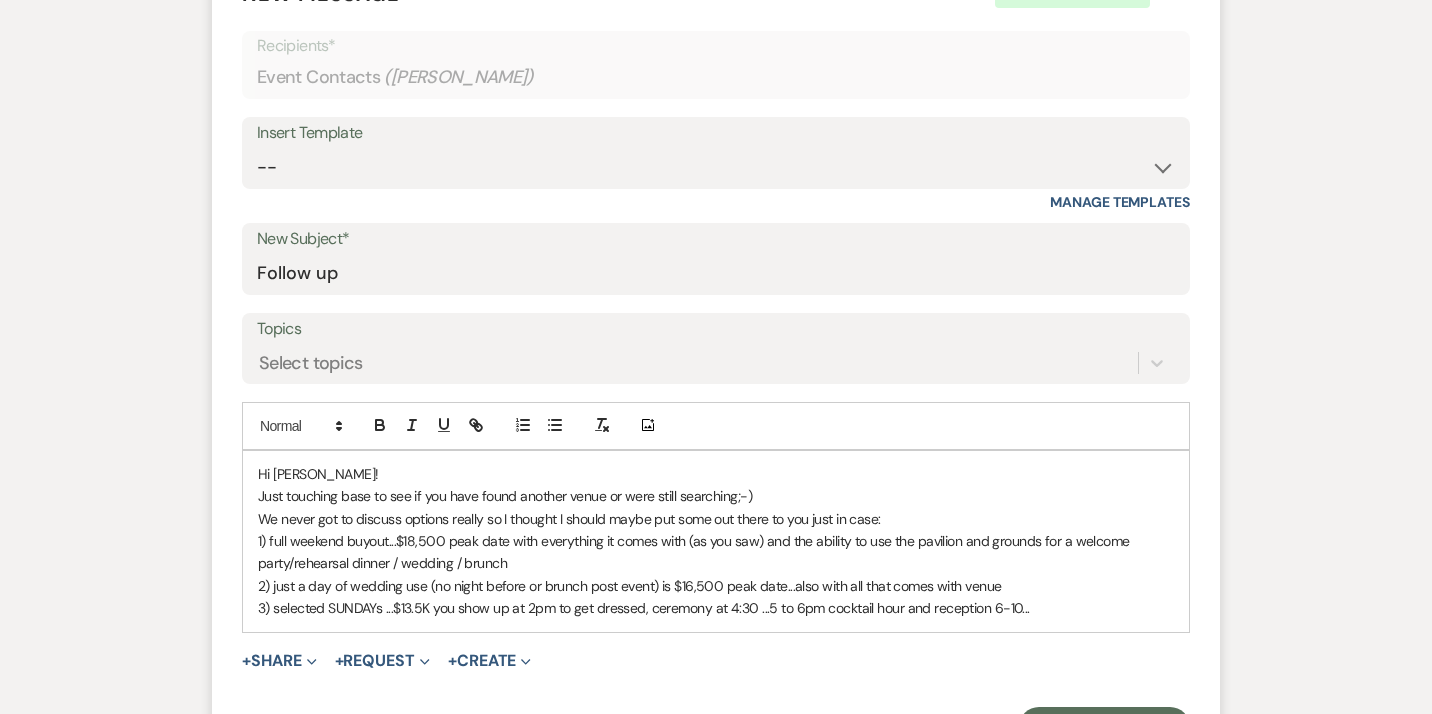 click on "3) selected SUNDAYs ...$13.5K you show up at 2pm to get dressed, ceremony at 4:30 ...5 to 6pm cocktail hour and reception 6-10..." at bounding box center [716, 608] 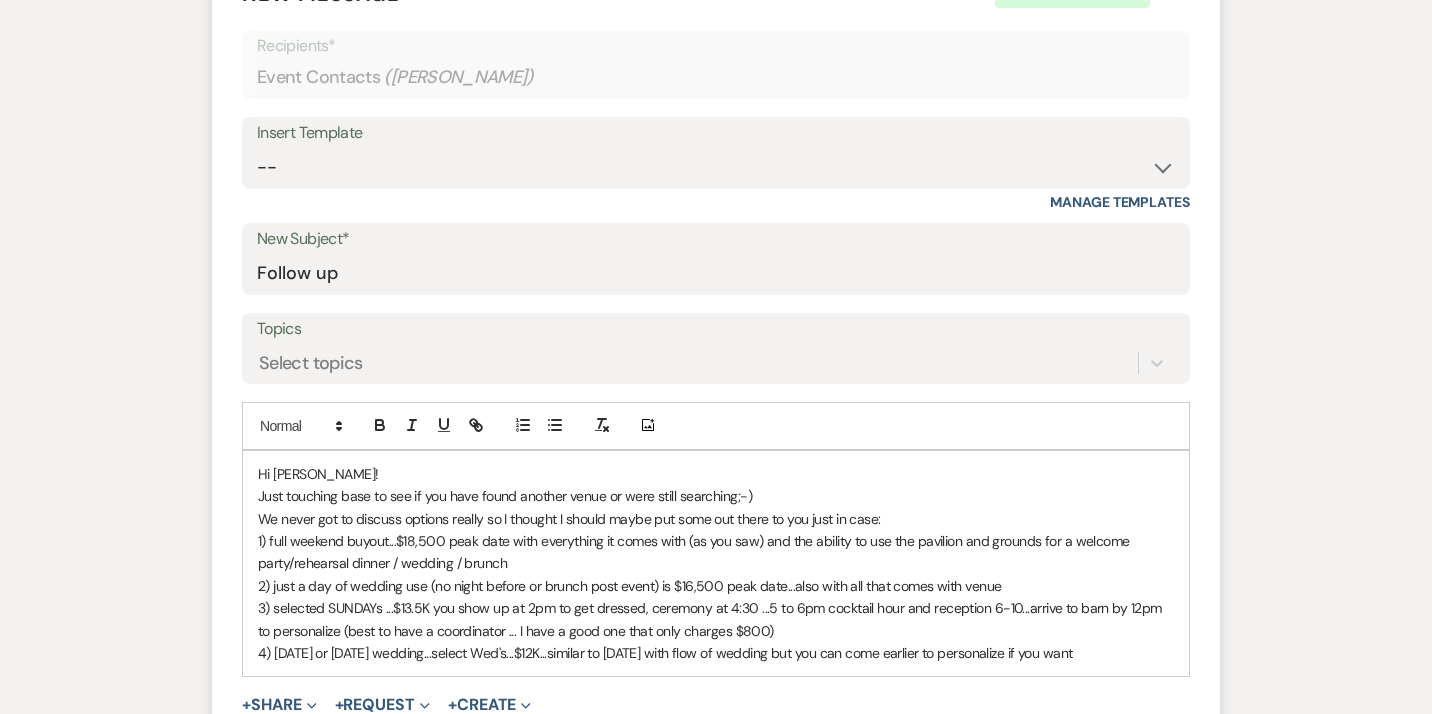 click on "1) full weekend buyout...$18,500 peak date with everything it comes with (as you saw) and the ability to use the pavilion and grounds for a welcome party/rehearsal dinner / wedding / brunch" at bounding box center (716, 552) 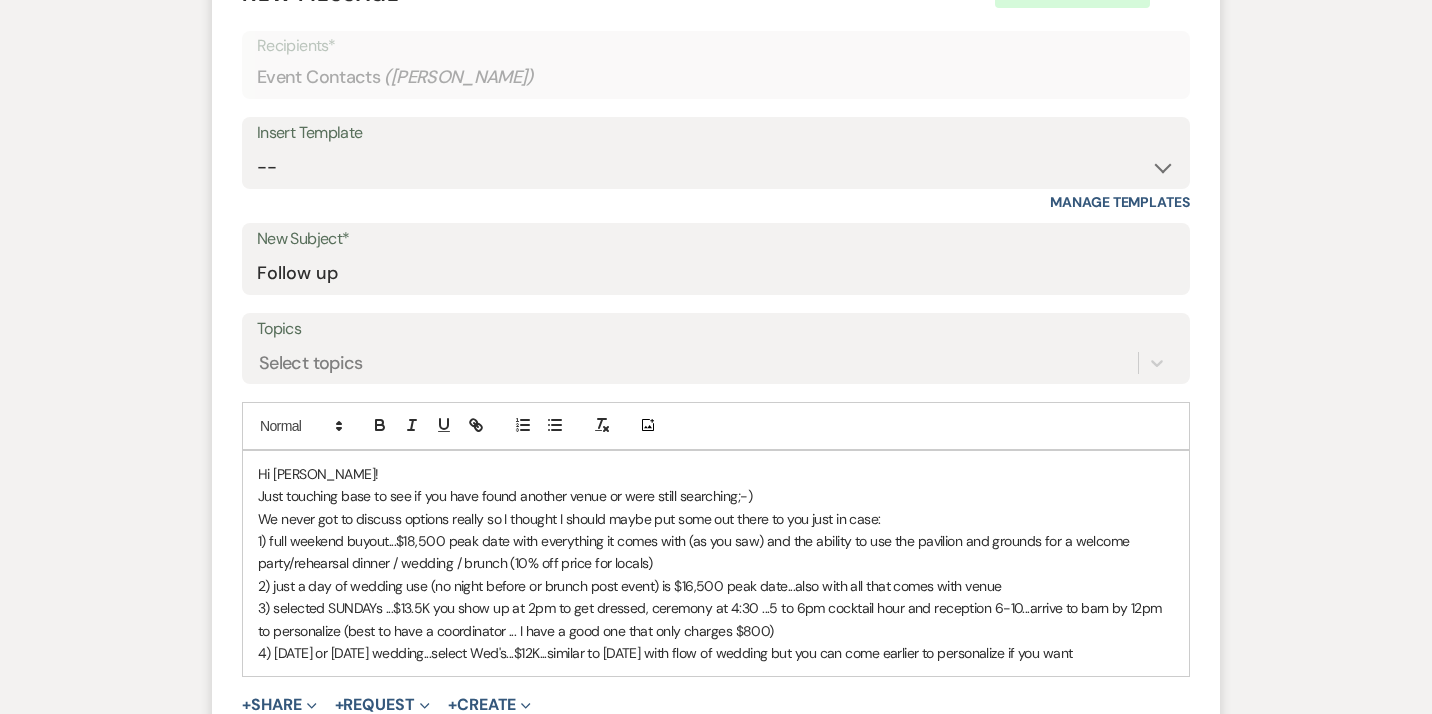 click on "2) just a day of wedding use (no night before or brunch post event) is $16,500 peak date...also with all that comes with venue" at bounding box center [716, 586] 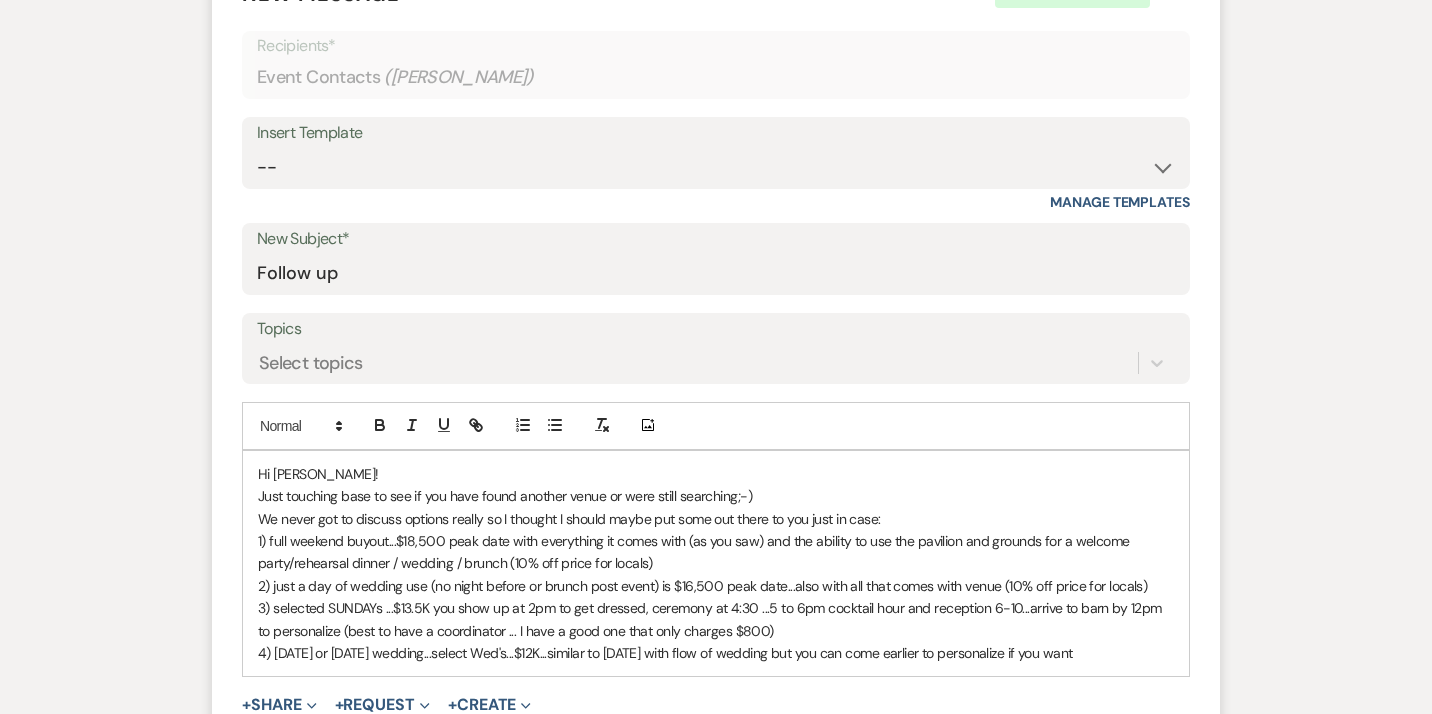 click on "3) selected SUNDAYs ...$13.5K you show up at 2pm to get dressed, ceremony at 4:30 ...5 to 6pm cocktail hour and reception 6-10...arrive to barn by 12pm to personalize (best to have a coordinator ... I have a good one that only charges $800)" at bounding box center (716, 619) 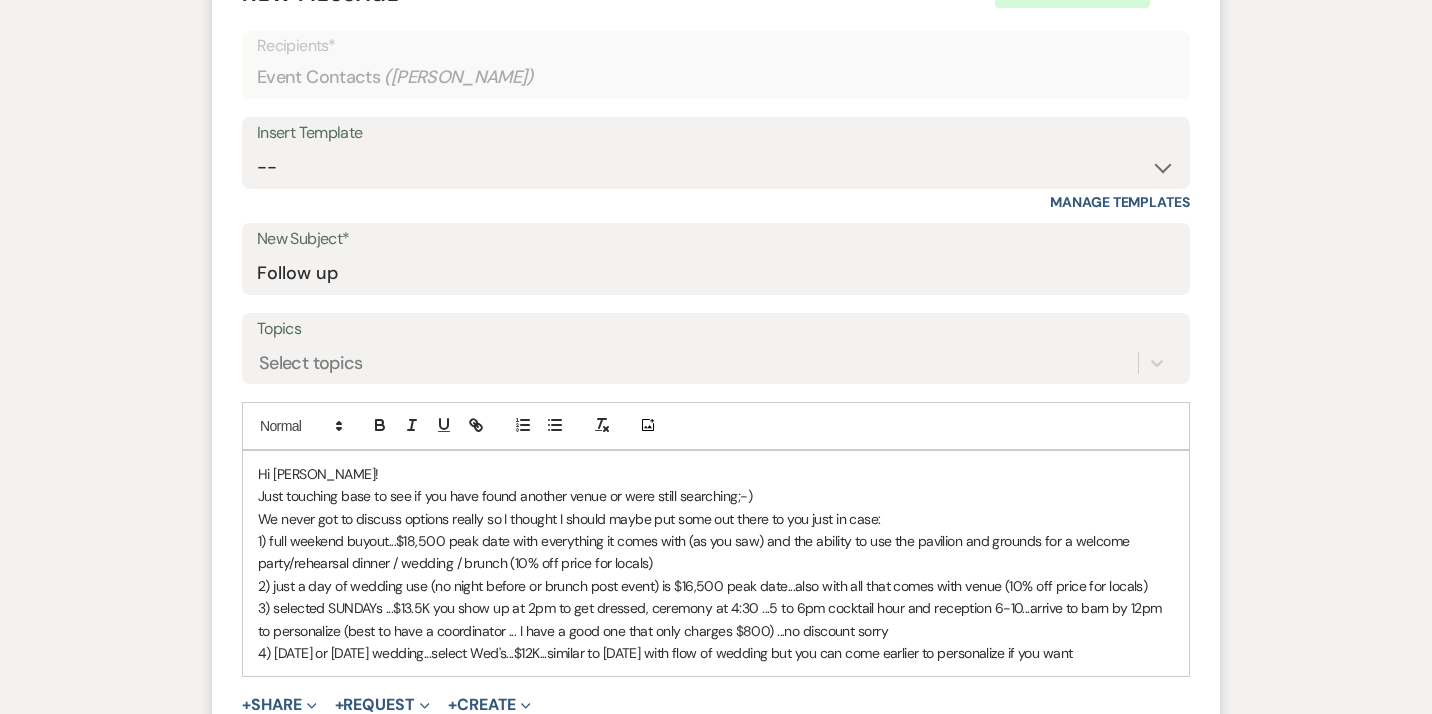 click on "4) [DATE] or [DATE] wedding...select Wed's...$12K...similar to [DATE] with flow of wedding but you can come earlier to personalize if you want" at bounding box center [716, 653] 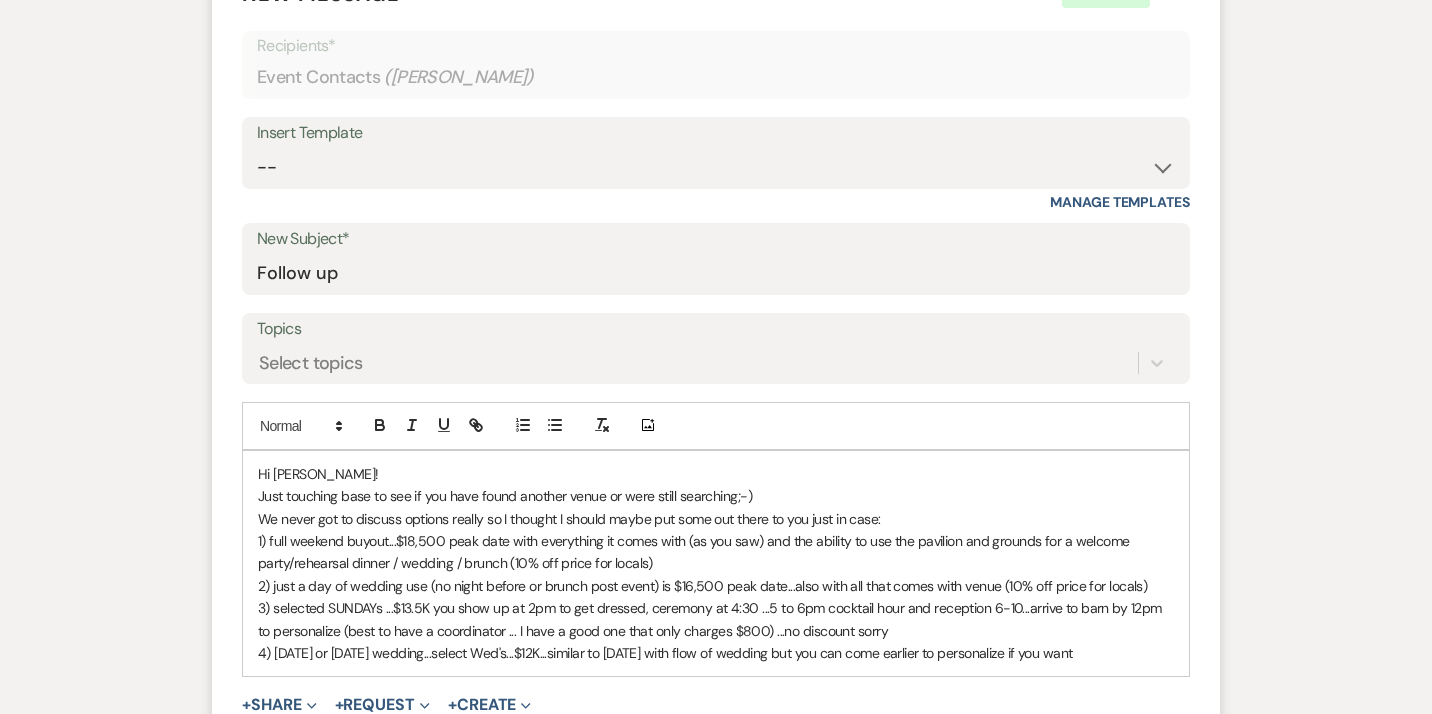 click on "4) [DATE] or [DATE] wedding...select Wed's...$12K...similar to [DATE] with flow of wedding but you can come earlier to personalize if you want" at bounding box center [716, 653] 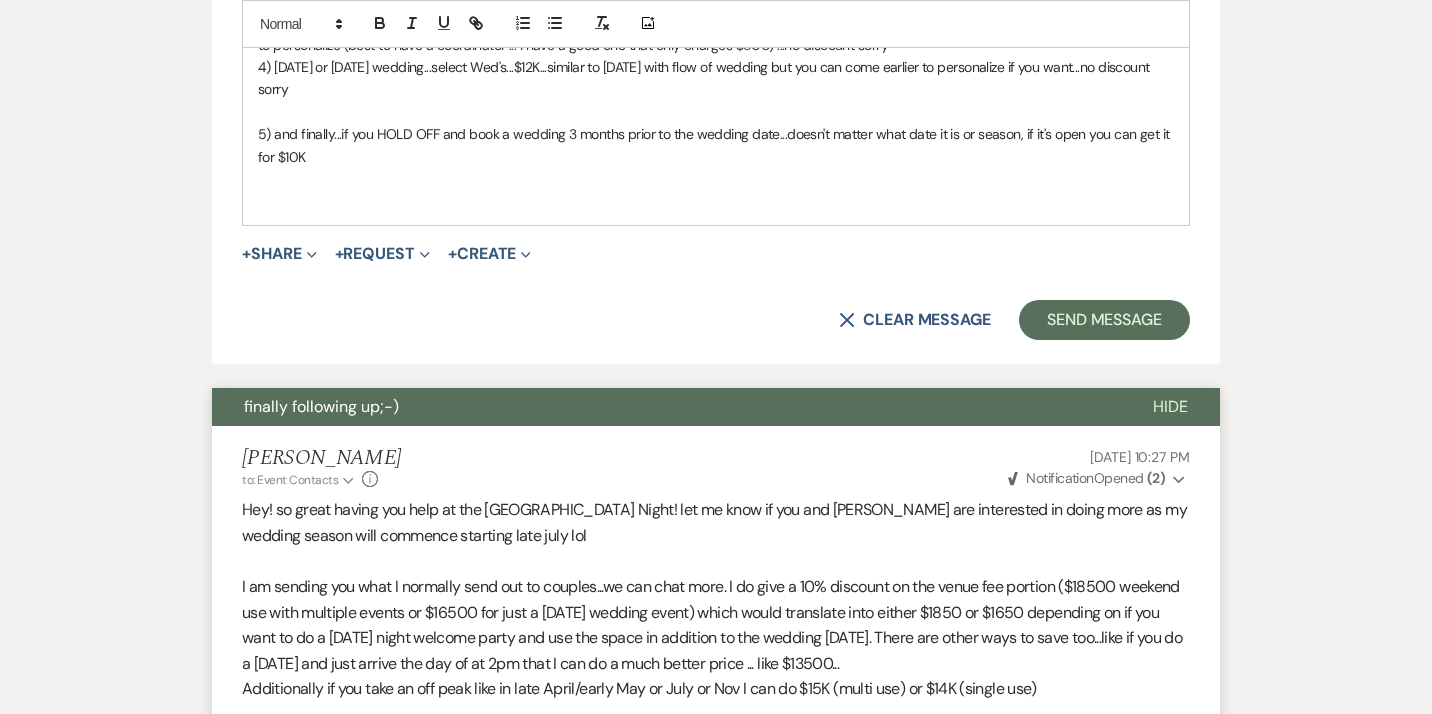 scroll, scrollTop: 1412, scrollLeft: 0, axis: vertical 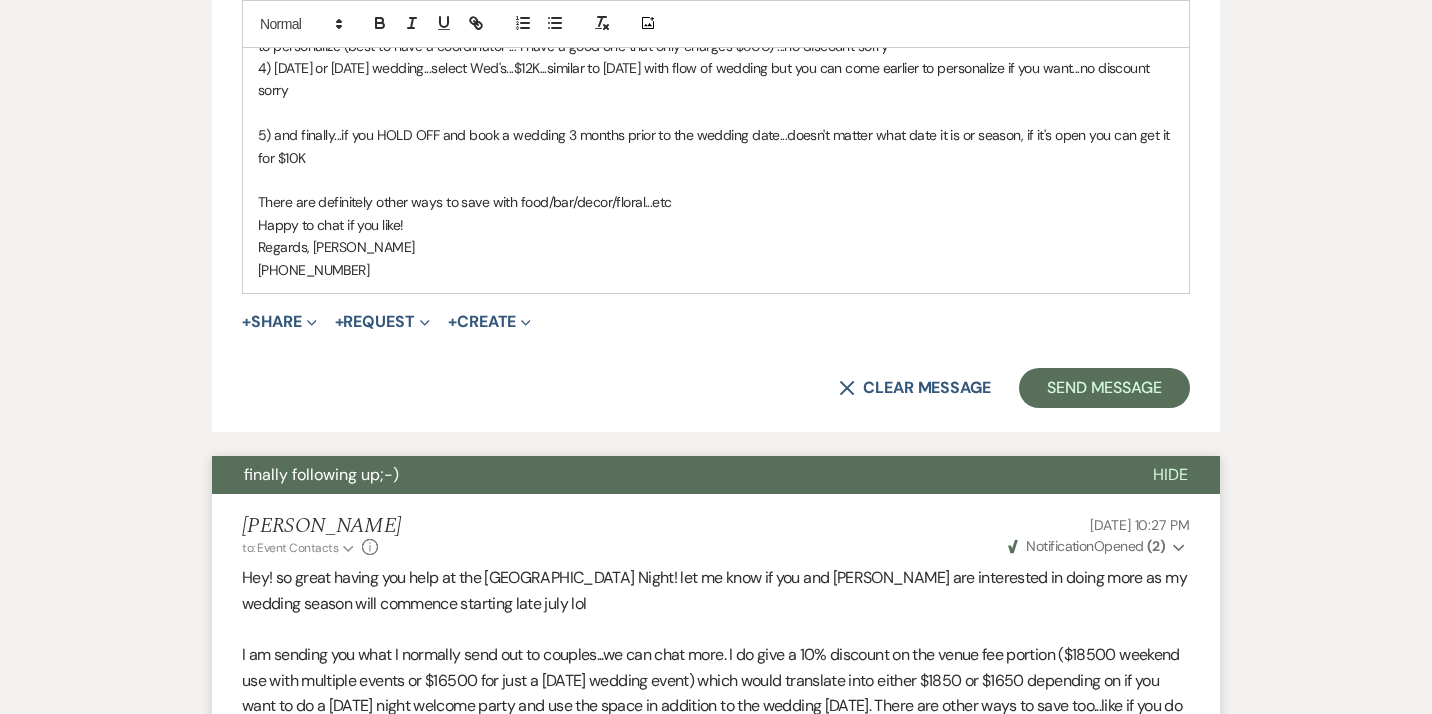 select on "6" 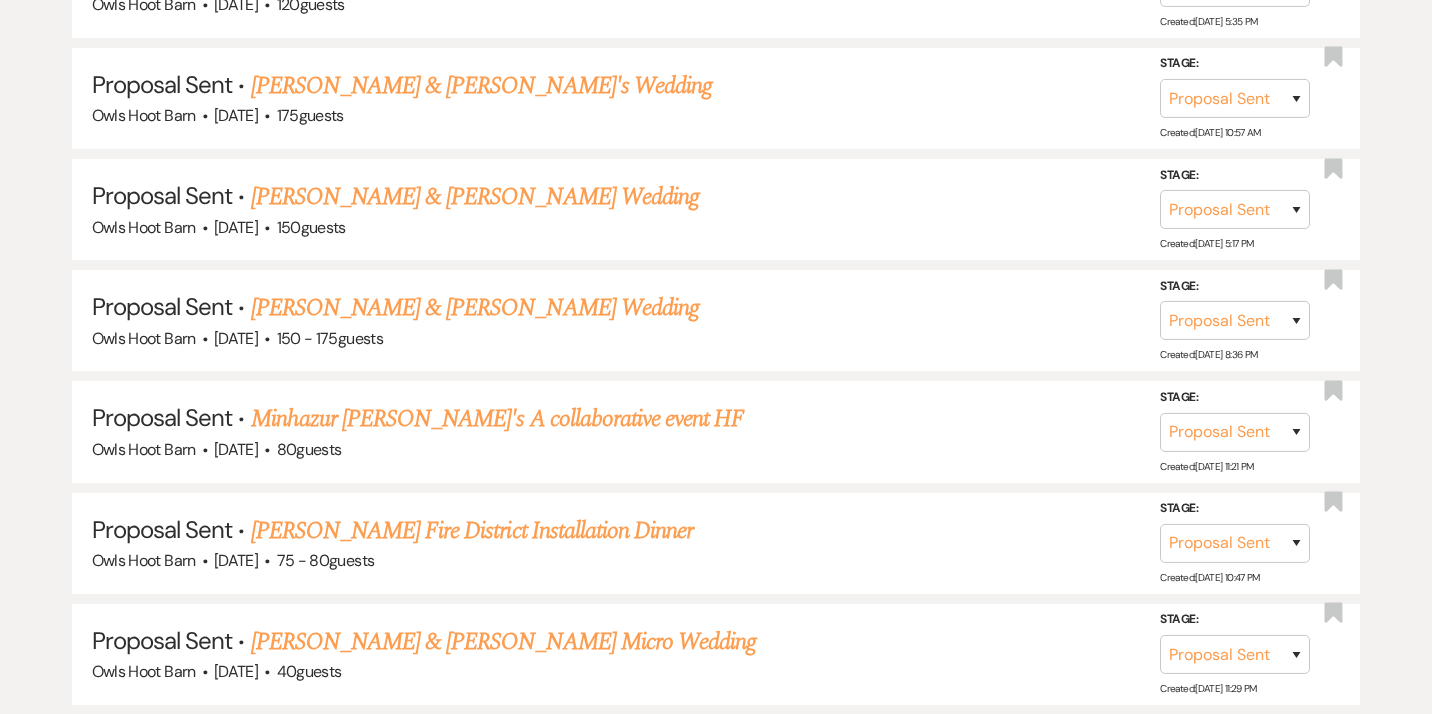 scroll, scrollTop: 883, scrollLeft: 0, axis: vertical 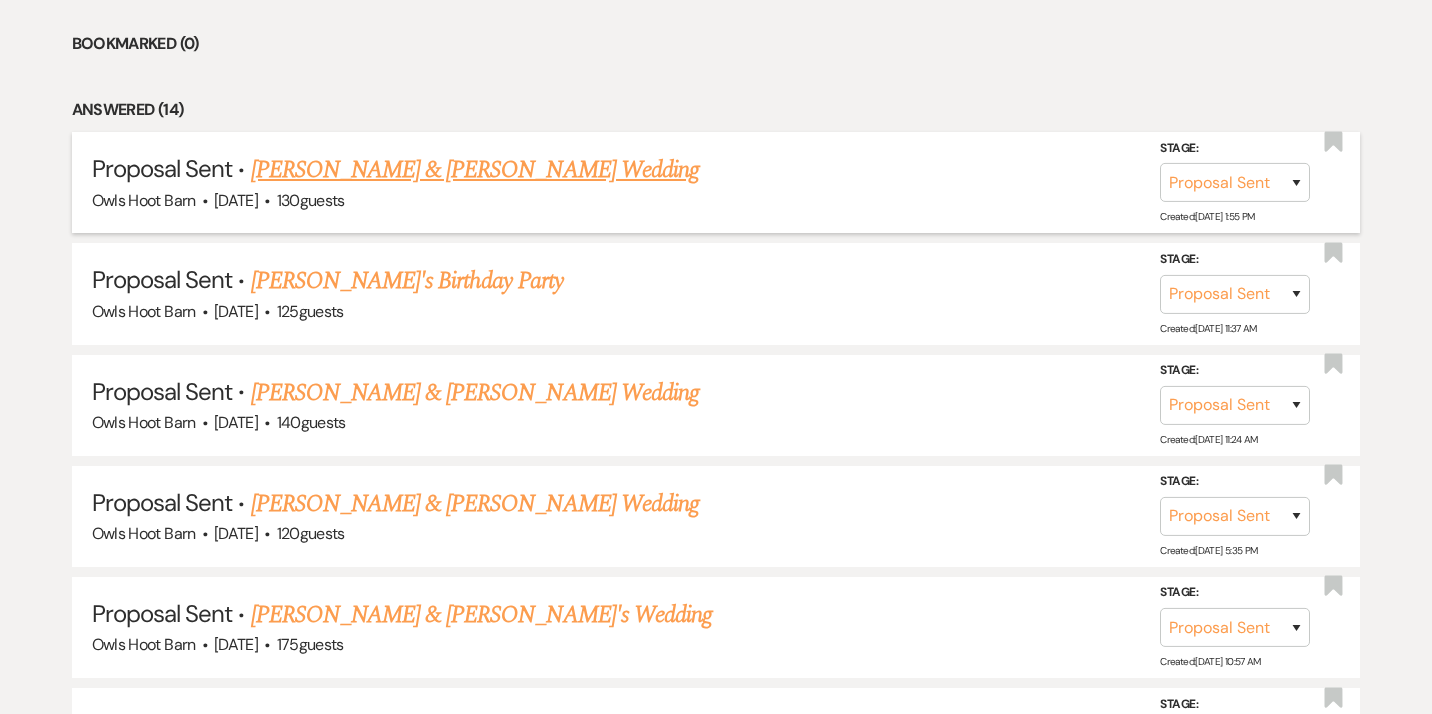 click on "[PERSON_NAME] & [PERSON_NAME] Wedding" at bounding box center (475, 170) 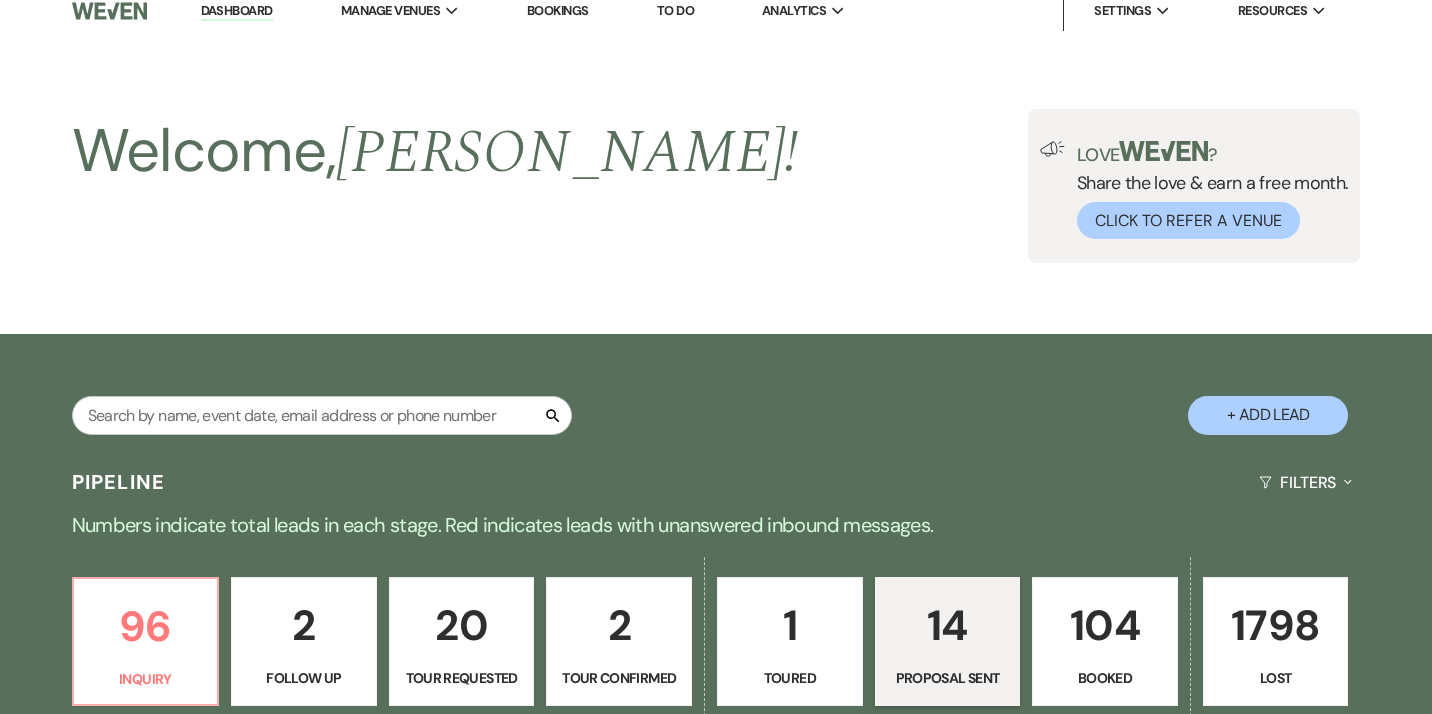 select on "6" 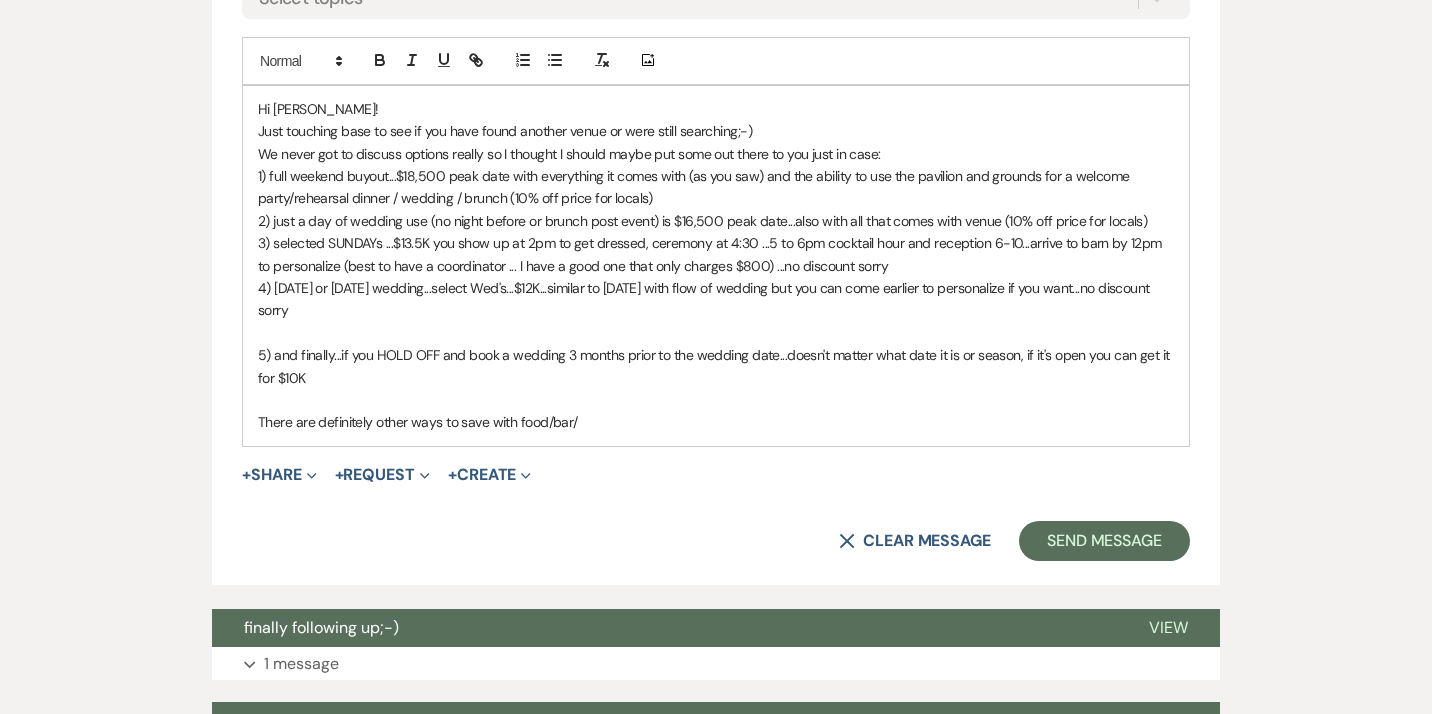 scroll, scrollTop: 1410, scrollLeft: 0, axis: vertical 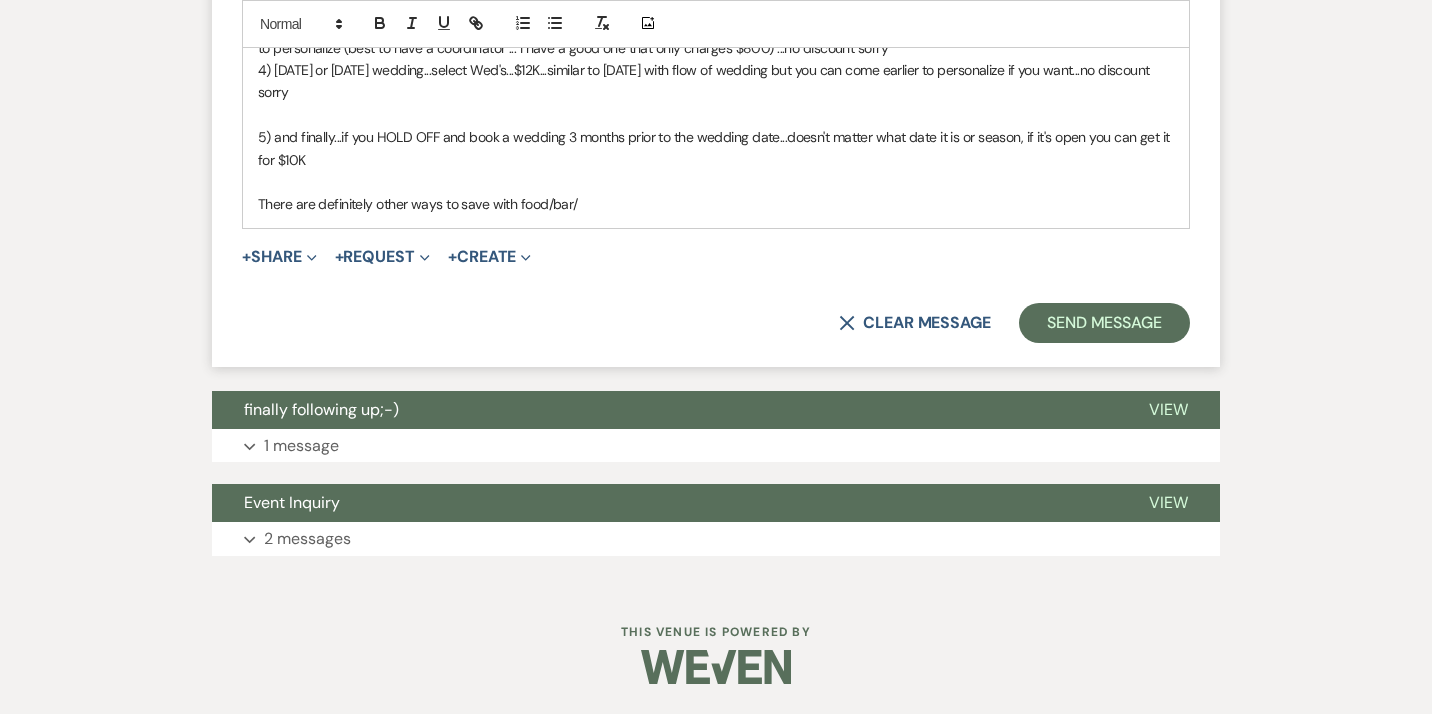 click on "There are definitely other ways to save with food/bar/" at bounding box center (716, 204) 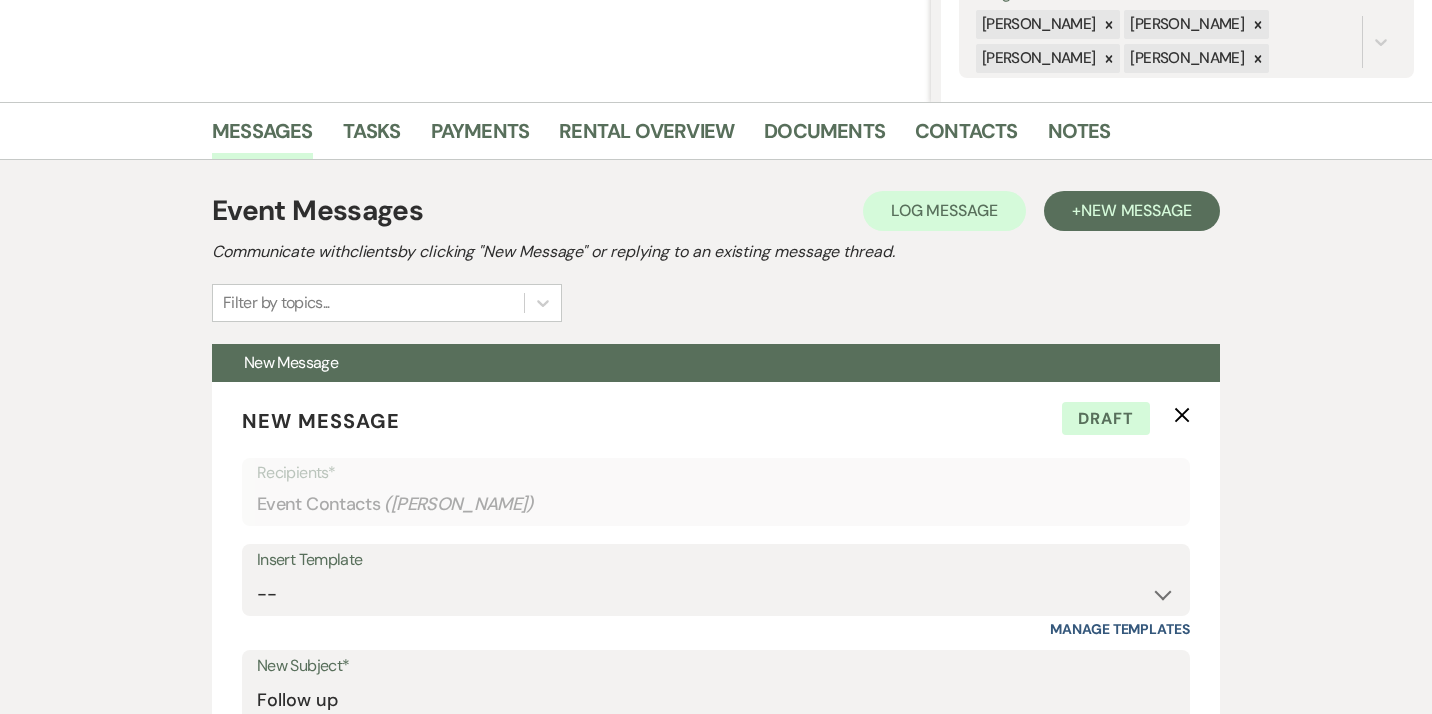 scroll, scrollTop: 398, scrollLeft: 0, axis: vertical 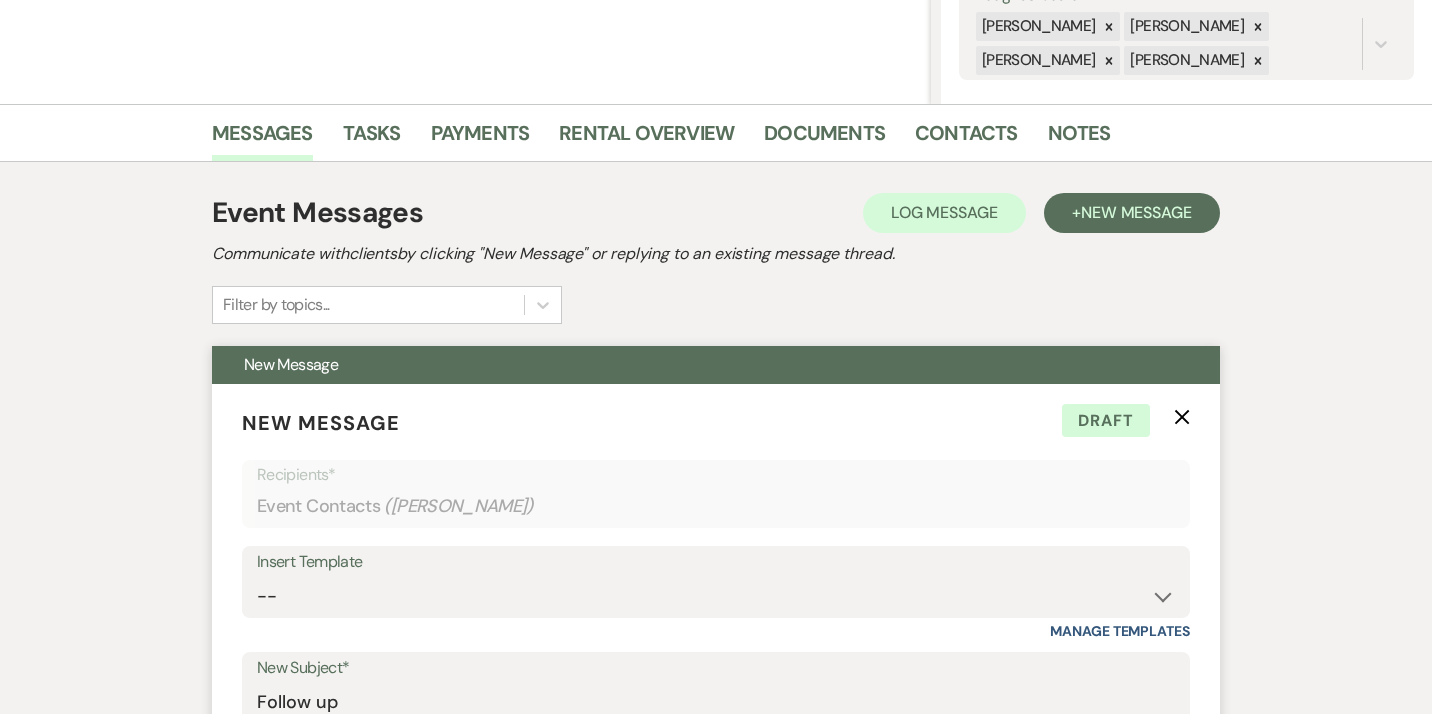 click on "New Message" at bounding box center (716, 365) 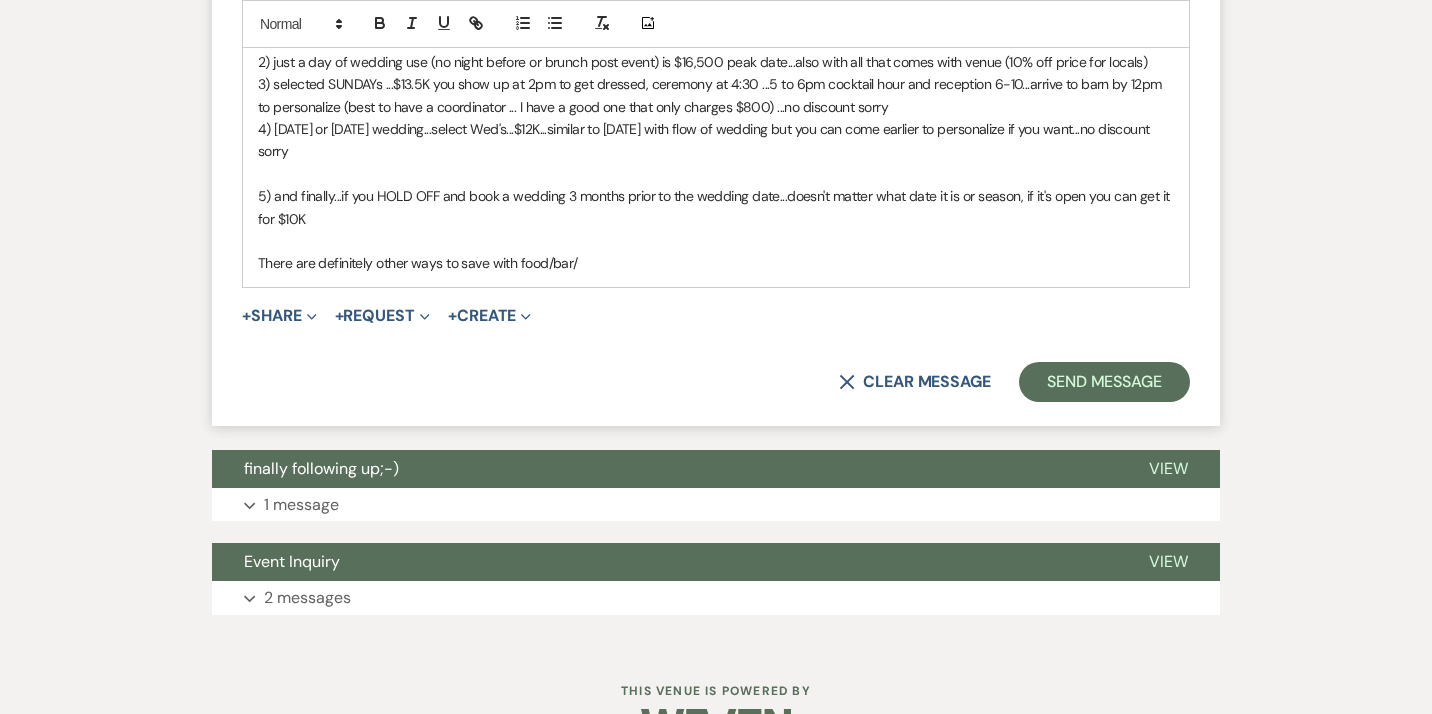 scroll, scrollTop: 1355, scrollLeft: 0, axis: vertical 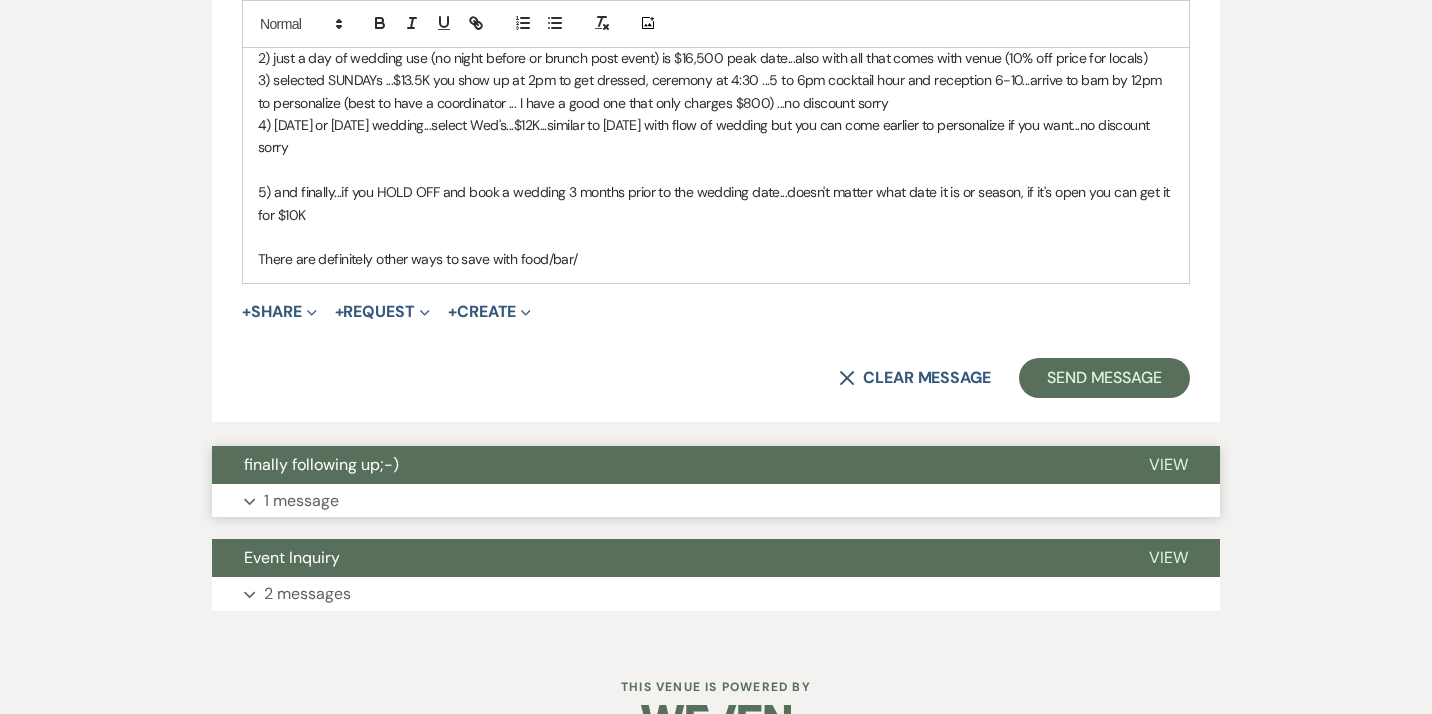 click on "Expand 1 message" at bounding box center (716, 501) 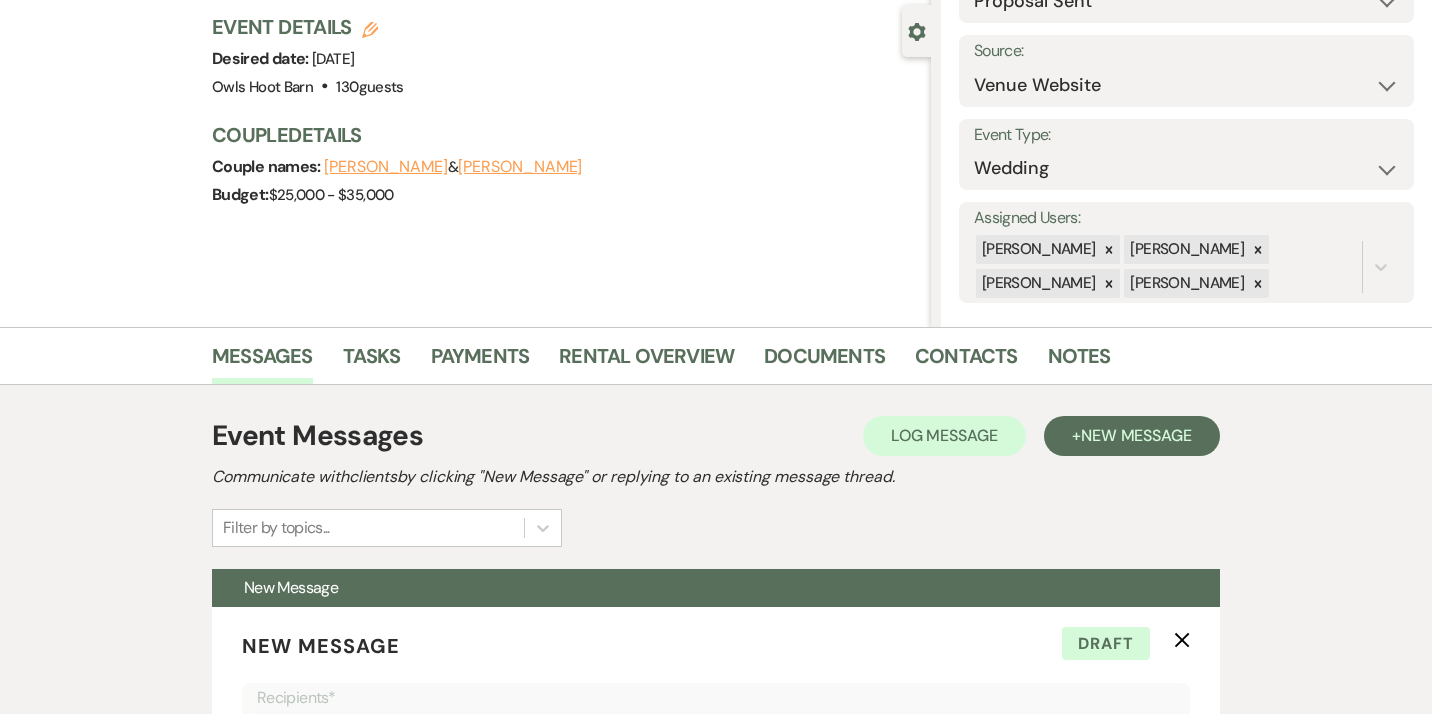 scroll, scrollTop: 0, scrollLeft: 0, axis: both 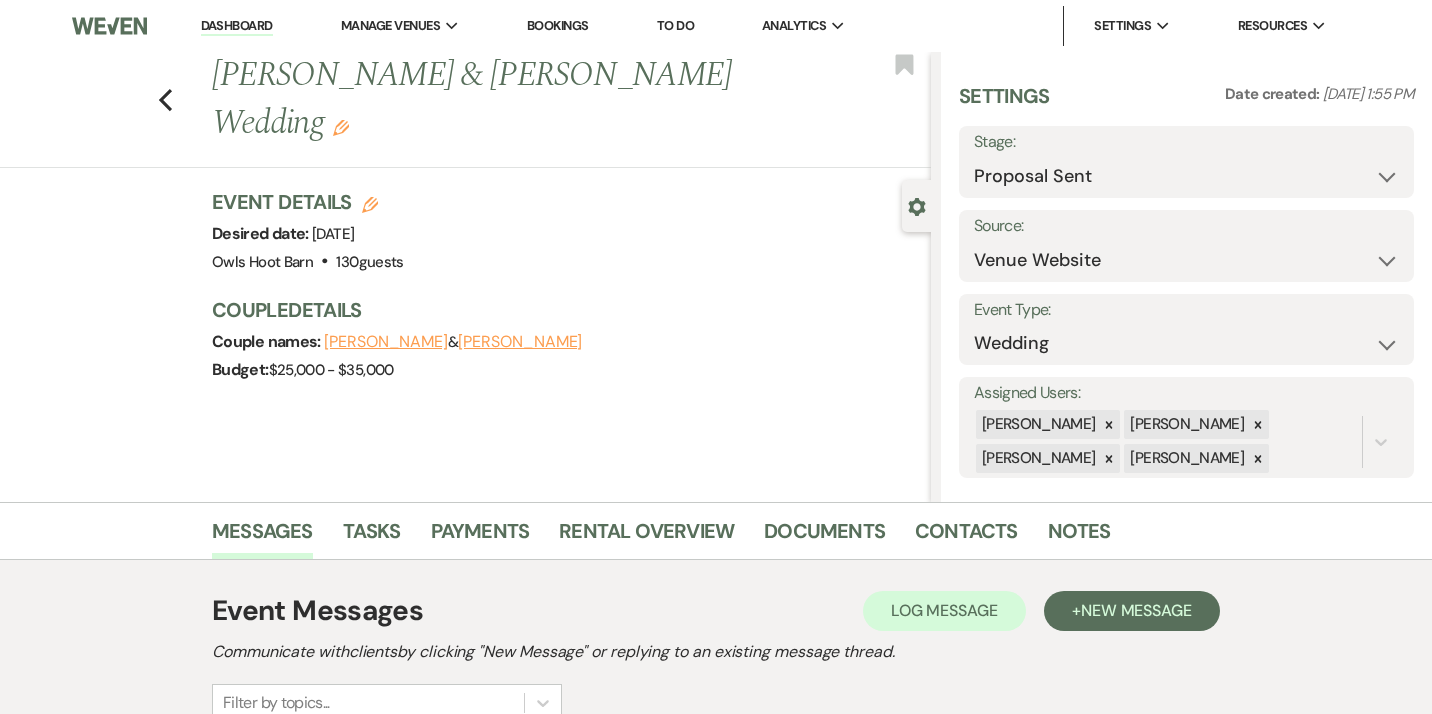 click on "Event Messages   Log Log Message +  New Message" at bounding box center [716, 611] 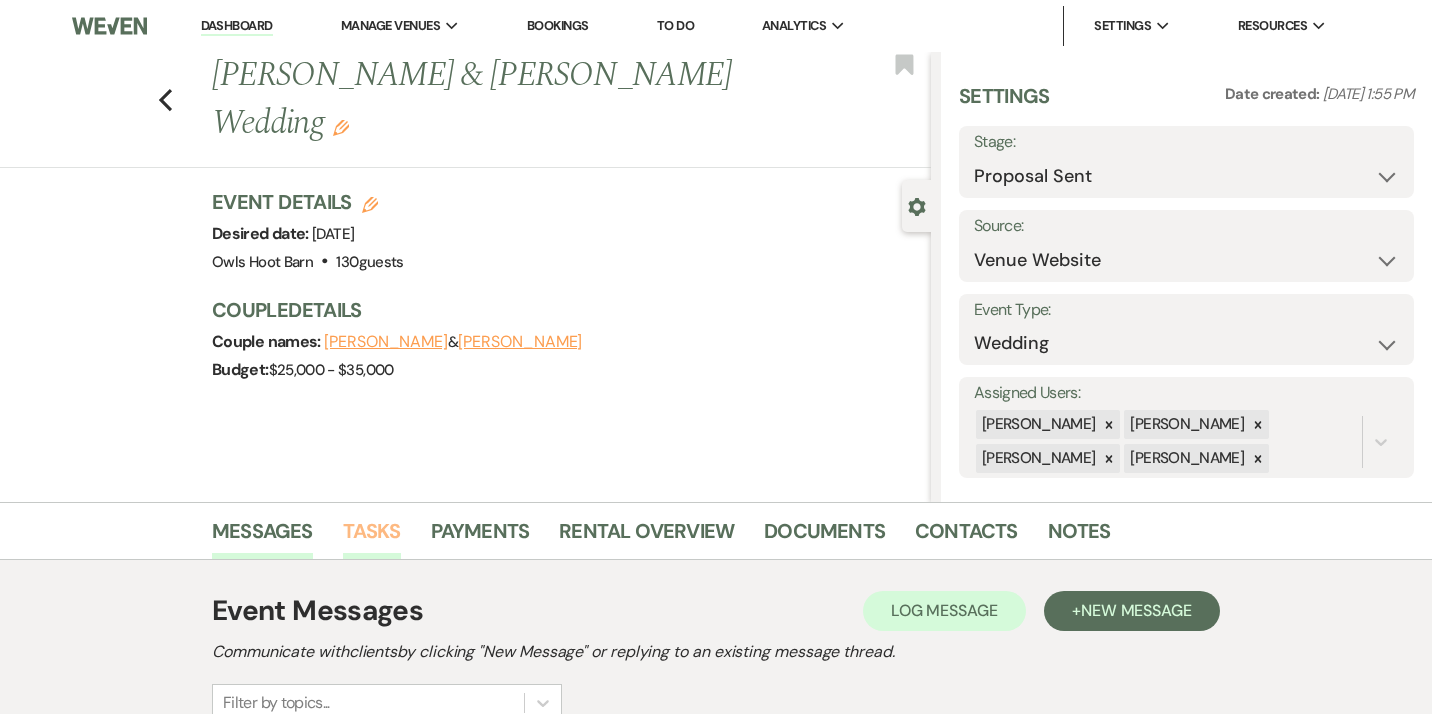 click on "Tasks" at bounding box center (372, 537) 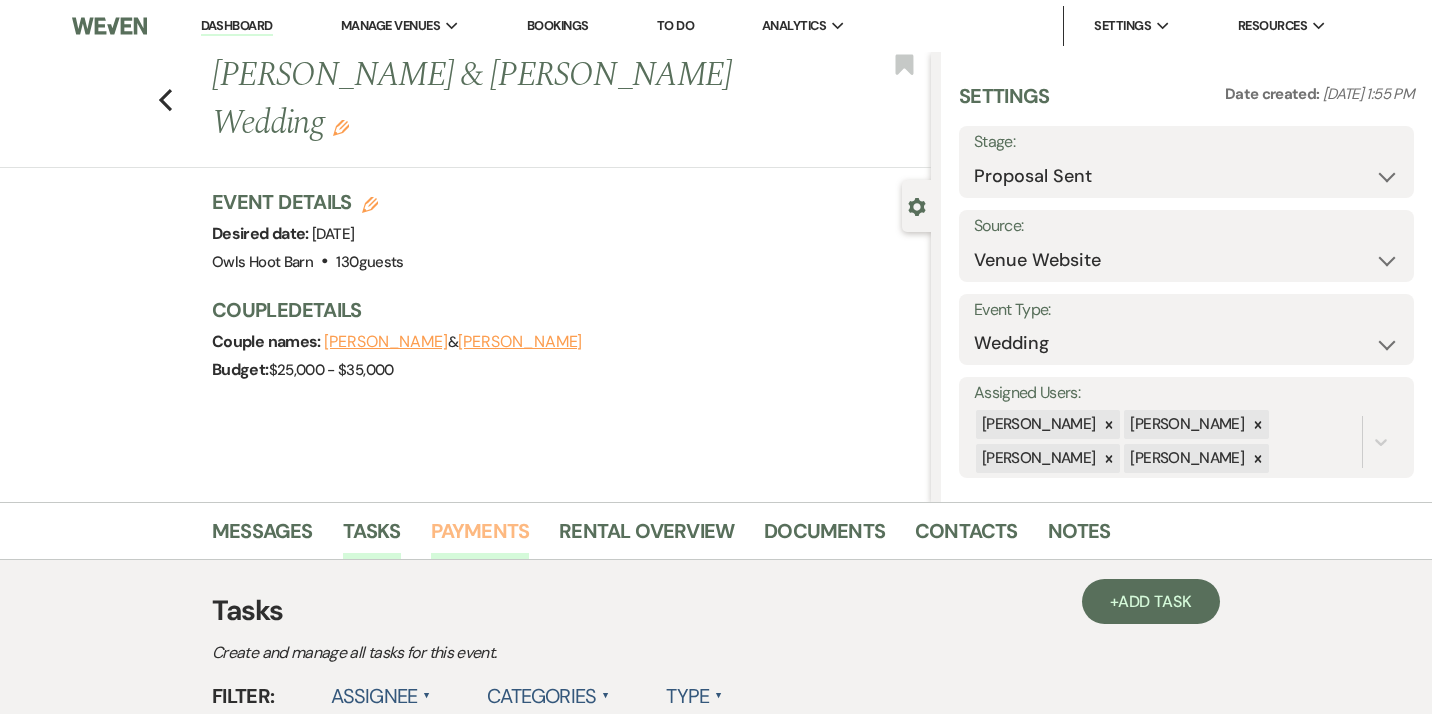 click on "Payments" at bounding box center (480, 537) 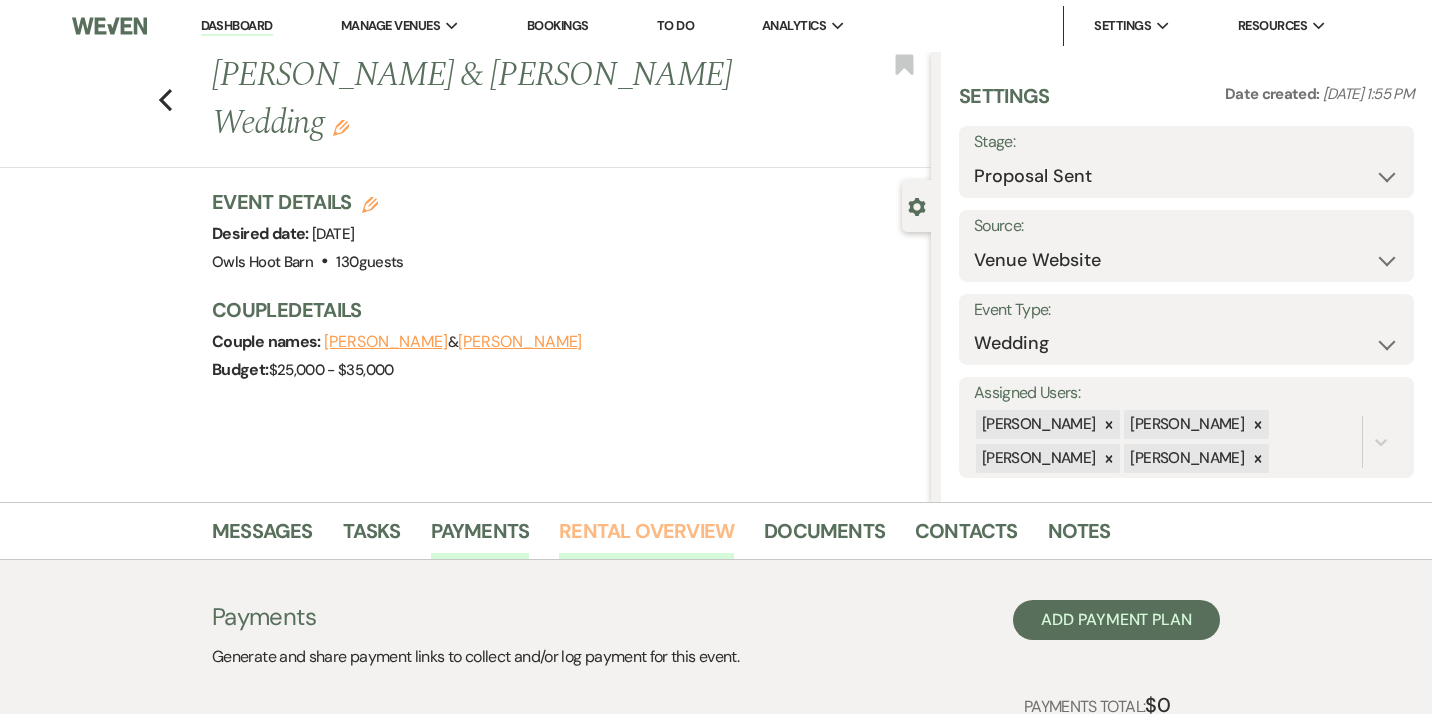 click on "Rental Overview" at bounding box center [646, 537] 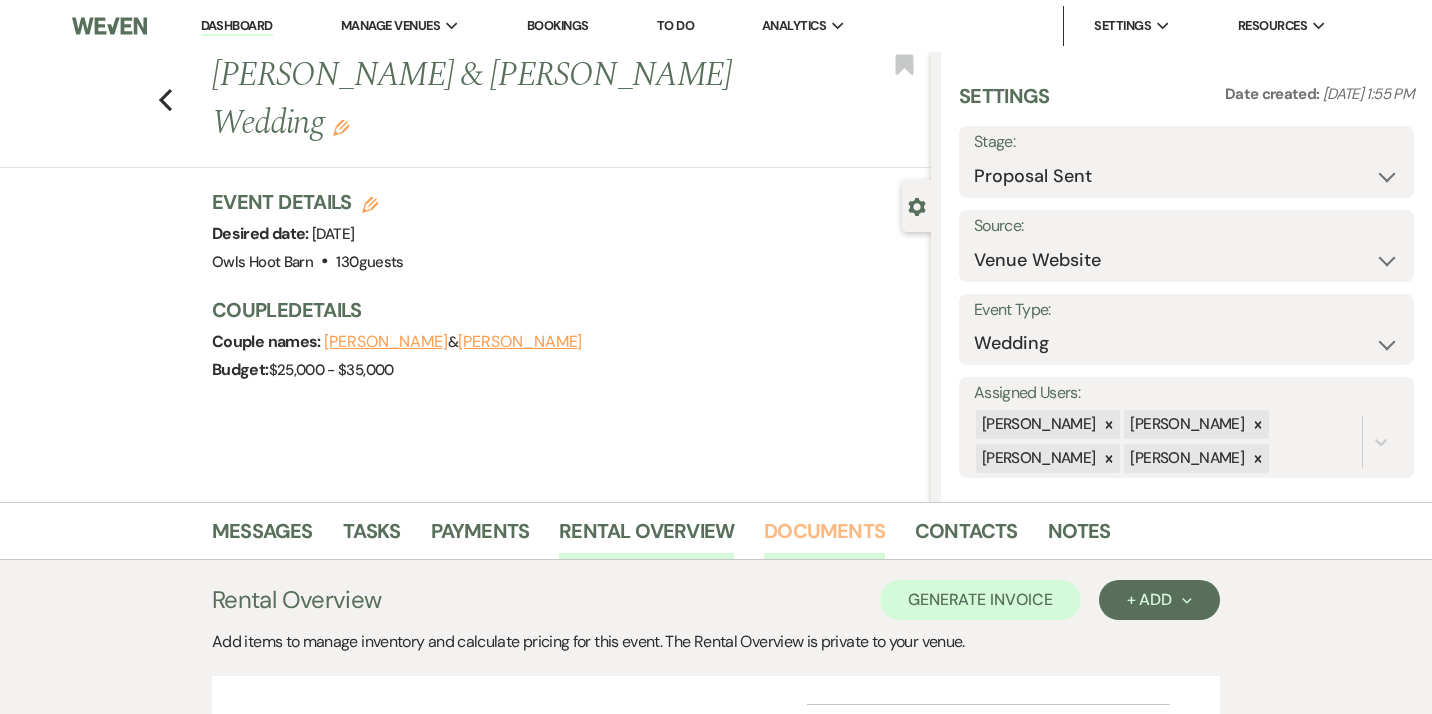 click on "Documents" at bounding box center [824, 537] 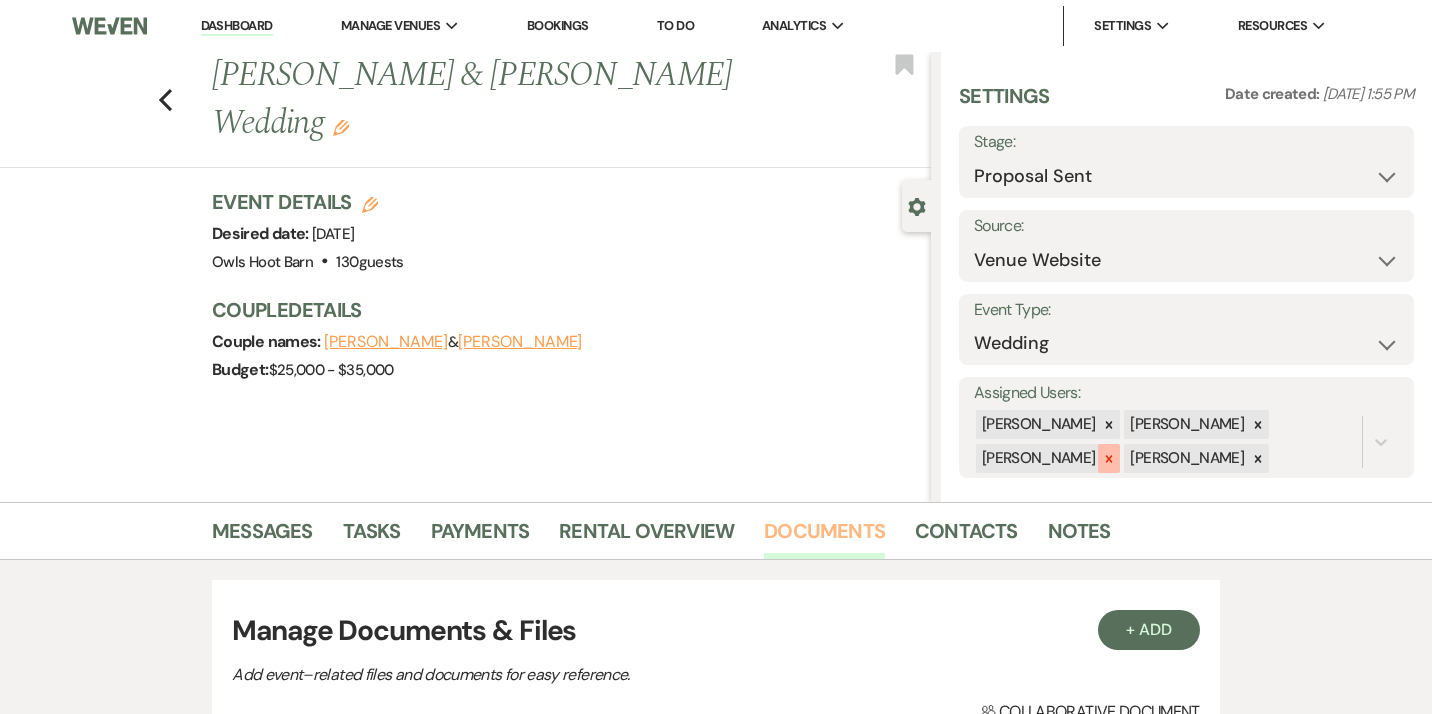 click at bounding box center (1109, 458) 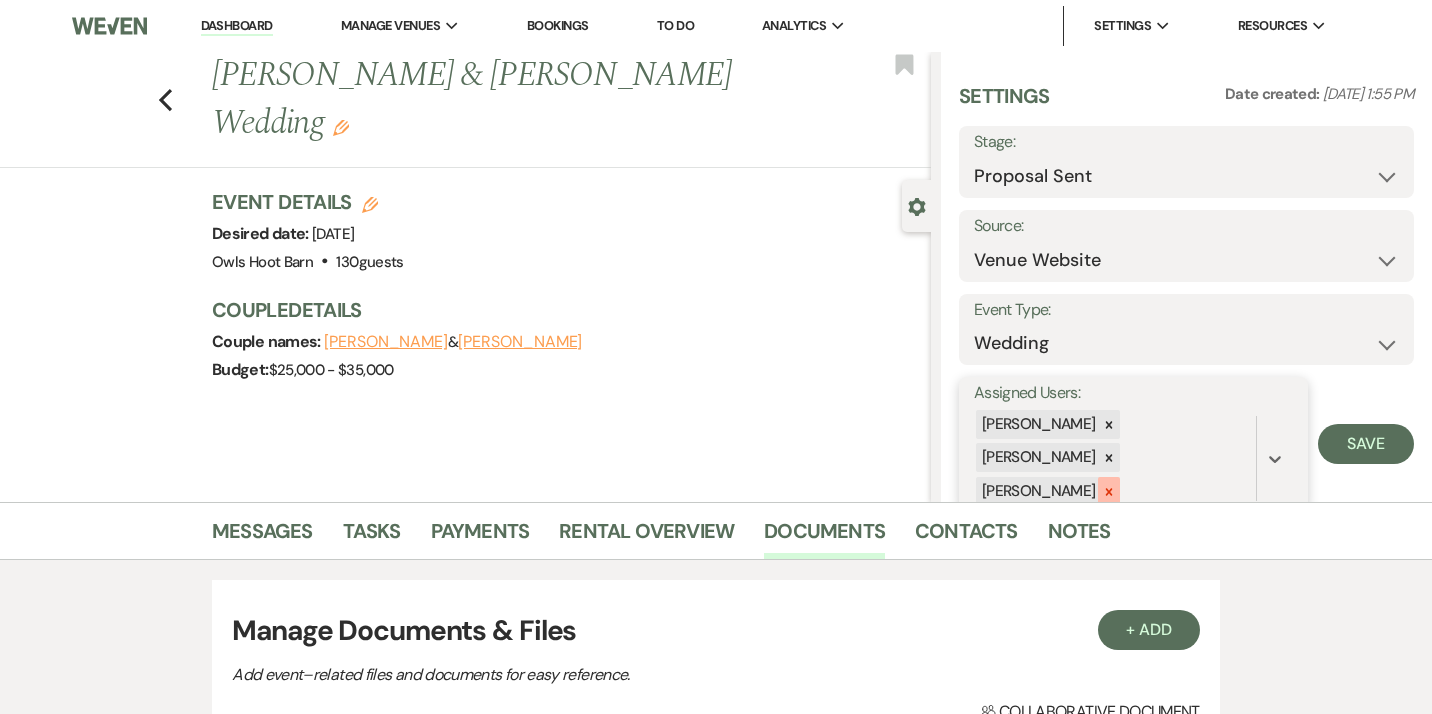 click 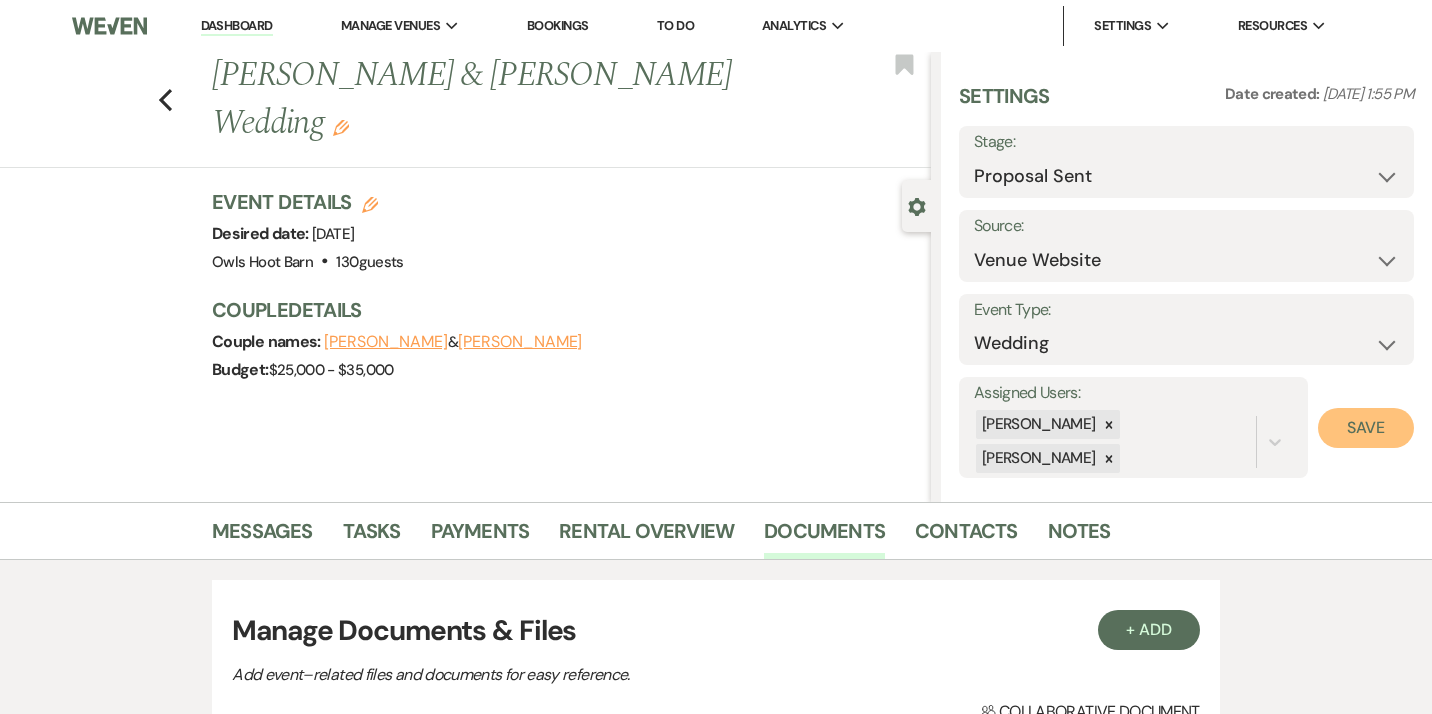 click on "Save" at bounding box center [1366, 428] 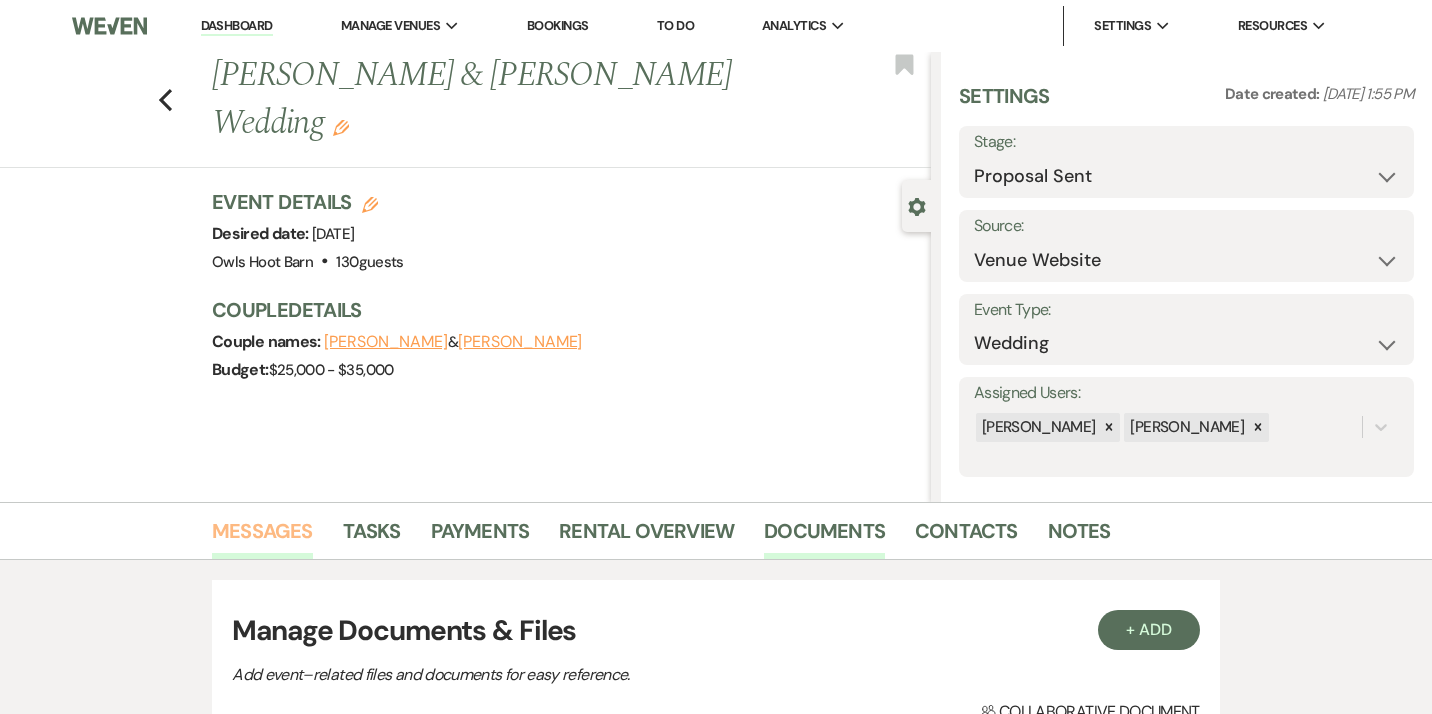 click on "Messages" at bounding box center [262, 537] 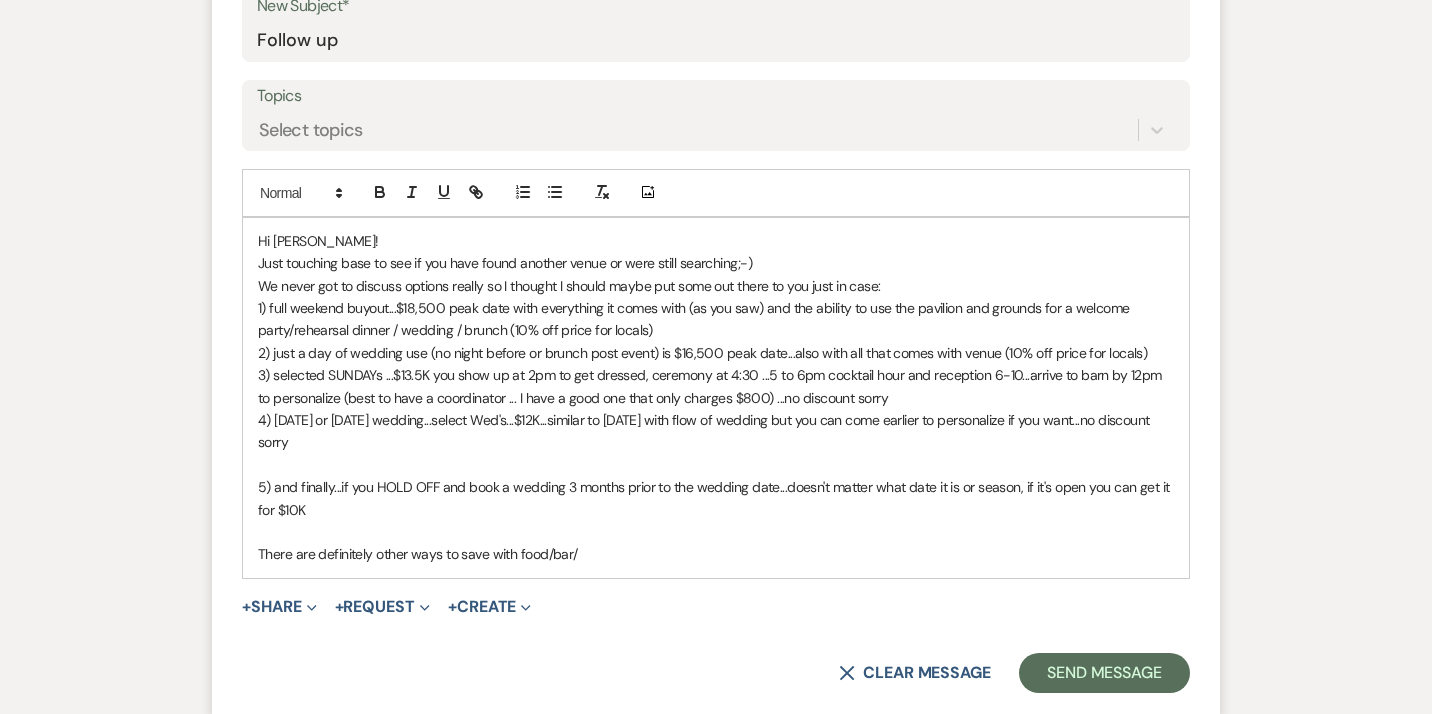scroll, scrollTop: 1064, scrollLeft: 0, axis: vertical 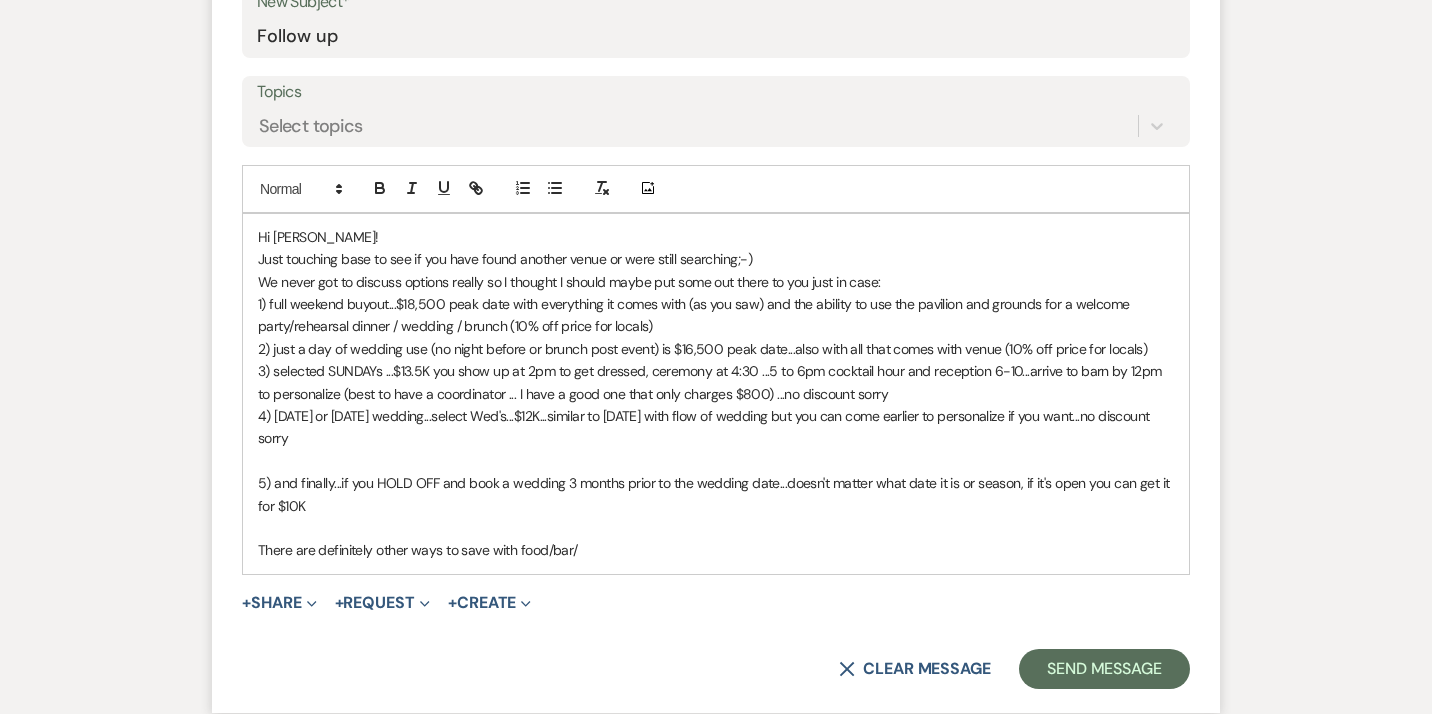 click on "There are definitely other ways to save with food/bar/" at bounding box center [716, 550] 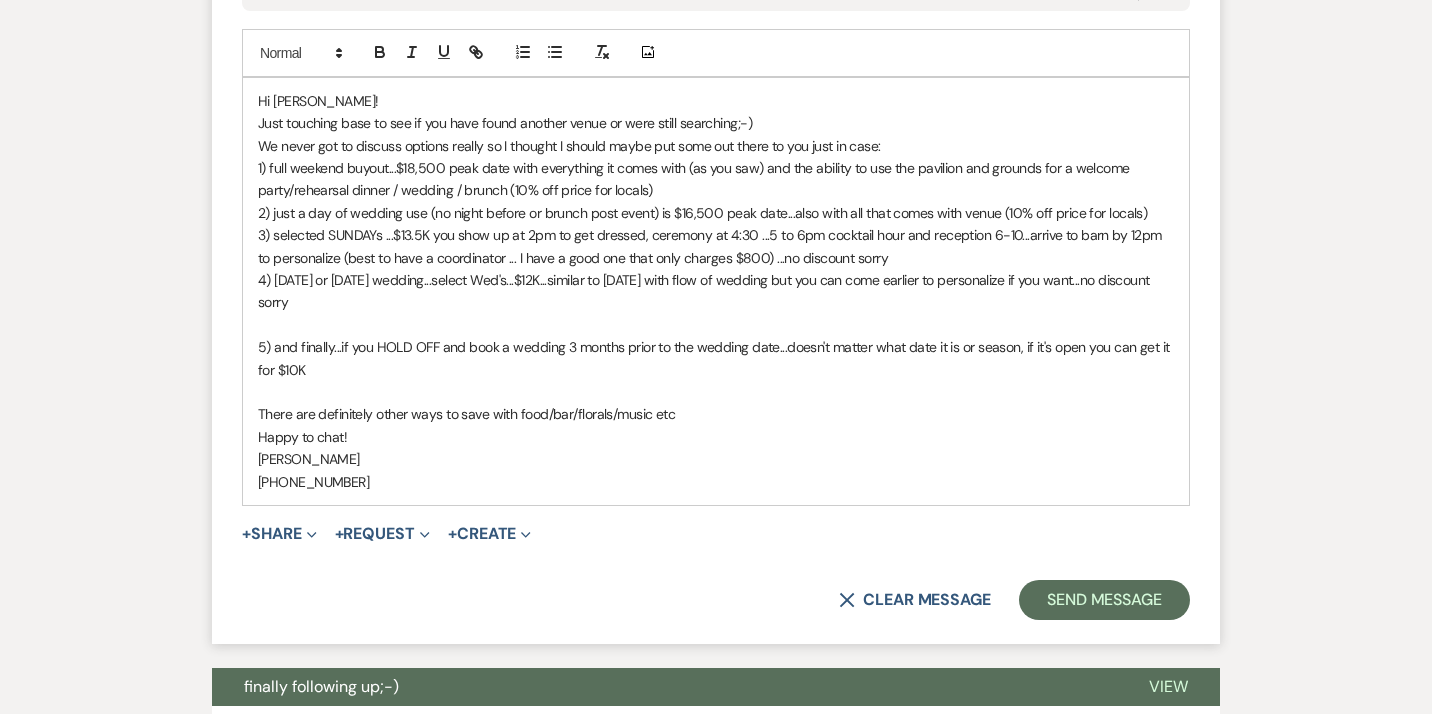 scroll, scrollTop: 1221, scrollLeft: 0, axis: vertical 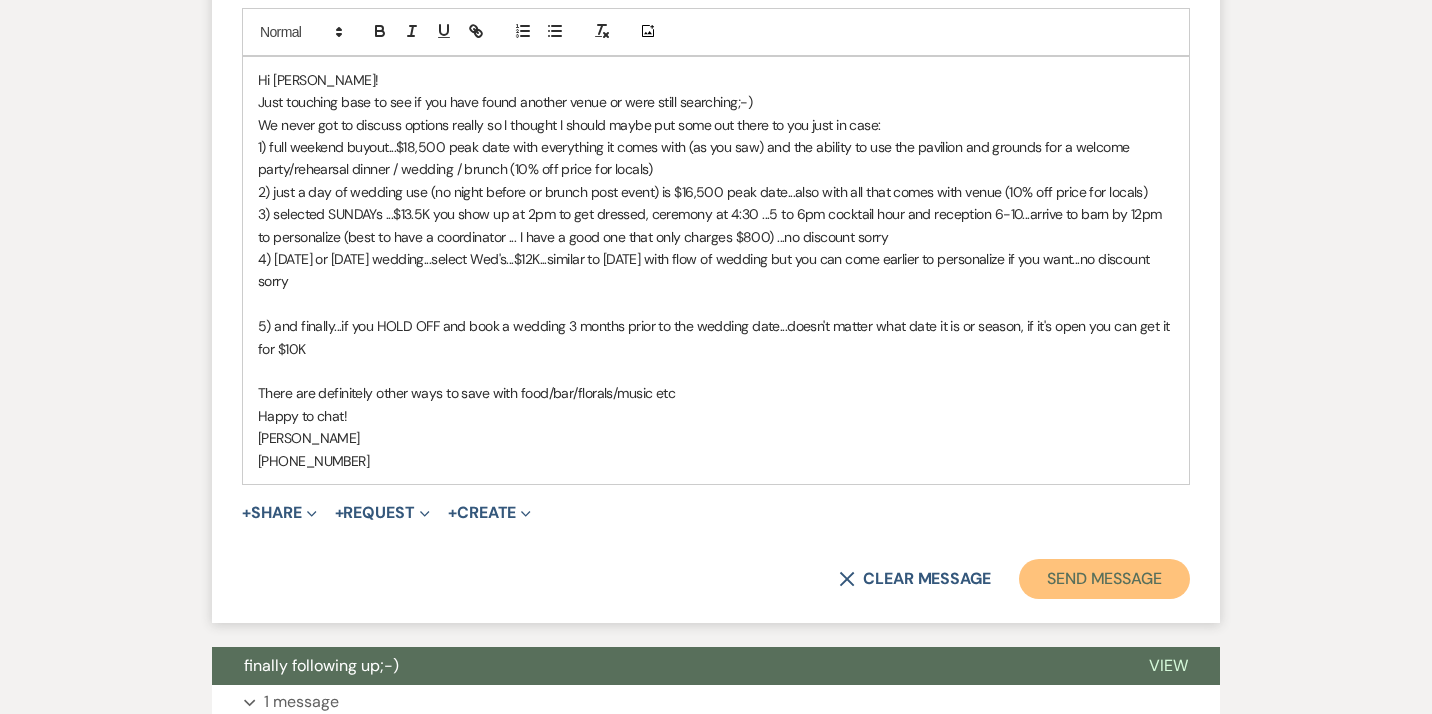 click on "Send Message" at bounding box center (1104, 579) 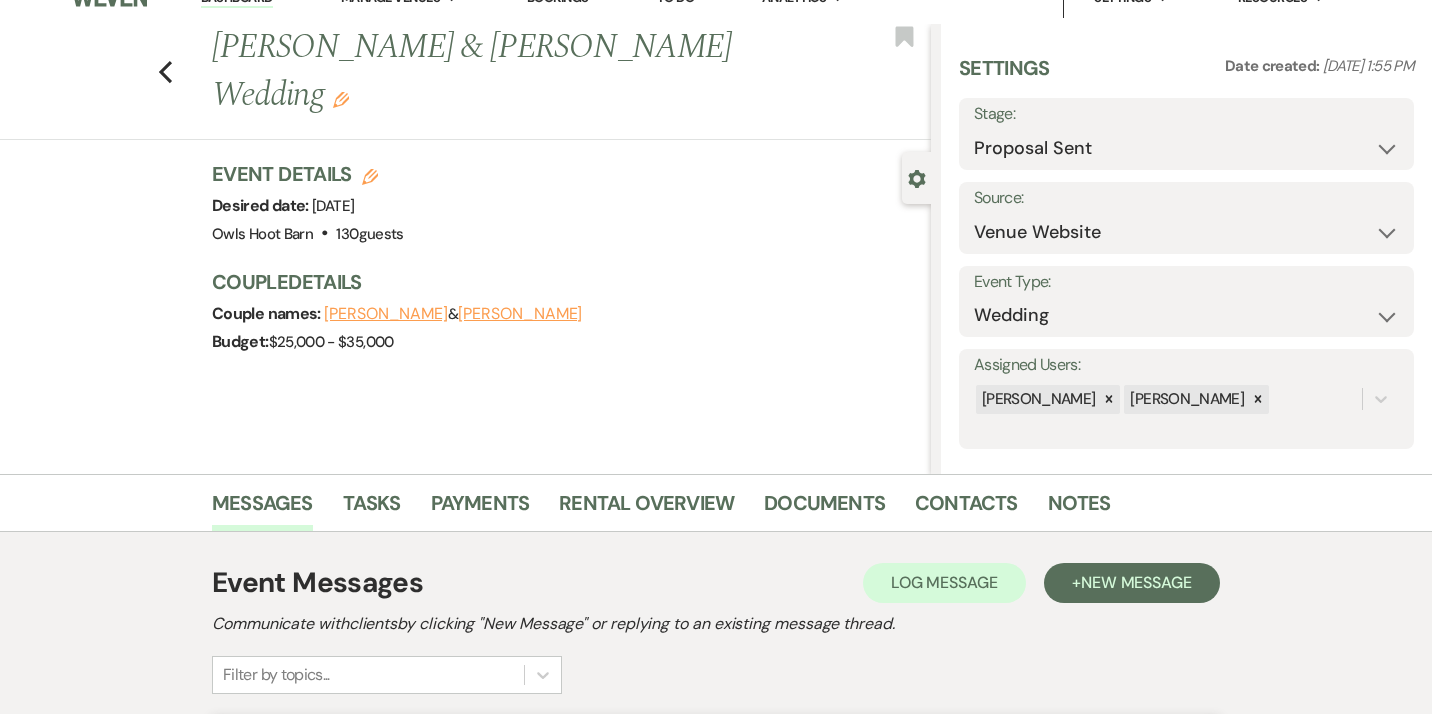 scroll, scrollTop: 0, scrollLeft: 0, axis: both 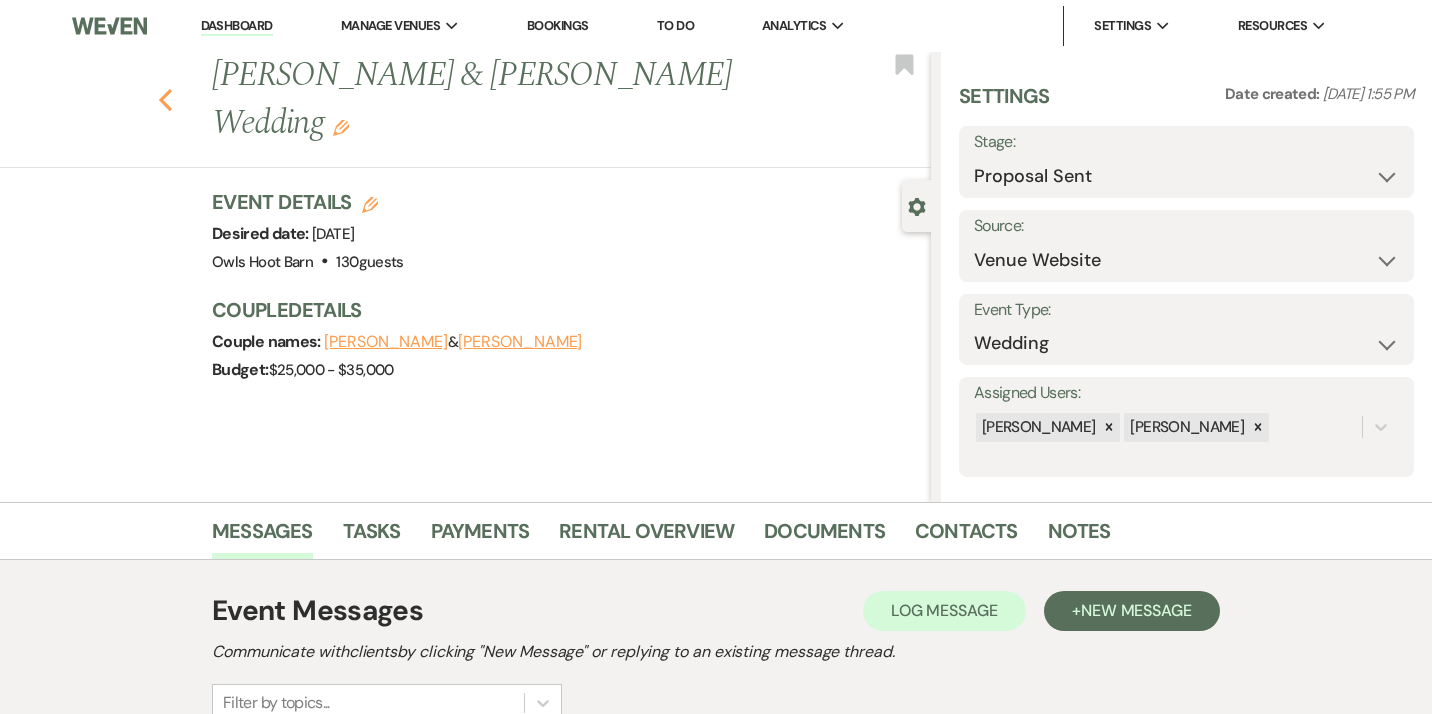 click on "Previous" 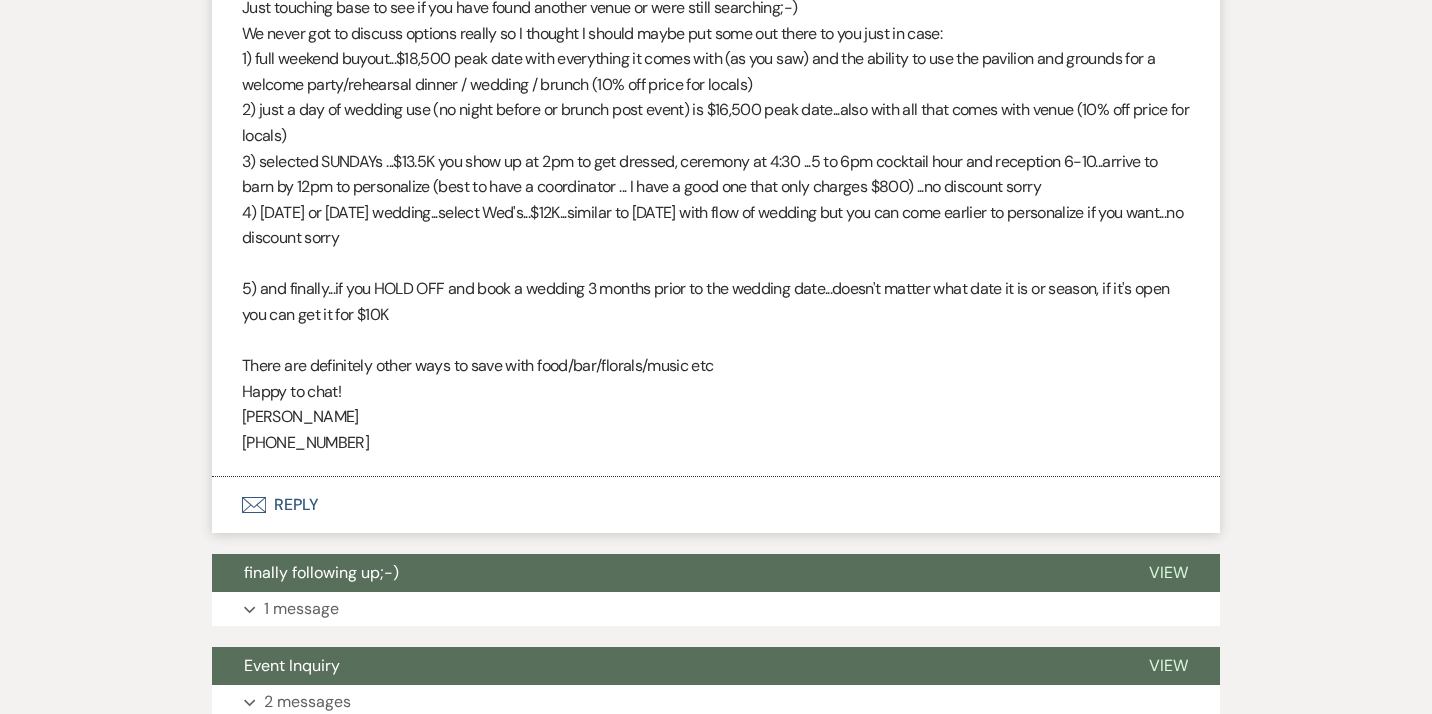 select on "6" 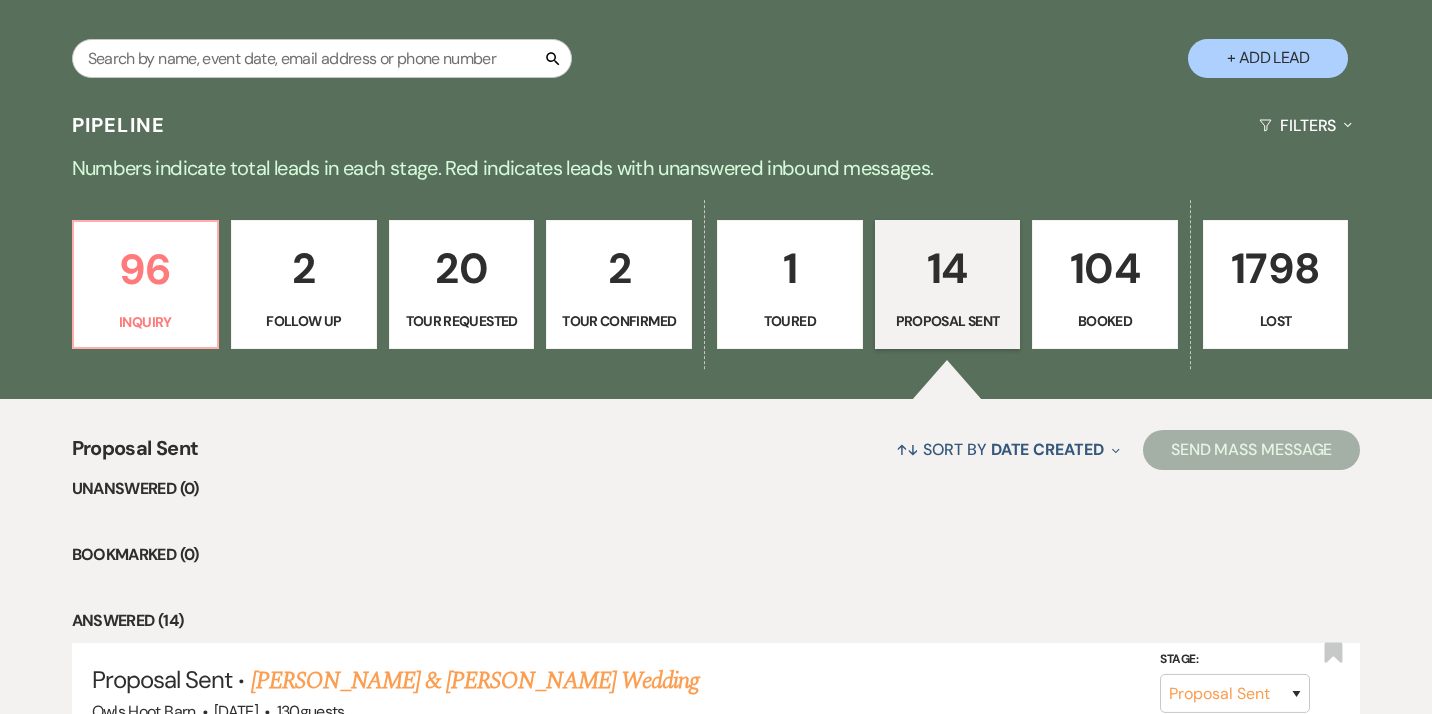 scroll, scrollTop: 373, scrollLeft: 0, axis: vertical 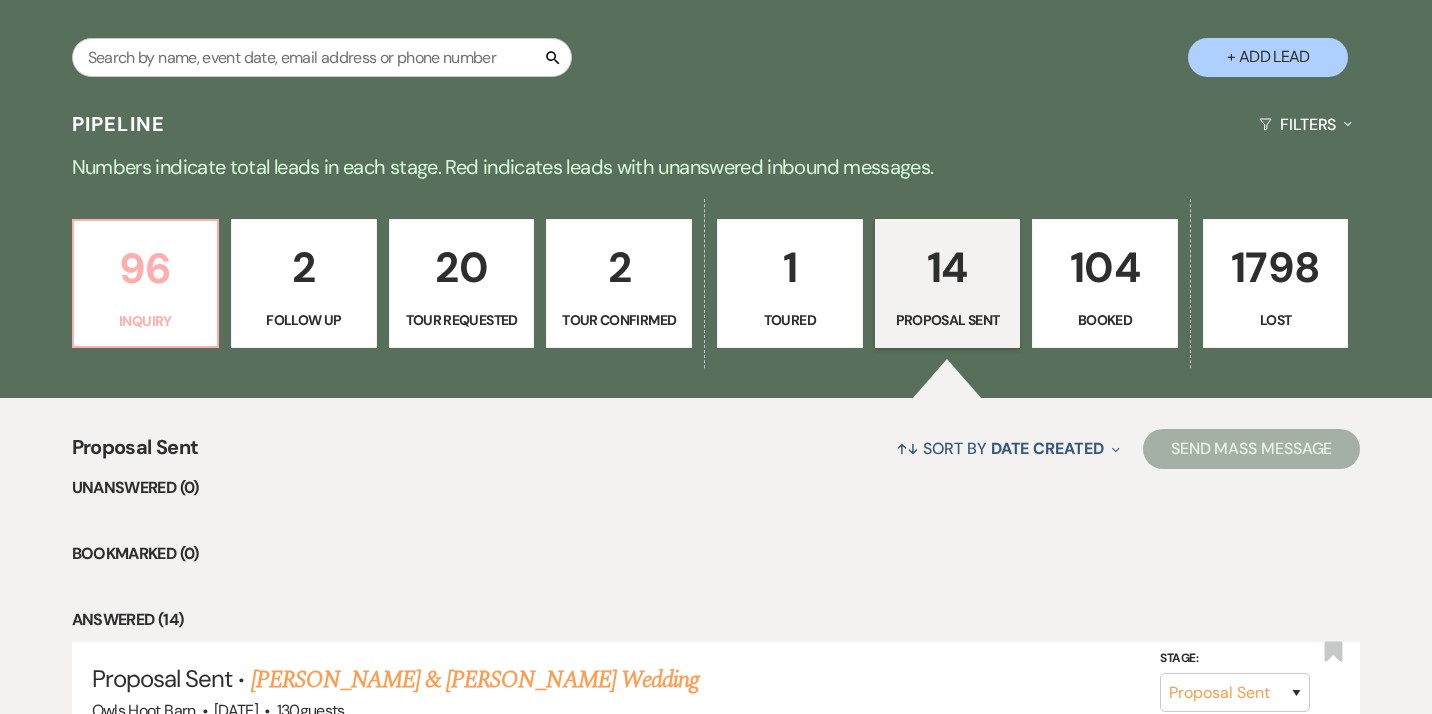 click on "96" at bounding box center [146, 268] 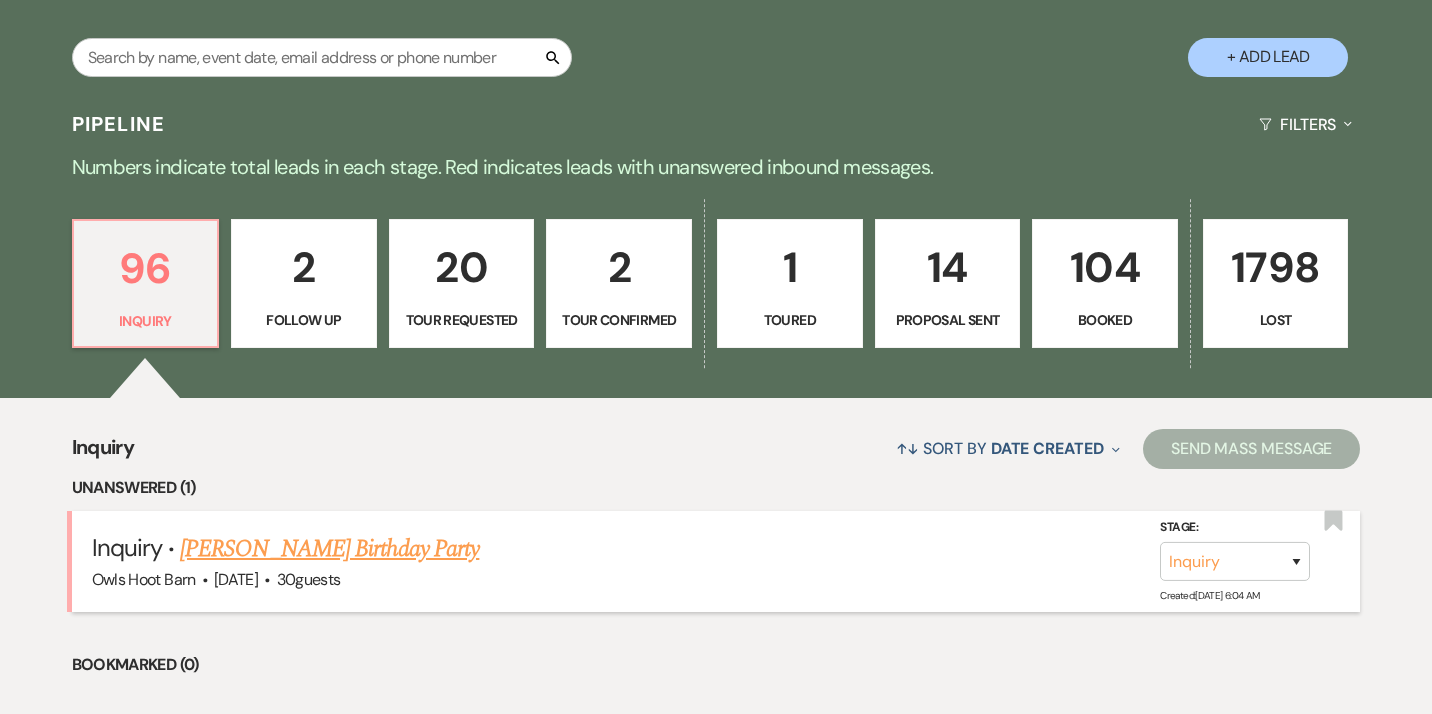 click on "[PERSON_NAME] Birthday Party" at bounding box center (329, 549) 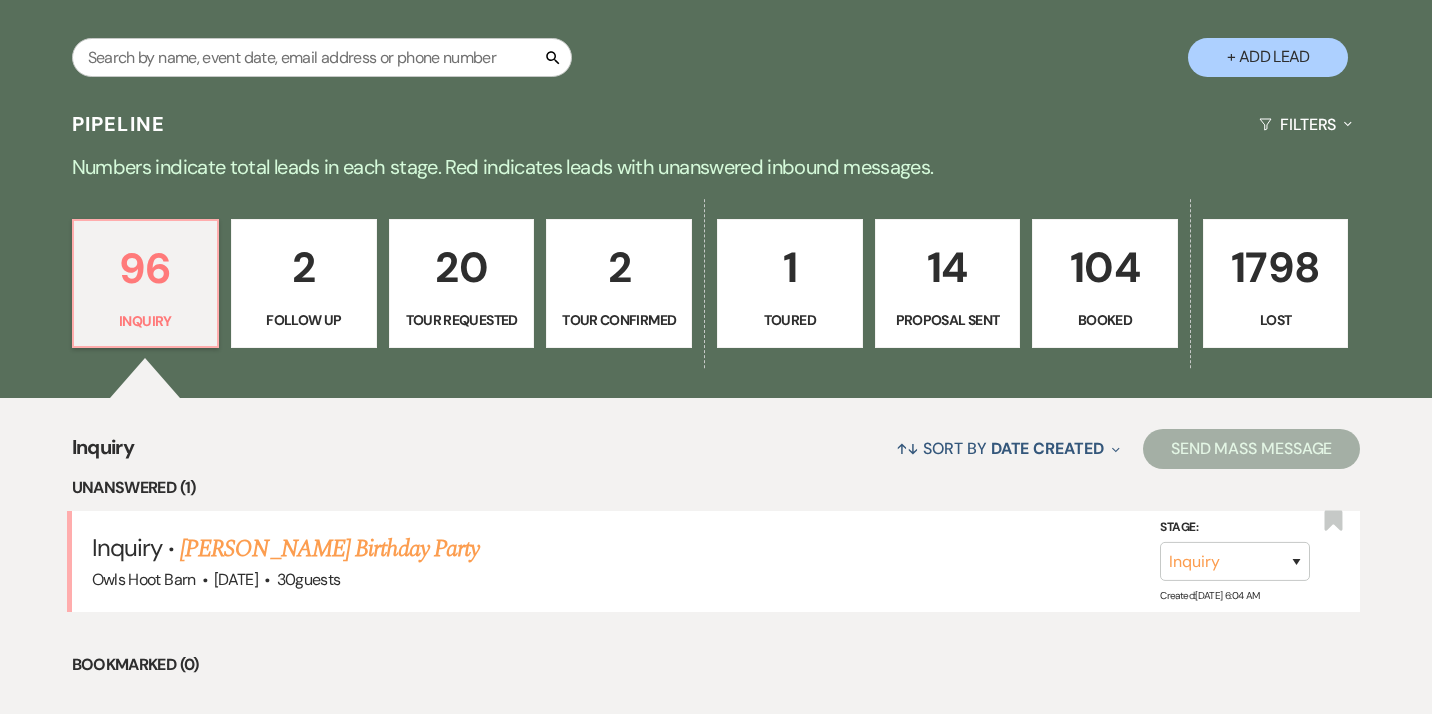 select on "5" 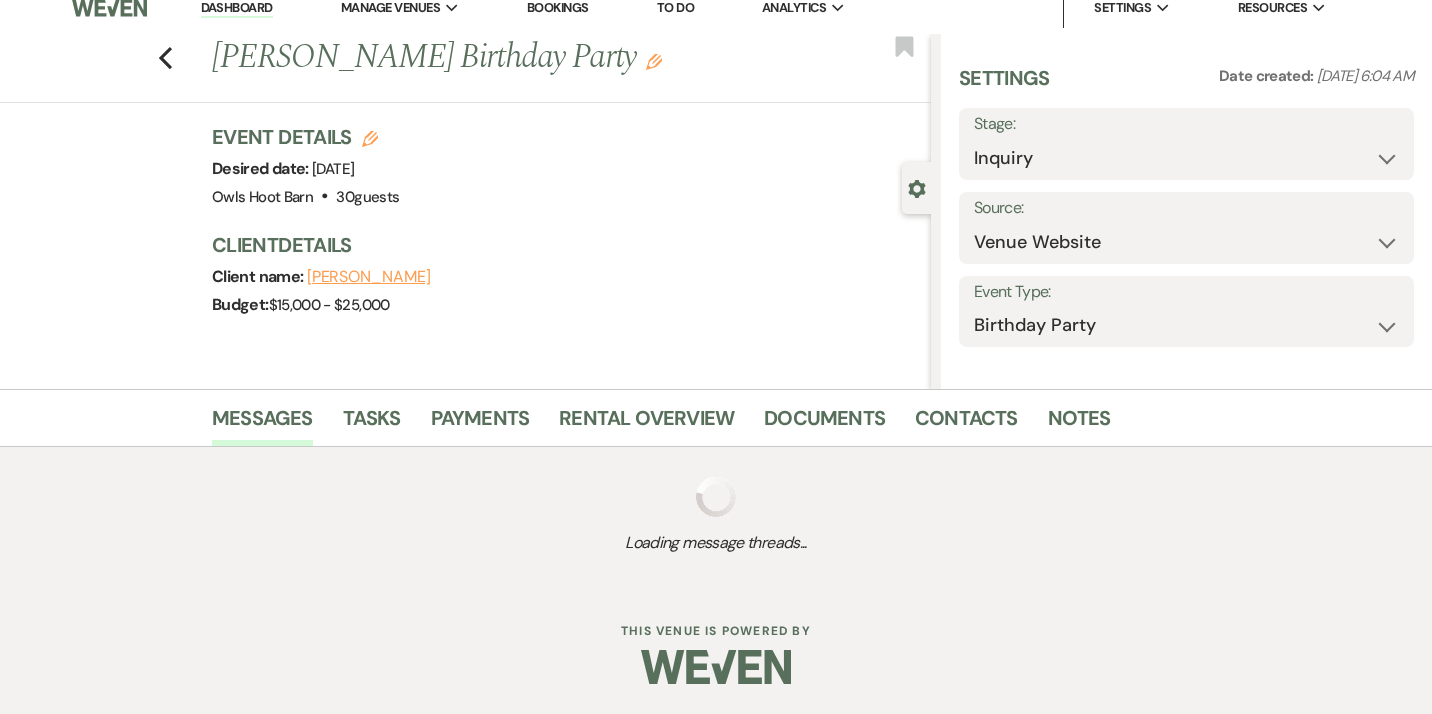 scroll, scrollTop: 0, scrollLeft: 0, axis: both 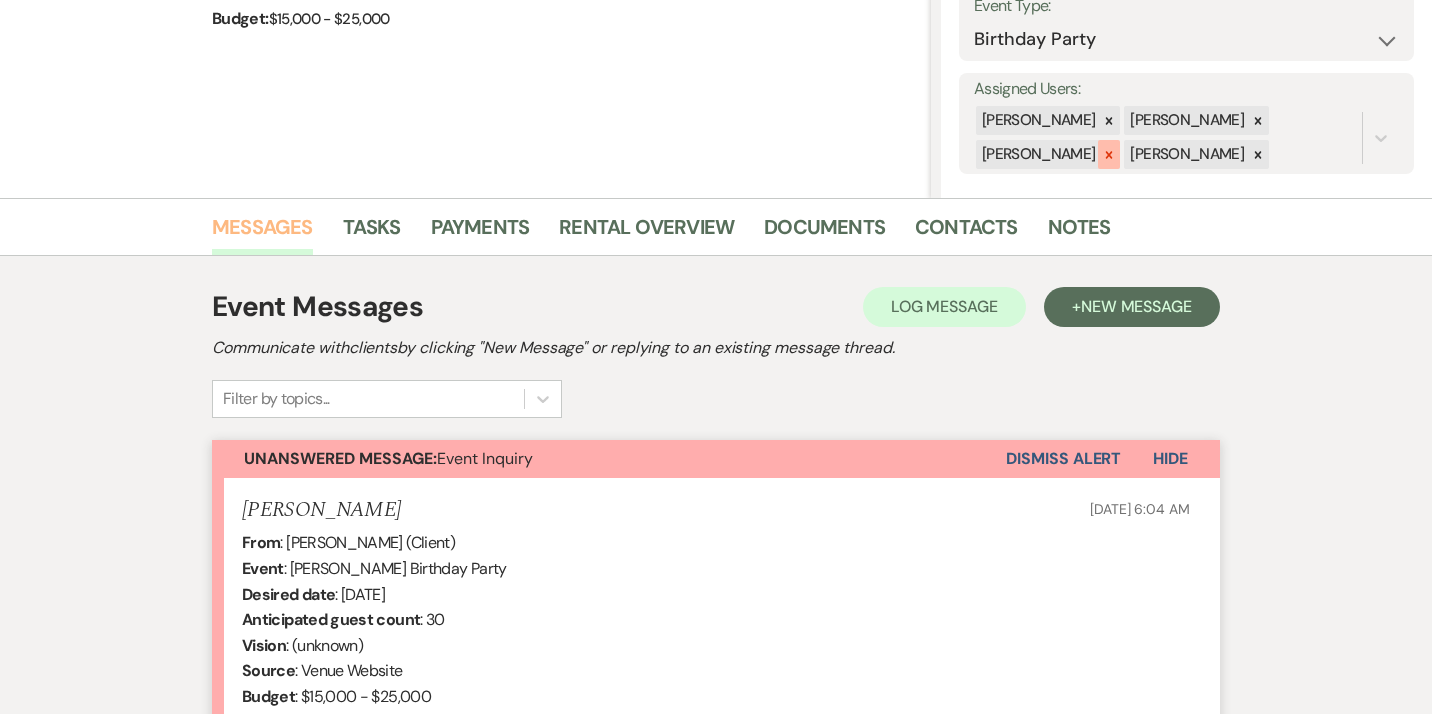 click 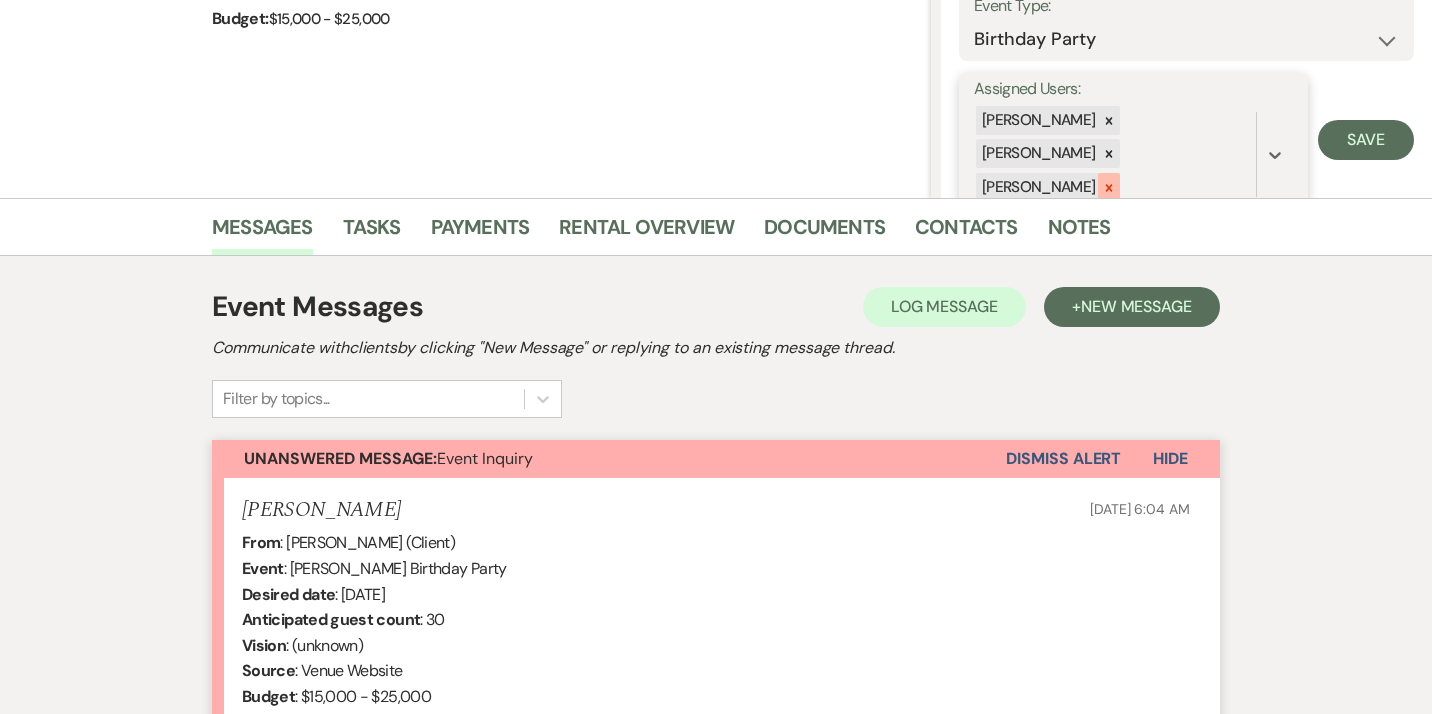 click 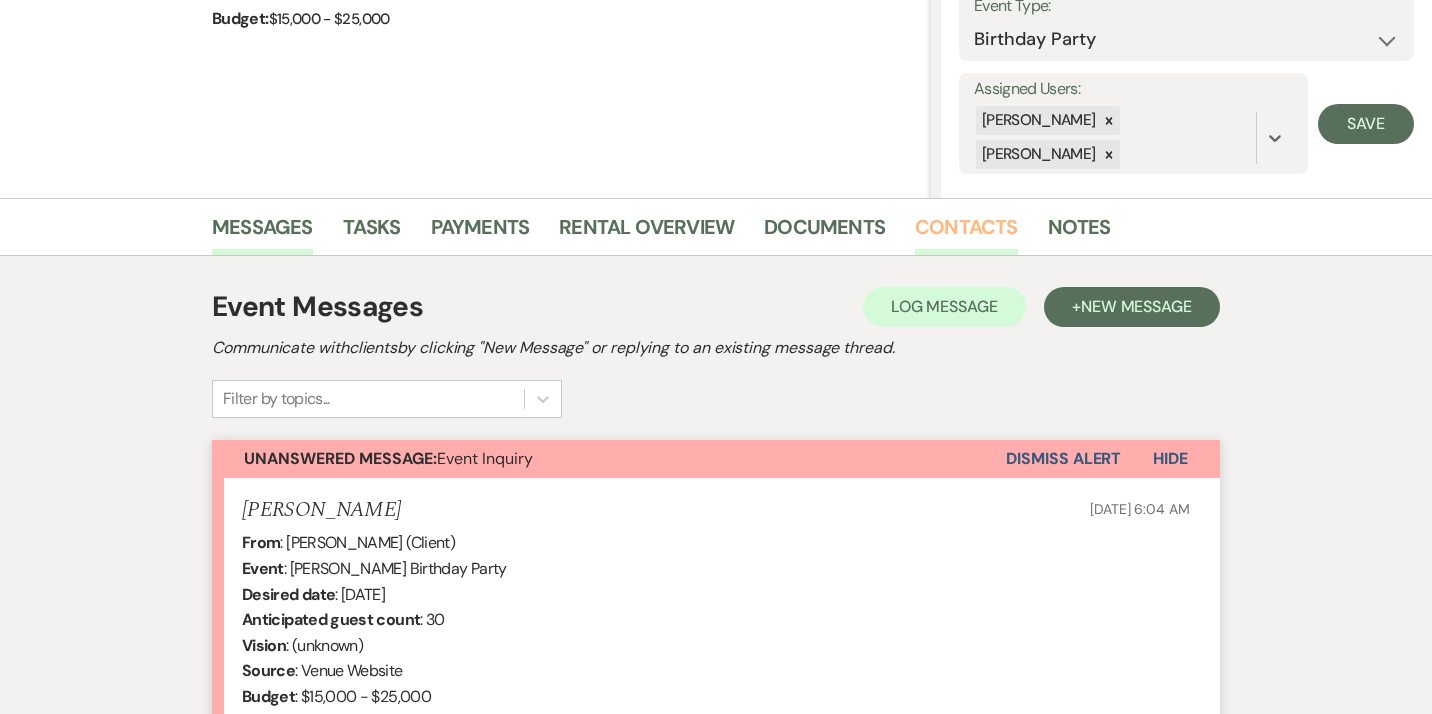 click on "Contacts" at bounding box center [966, 233] 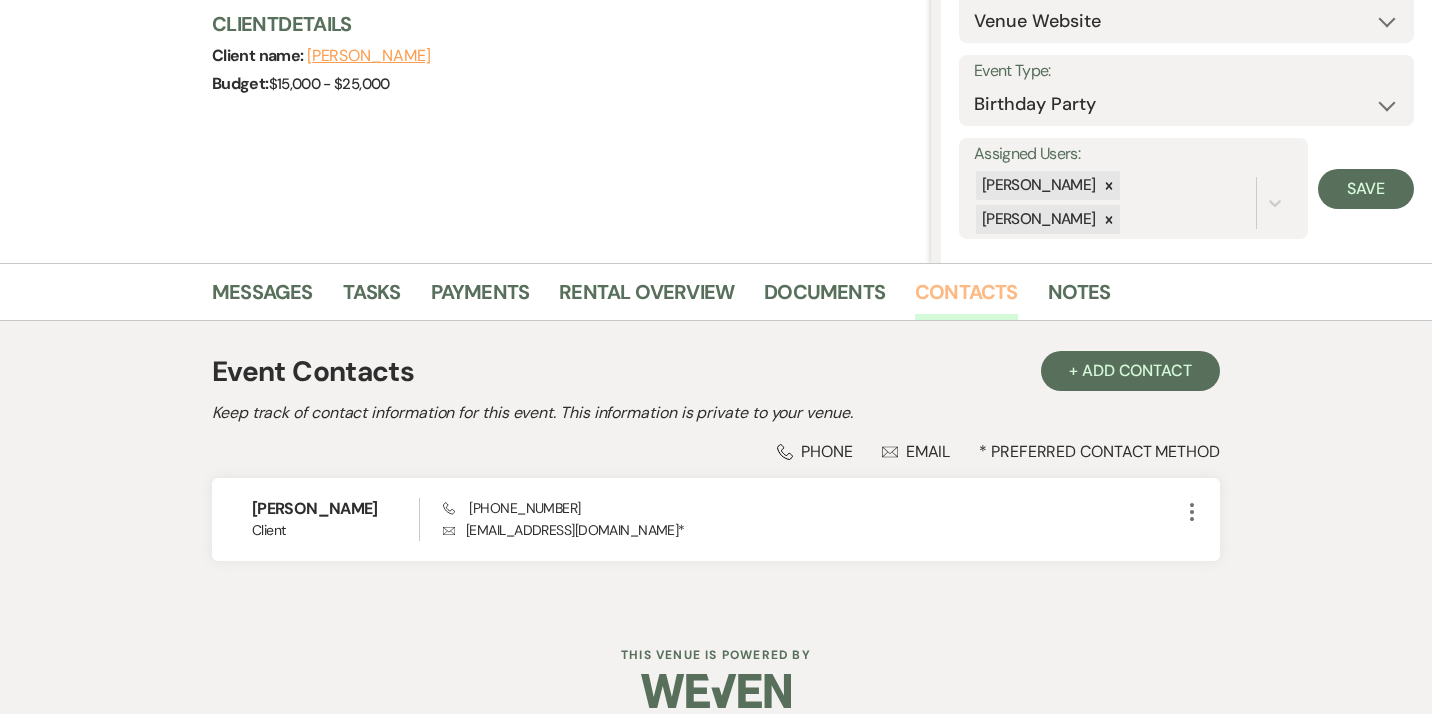 scroll, scrollTop: 263, scrollLeft: 0, axis: vertical 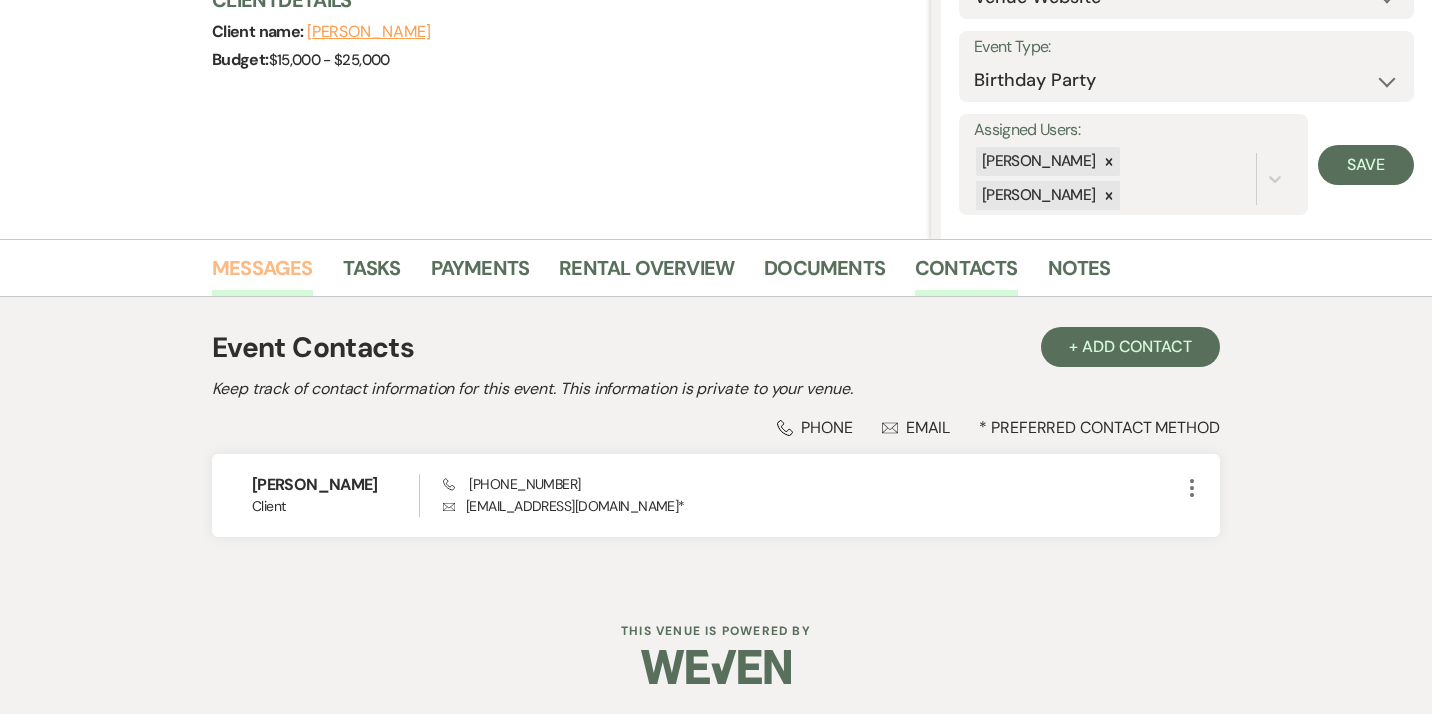 click on "Messages" at bounding box center (262, 274) 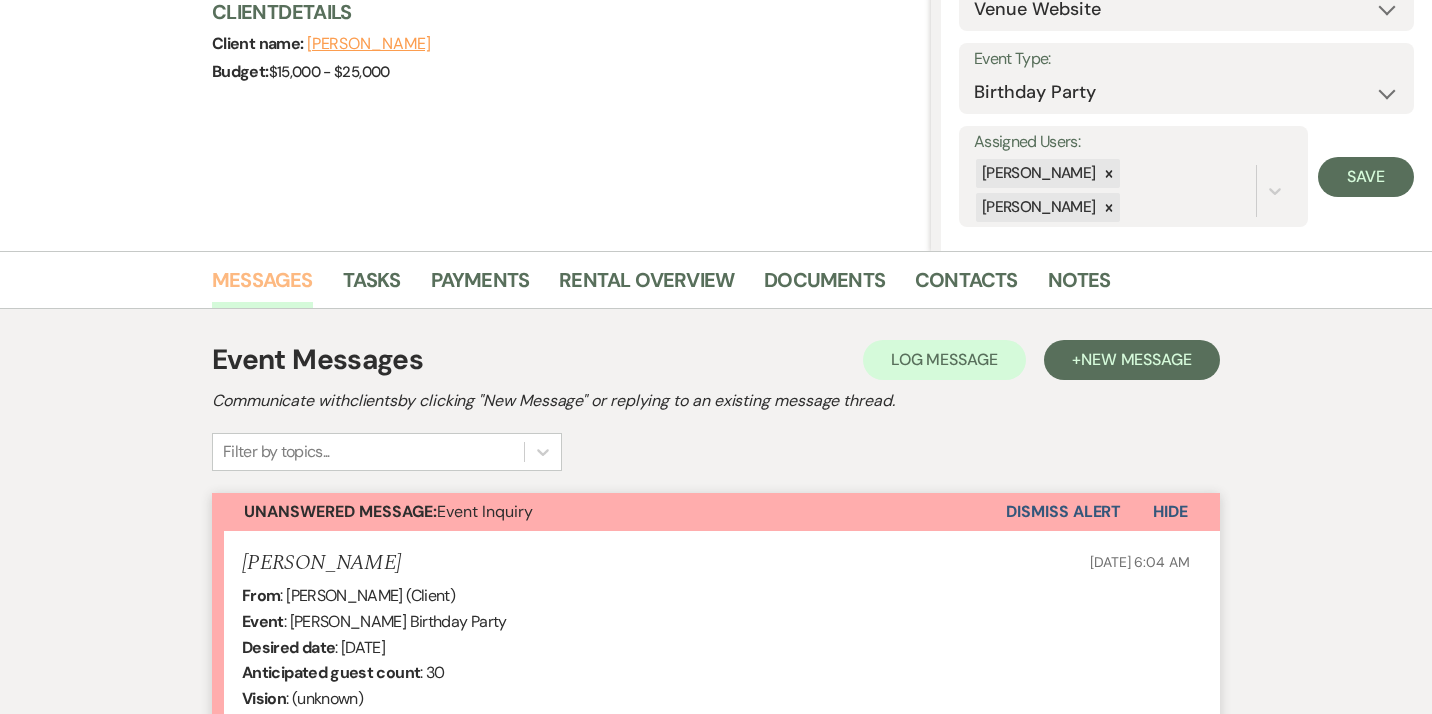 scroll, scrollTop: 250, scrollLeft: 0, axis: vertical 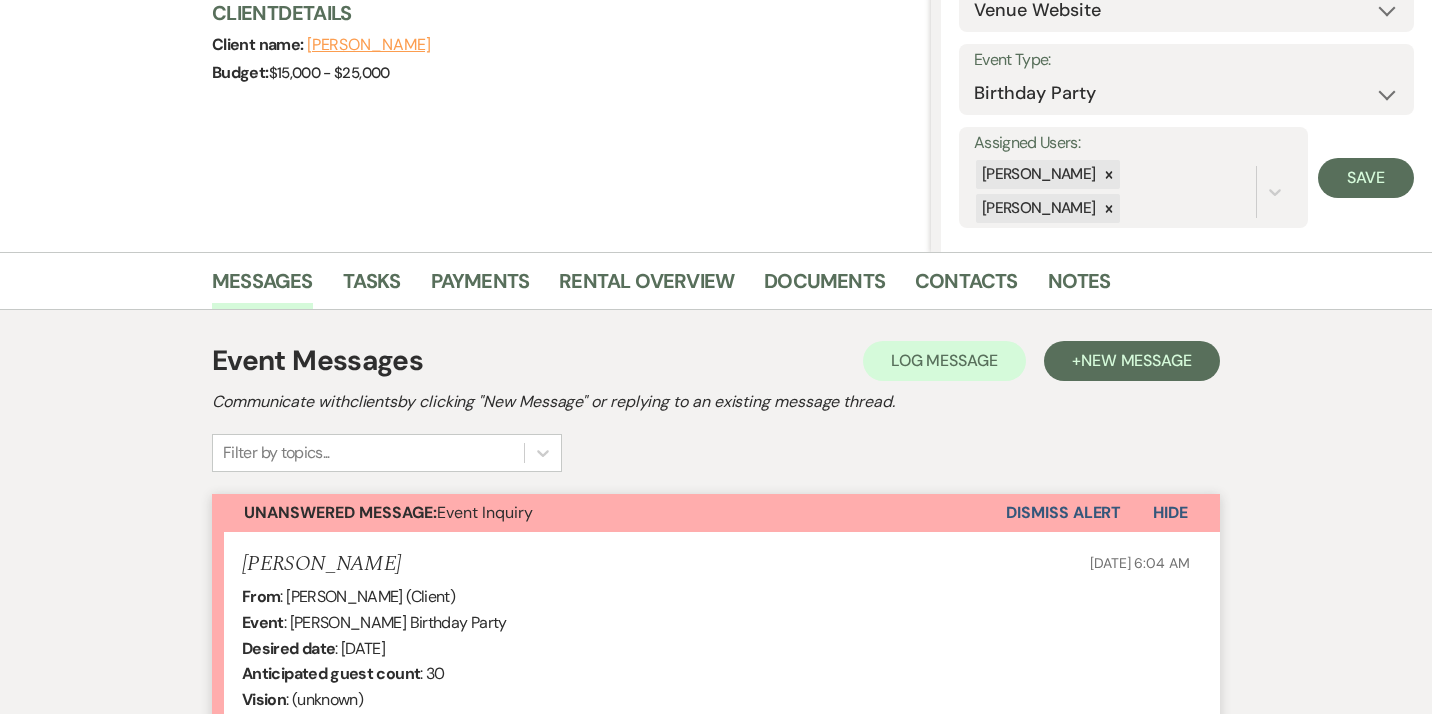 click on "Dismiss Alert" at bounding box center [1063, 513] 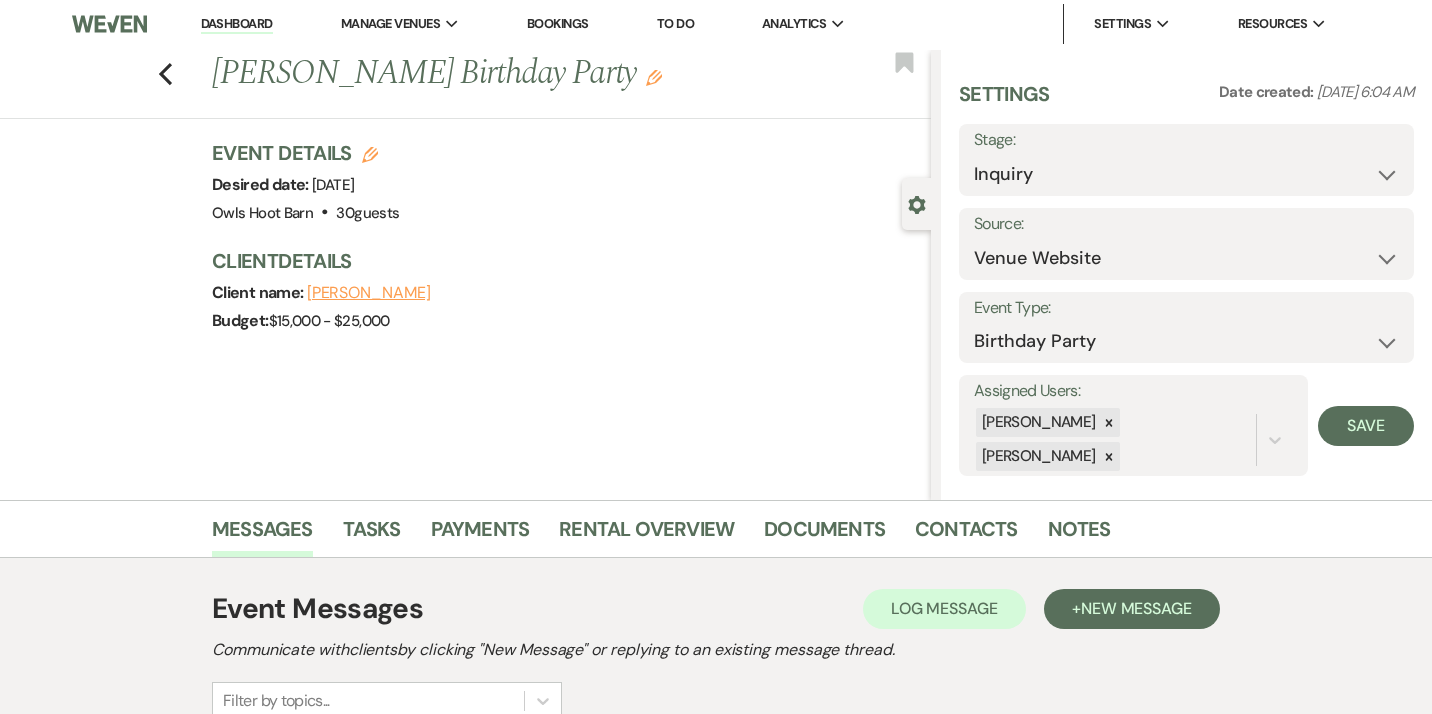 scroll, scrollTop: 0, scrollLeft: 0, axis: both 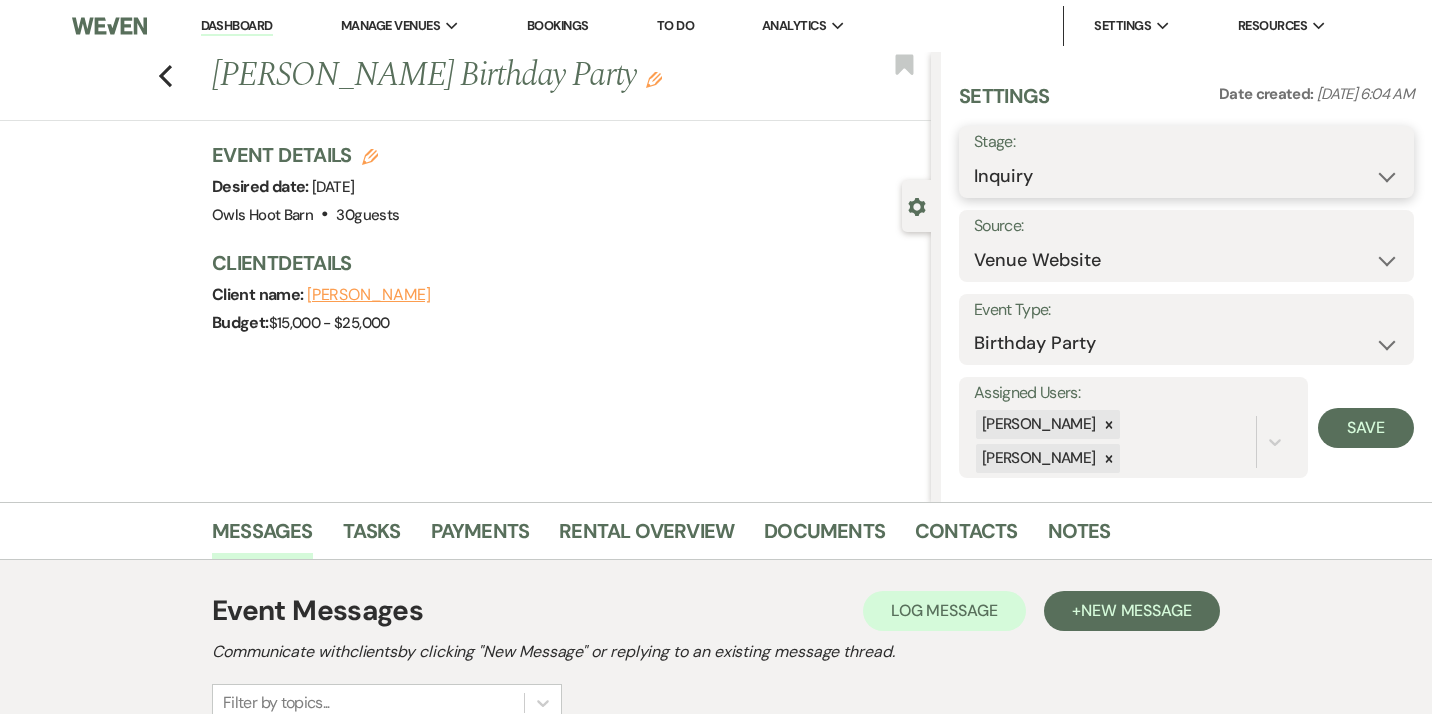 select on "8" 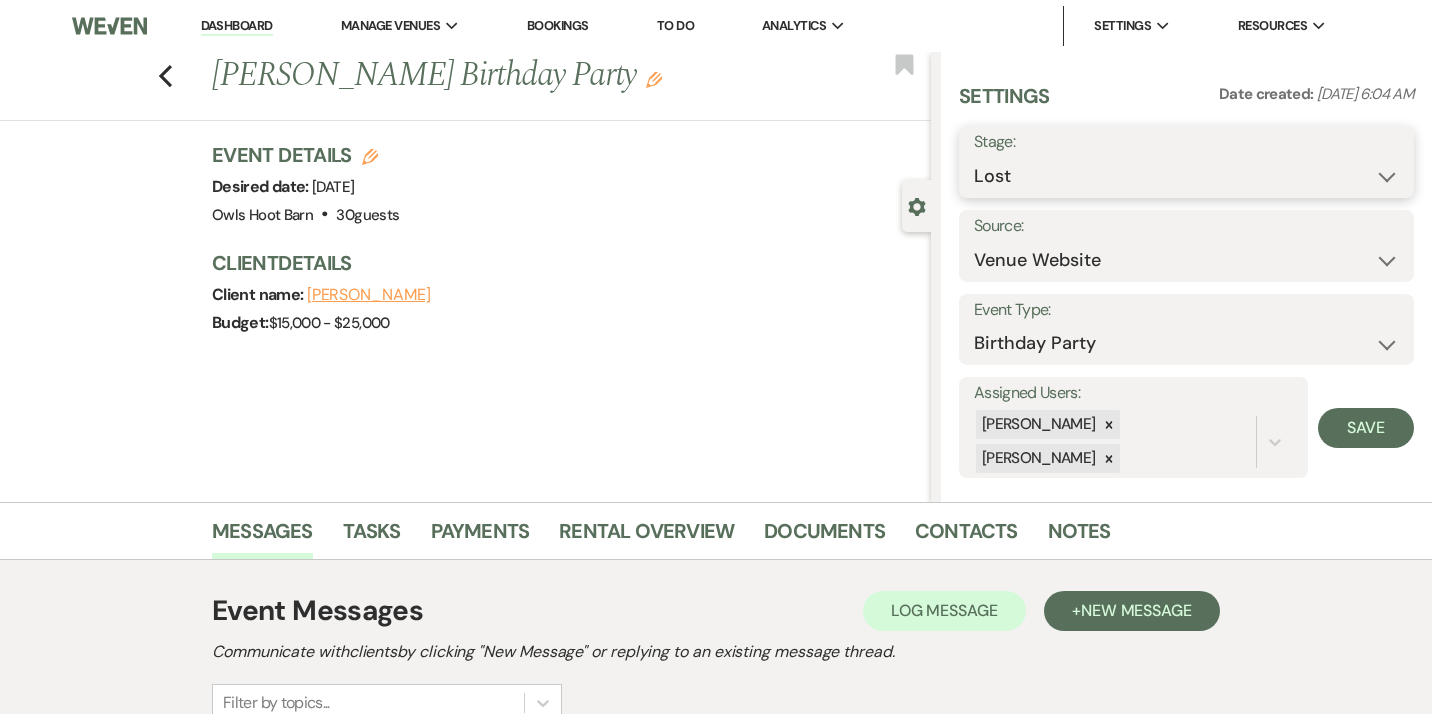 click on "Lost" at bounding box center (0, 0) 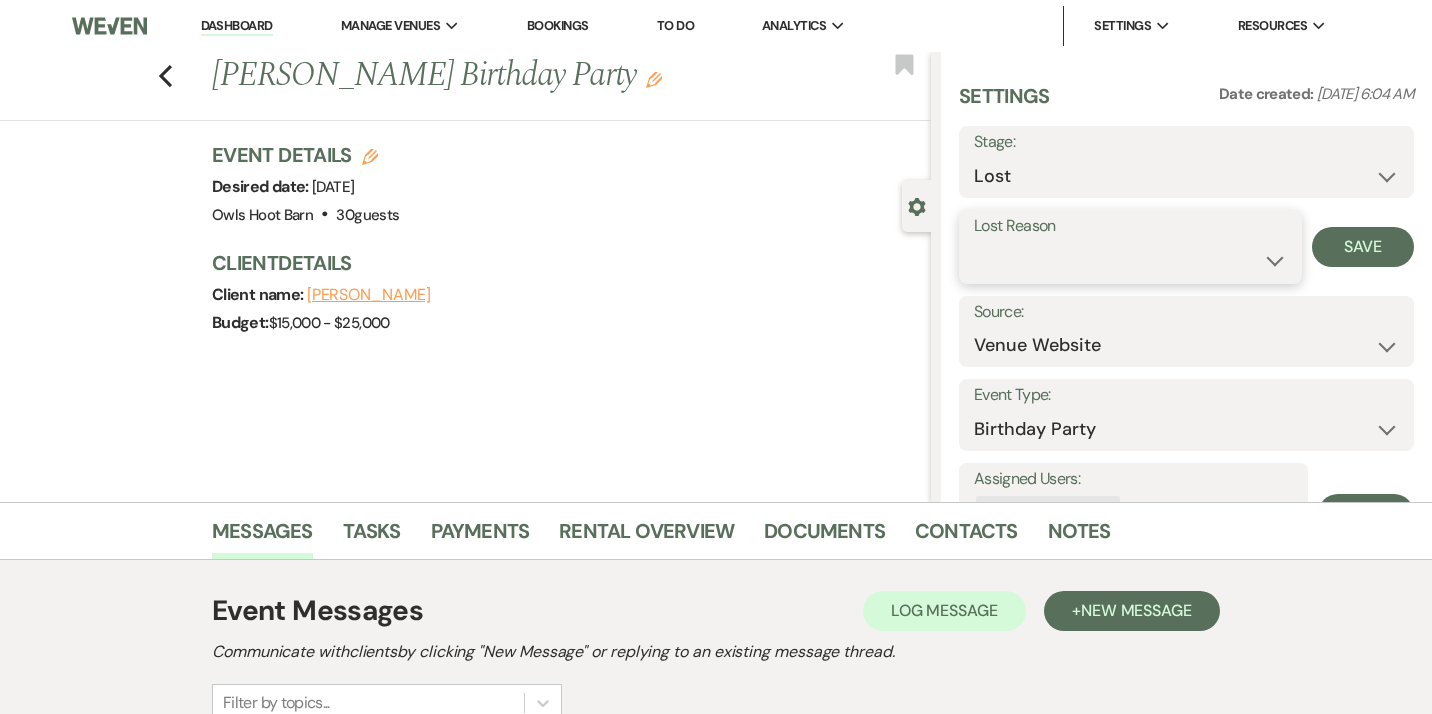 select on "3" 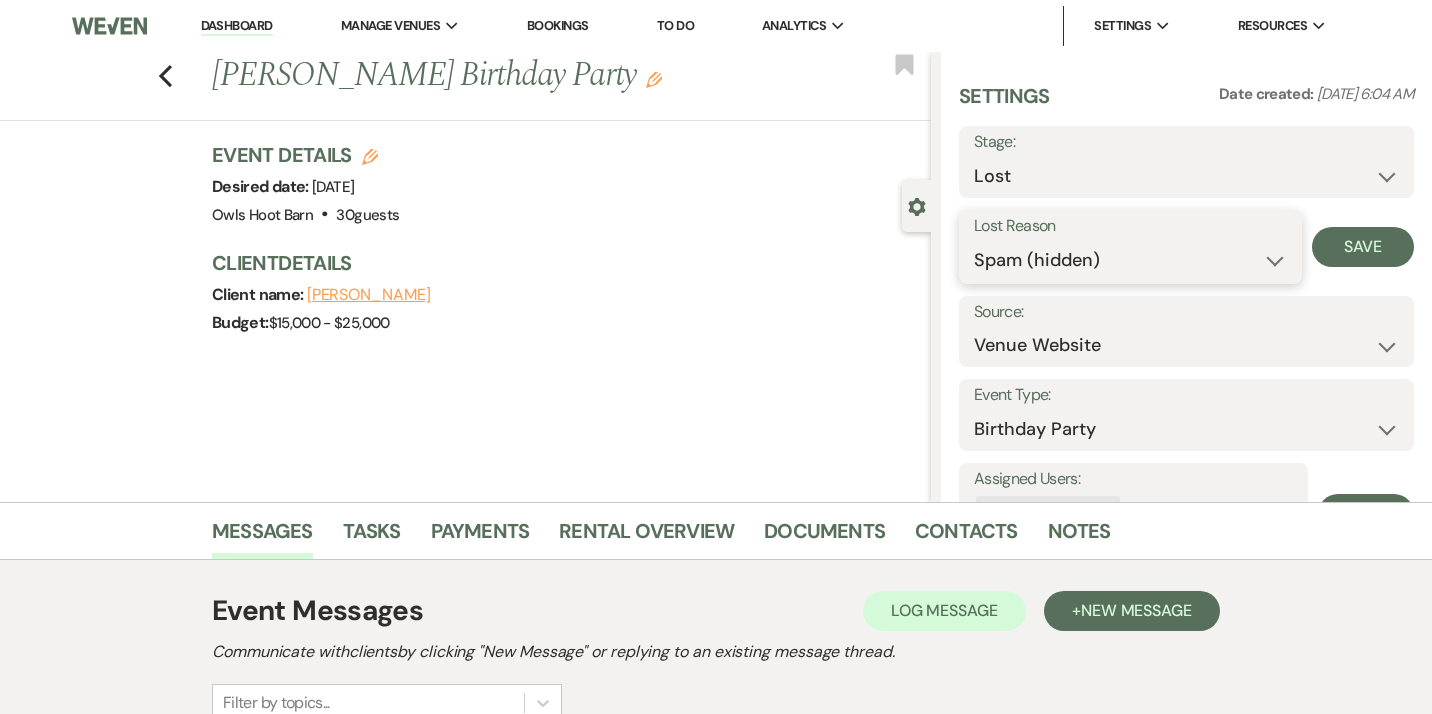 click on "Spam (hidden)" at bounding box center (0, 0) 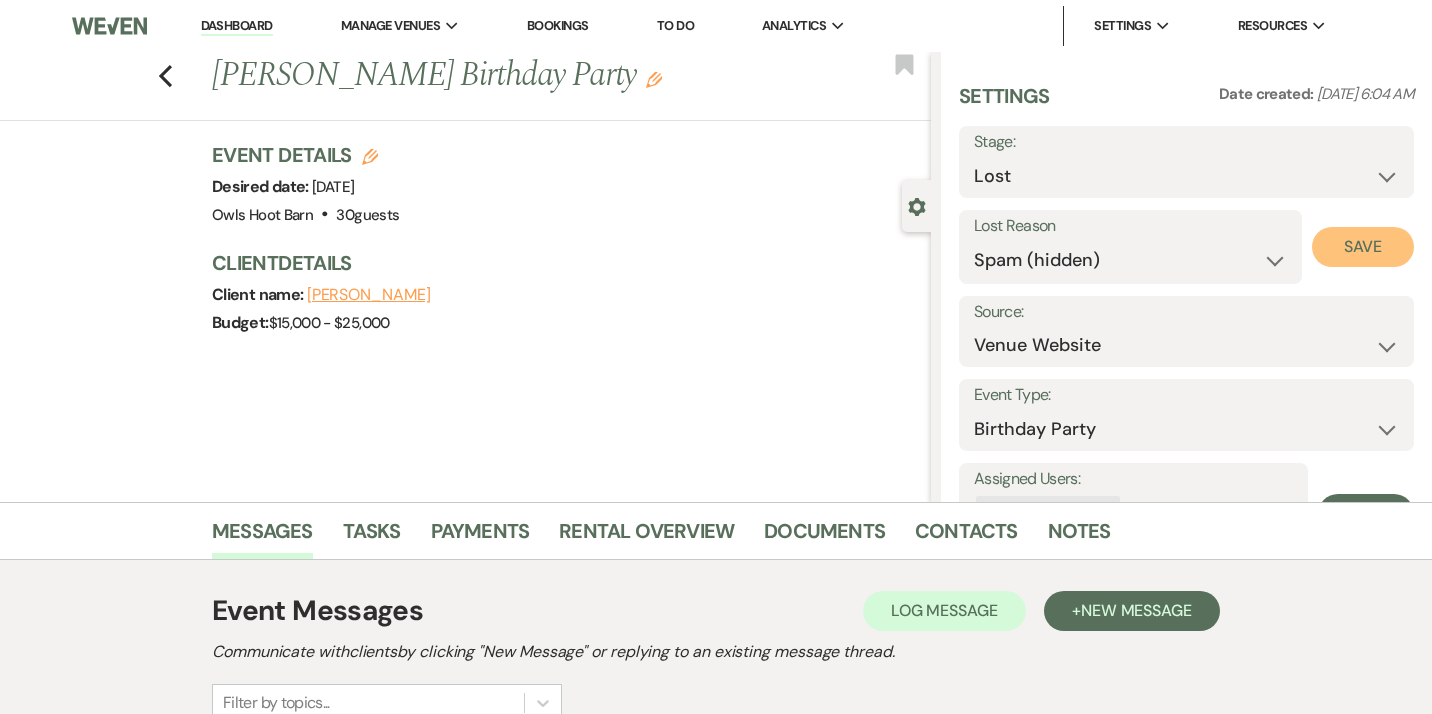 click on "Save" at bounding box center [1363, 247] 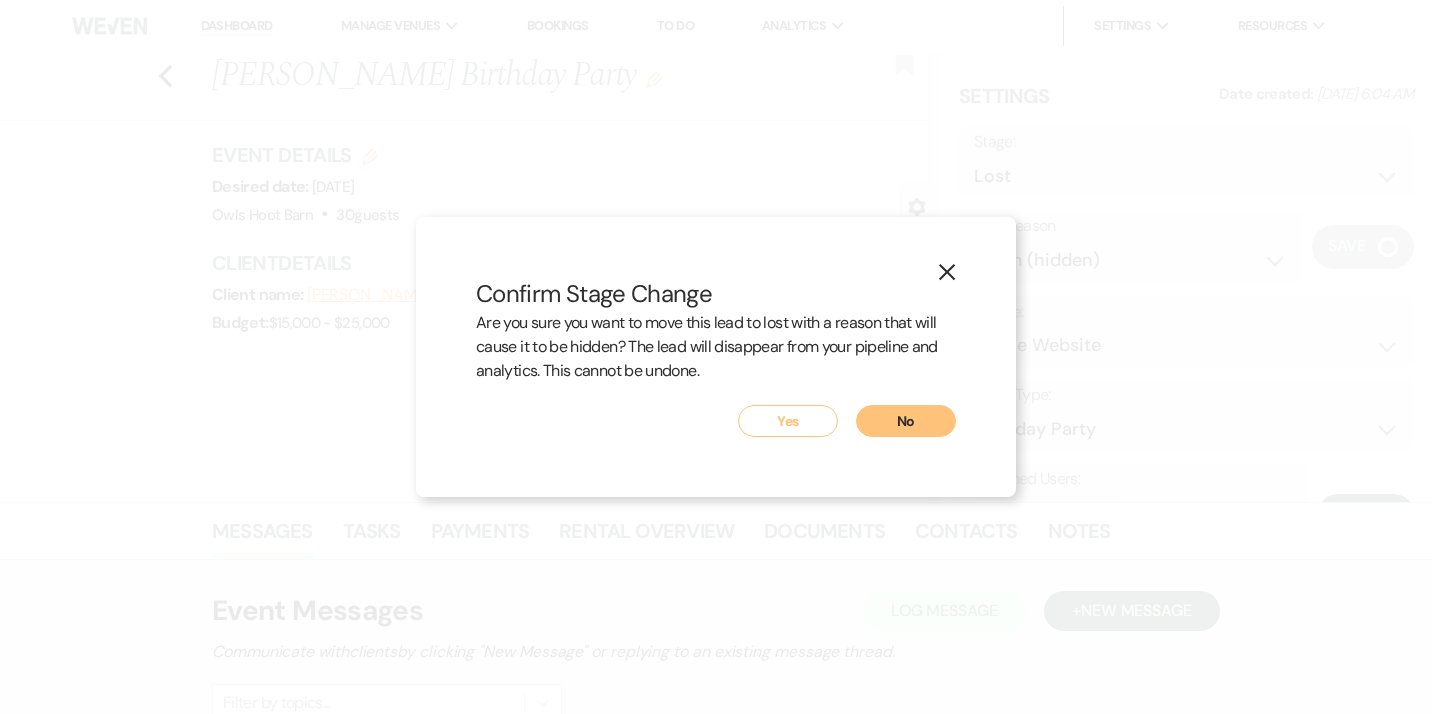 click on "Yes" at bounding box center [788, 421] 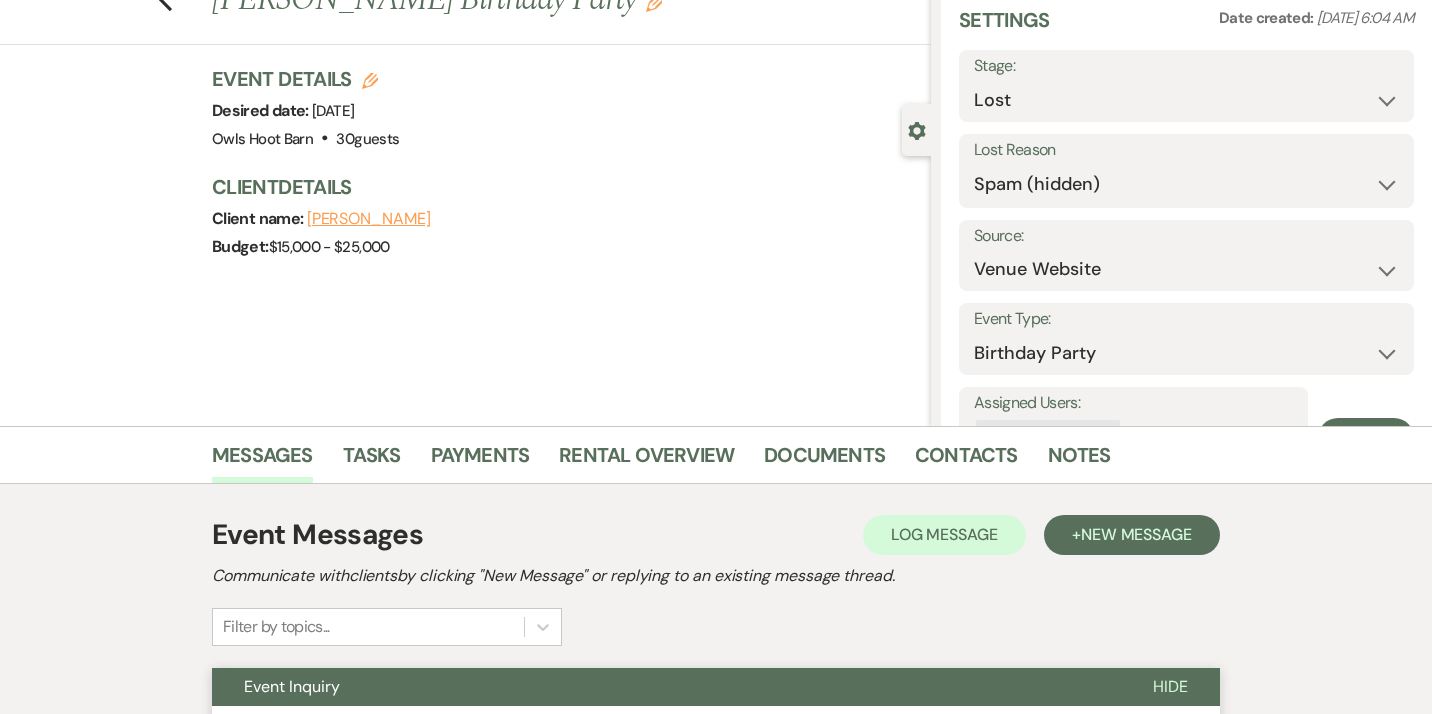 scroll, scrollTop: 0, scrollLeft: 0, axis: both 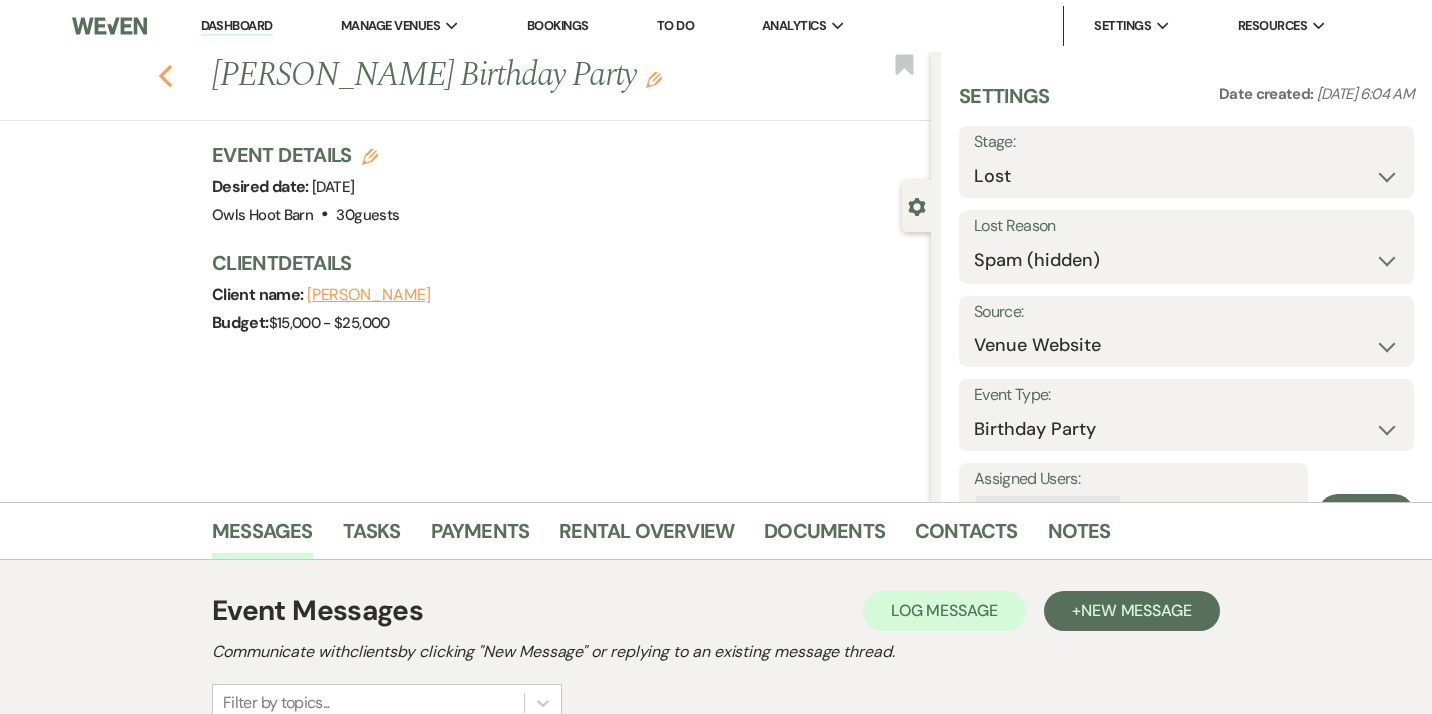 click on "Previous" 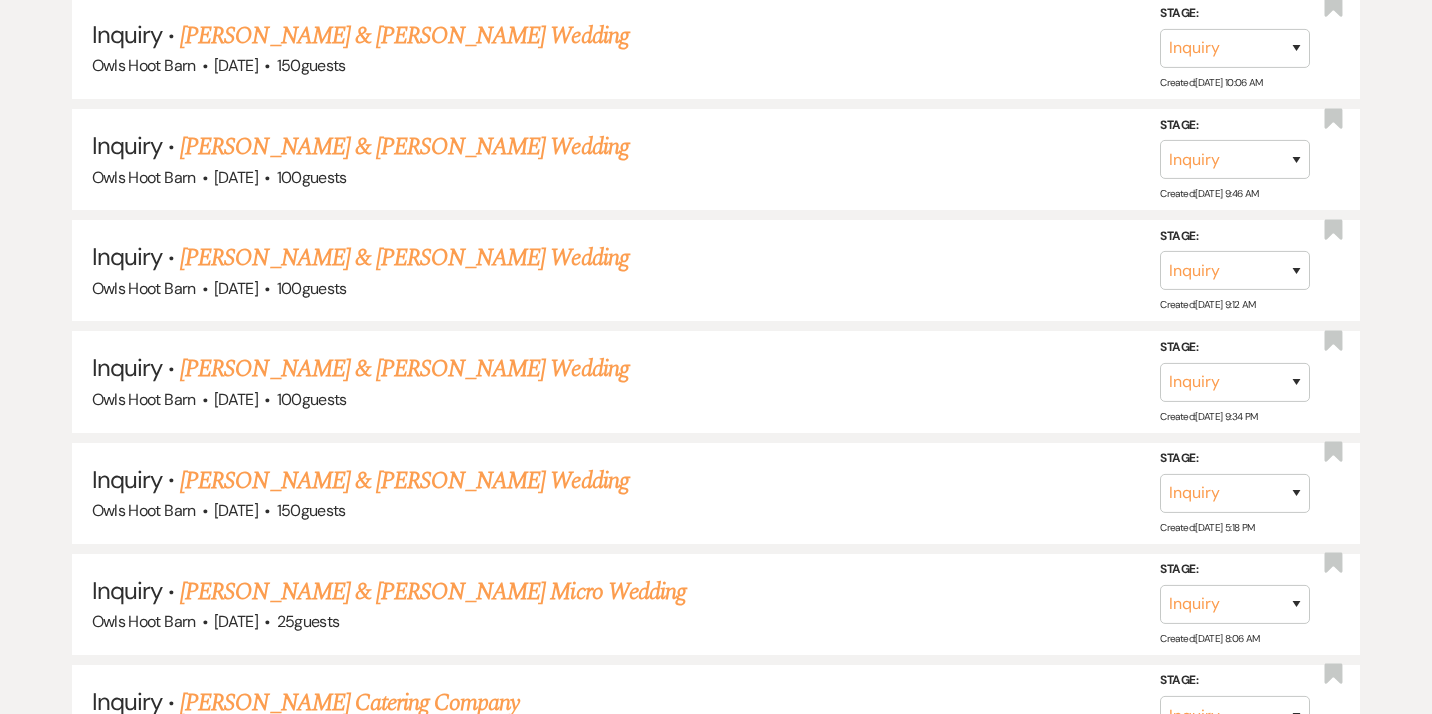 scroll, scrollTop: 10945, scrollLeft: 0, axis: vertical 